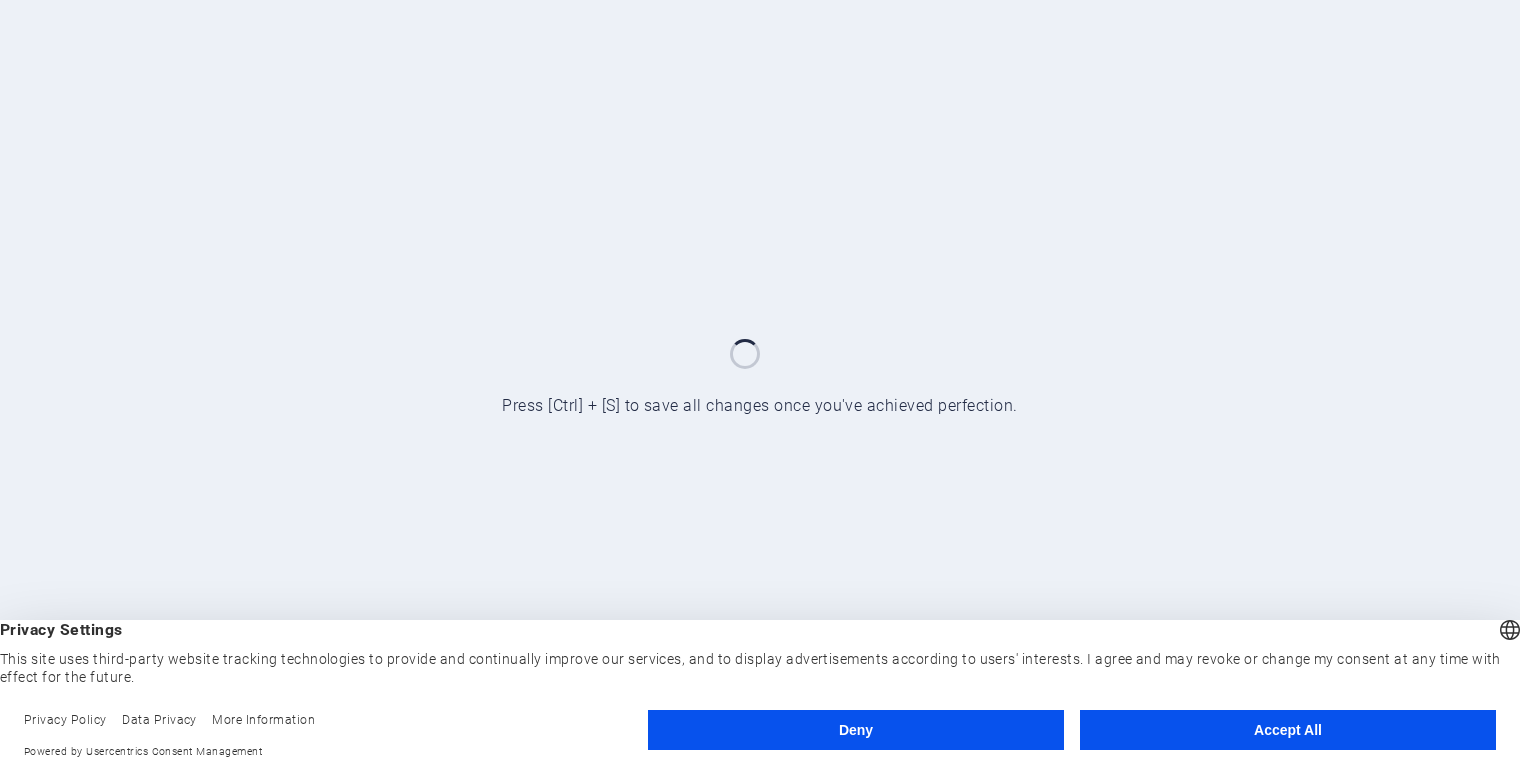 scroll, scrollTop: 0, scrollLeft: 0, axis: both 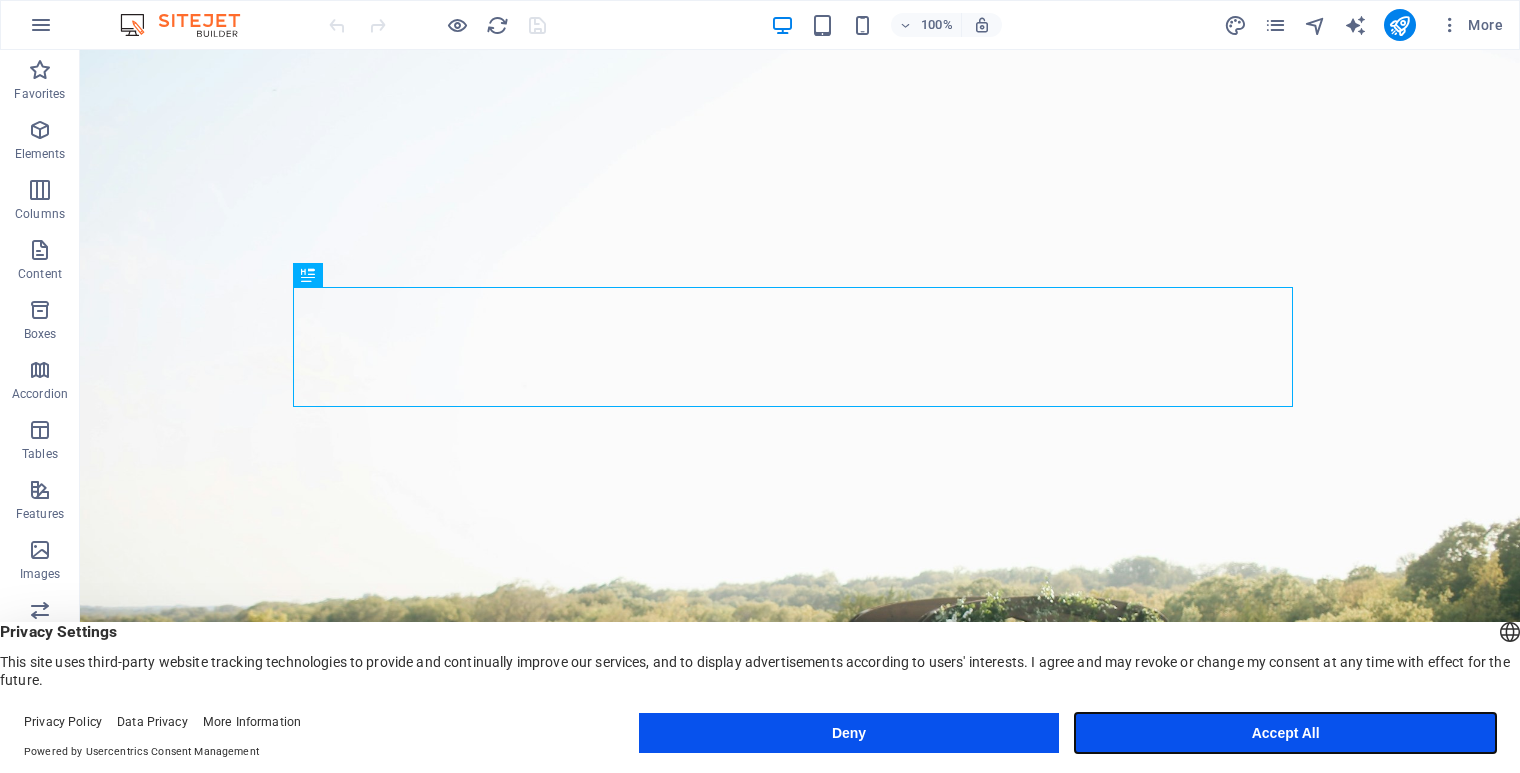 click on "Accept All" at bounding box center (1285, 733) 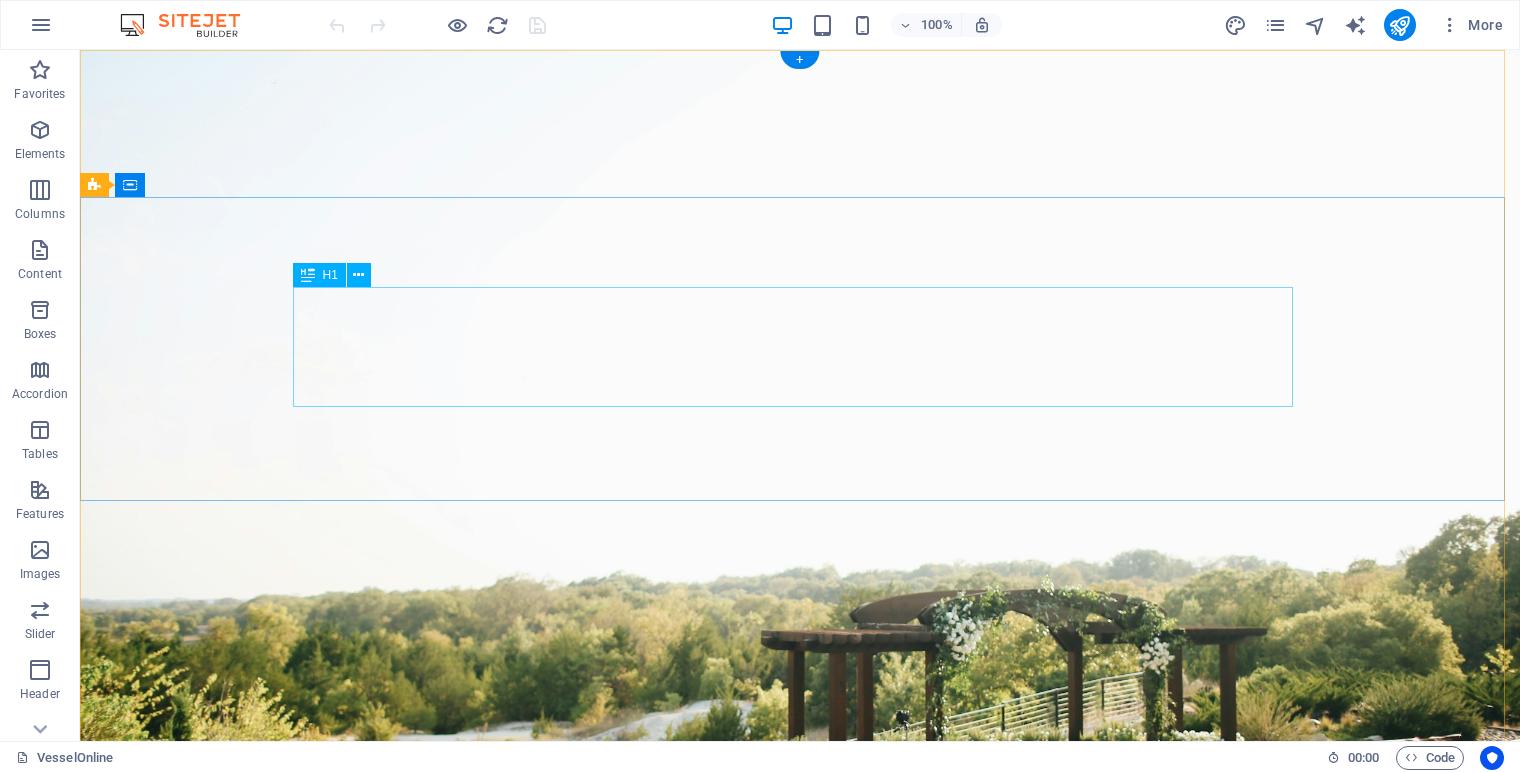 scroll, scrollTop: 0, scrollLeft: 0, axis: both 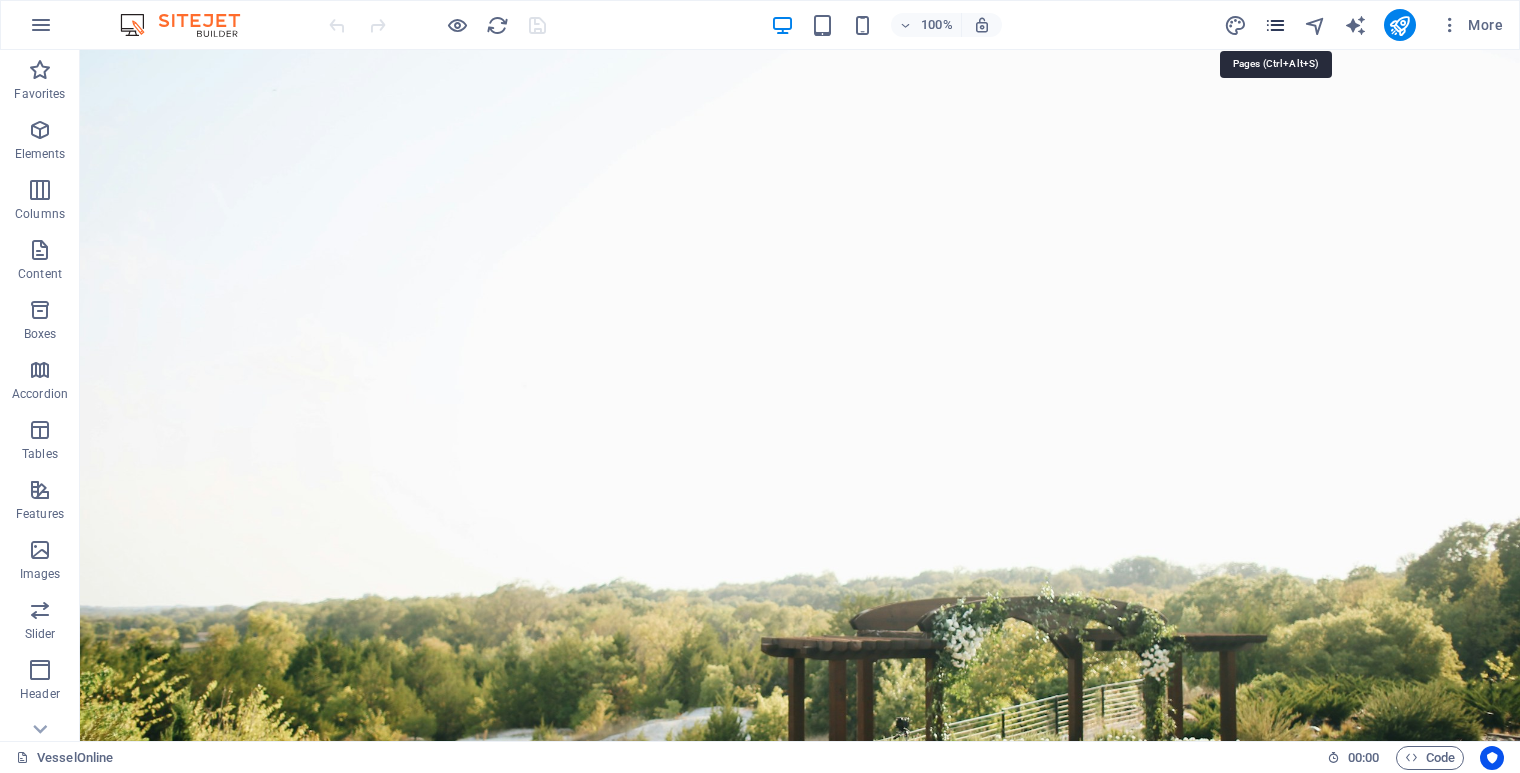 click at bounding box center [1275, 25] 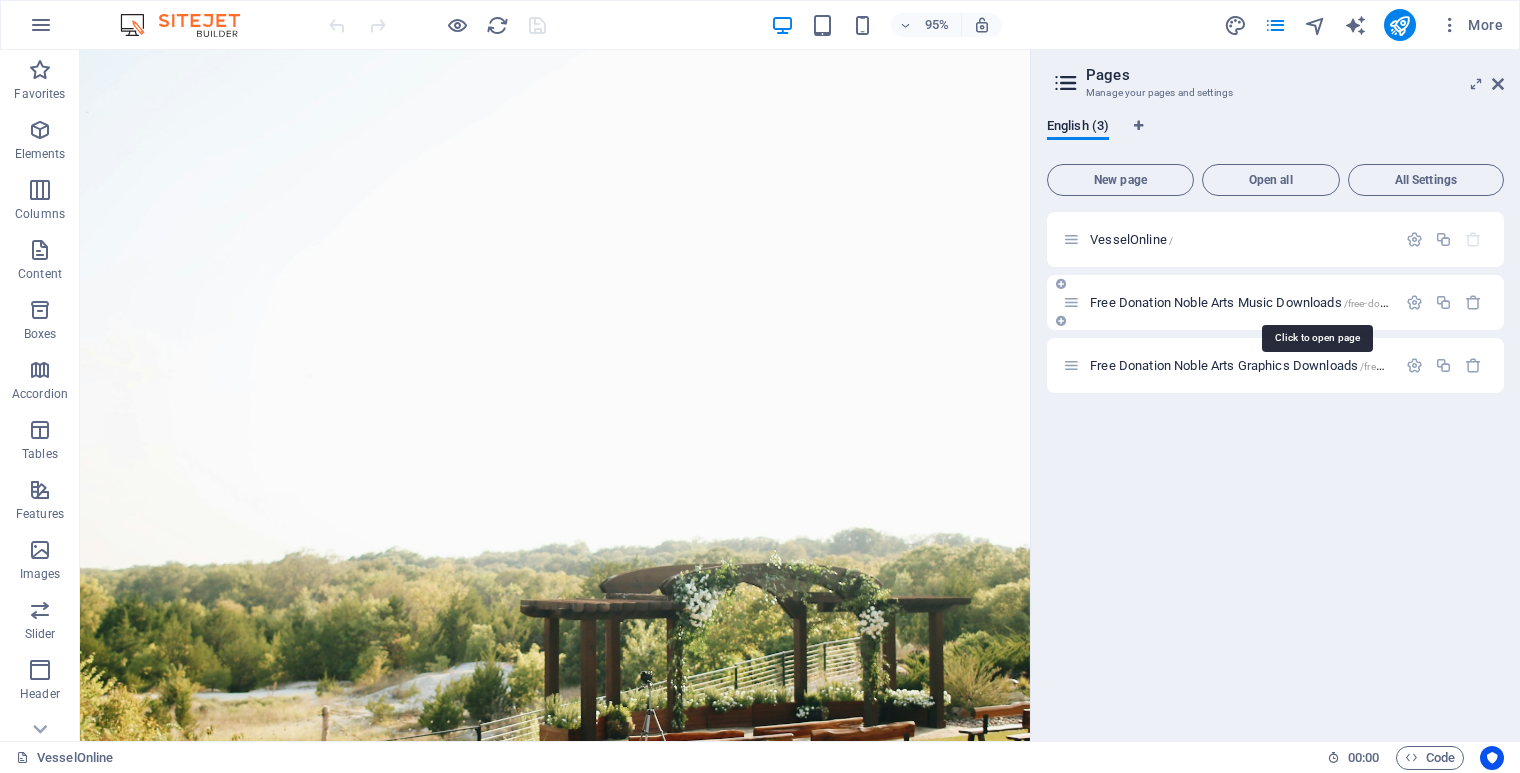 click on "Free Donation Noble Arts Music Downloads /free-donation-noble-arts-music-downloads" at bounding box center (1316, 302) 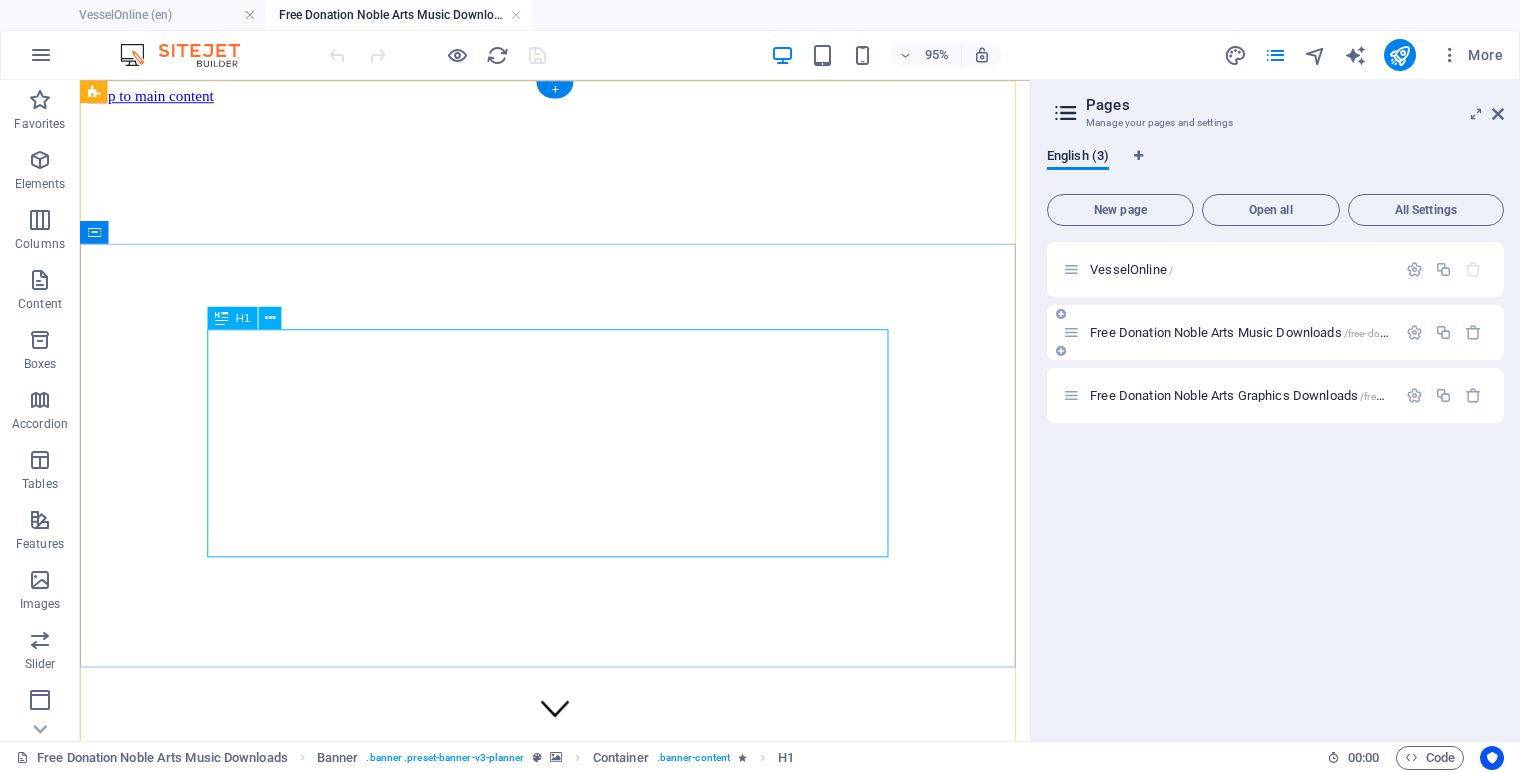 scroll, scrollTop: 0, scrollLeft: 0, axis: both 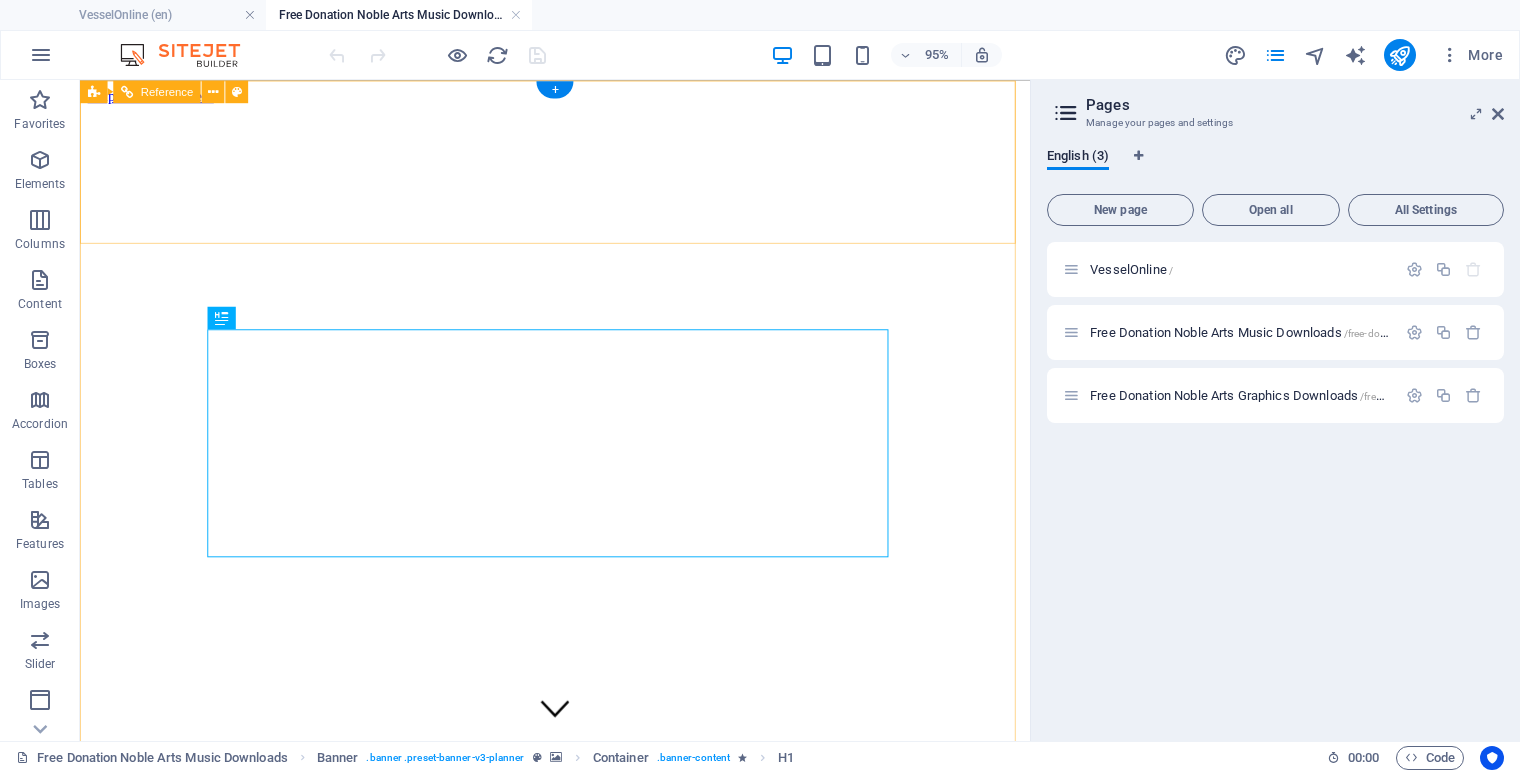 click on "VesselOnline Free Donation Noble Arts Music Downloads Free Donation Noble Arts Graphics Downloads" at bounding box center (580, 1049) 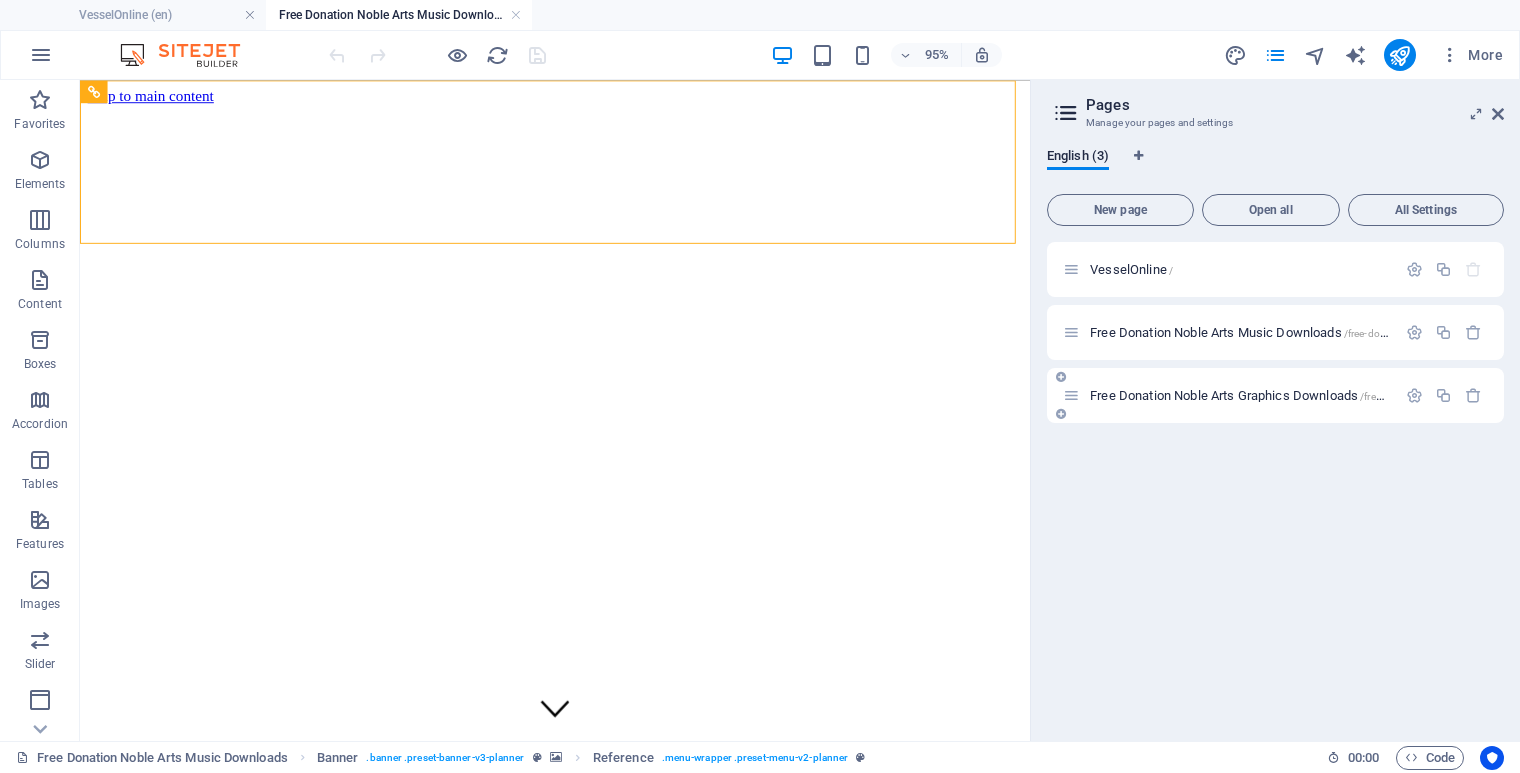 click on "Free Donation Noble Arts Graphics Downloads /free-donation-noble-arts-graphics-downloads" at bounding box center [1330, 395] 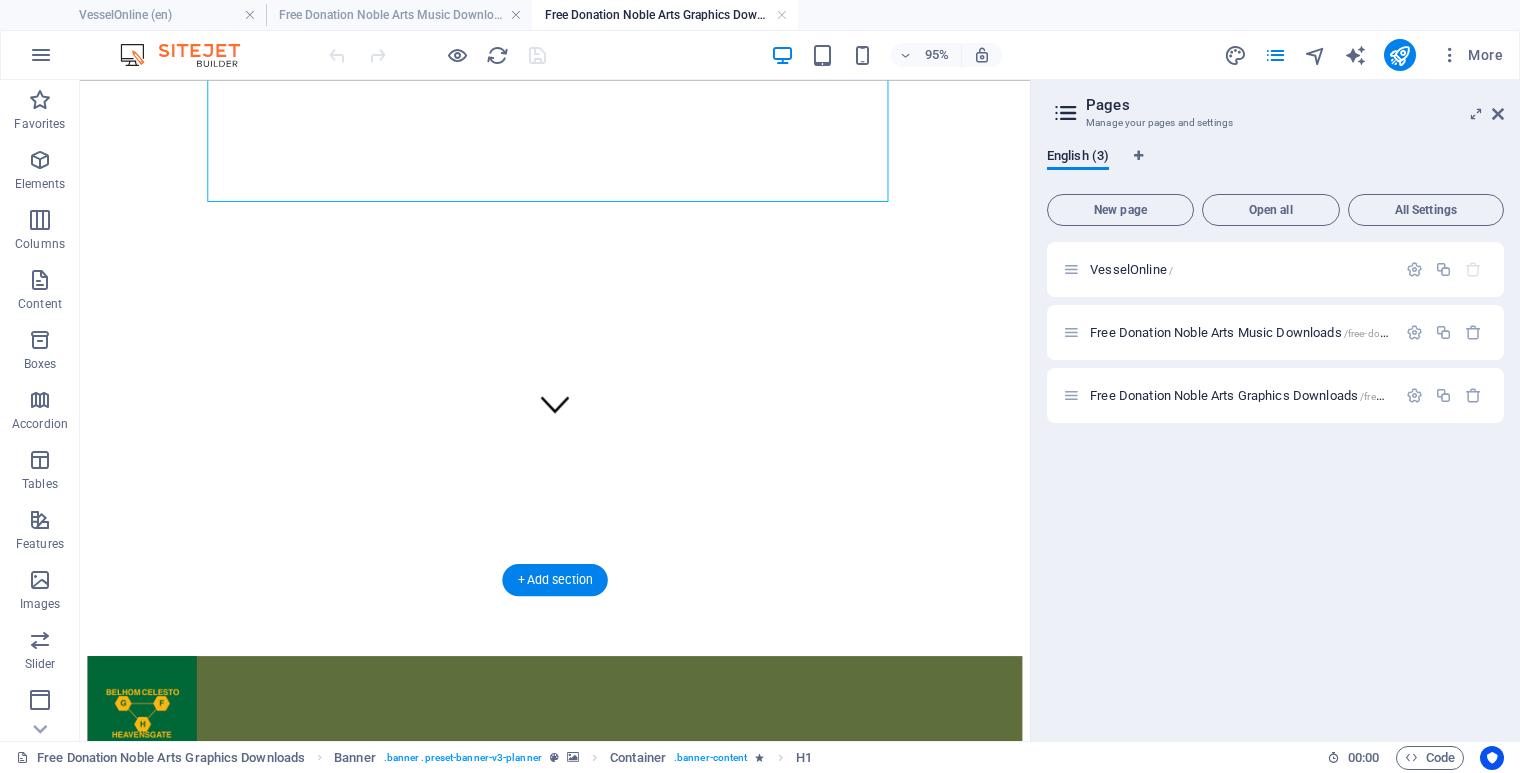 scroll, scrollTop: 374, scrollLeft: 0, axis: vertical 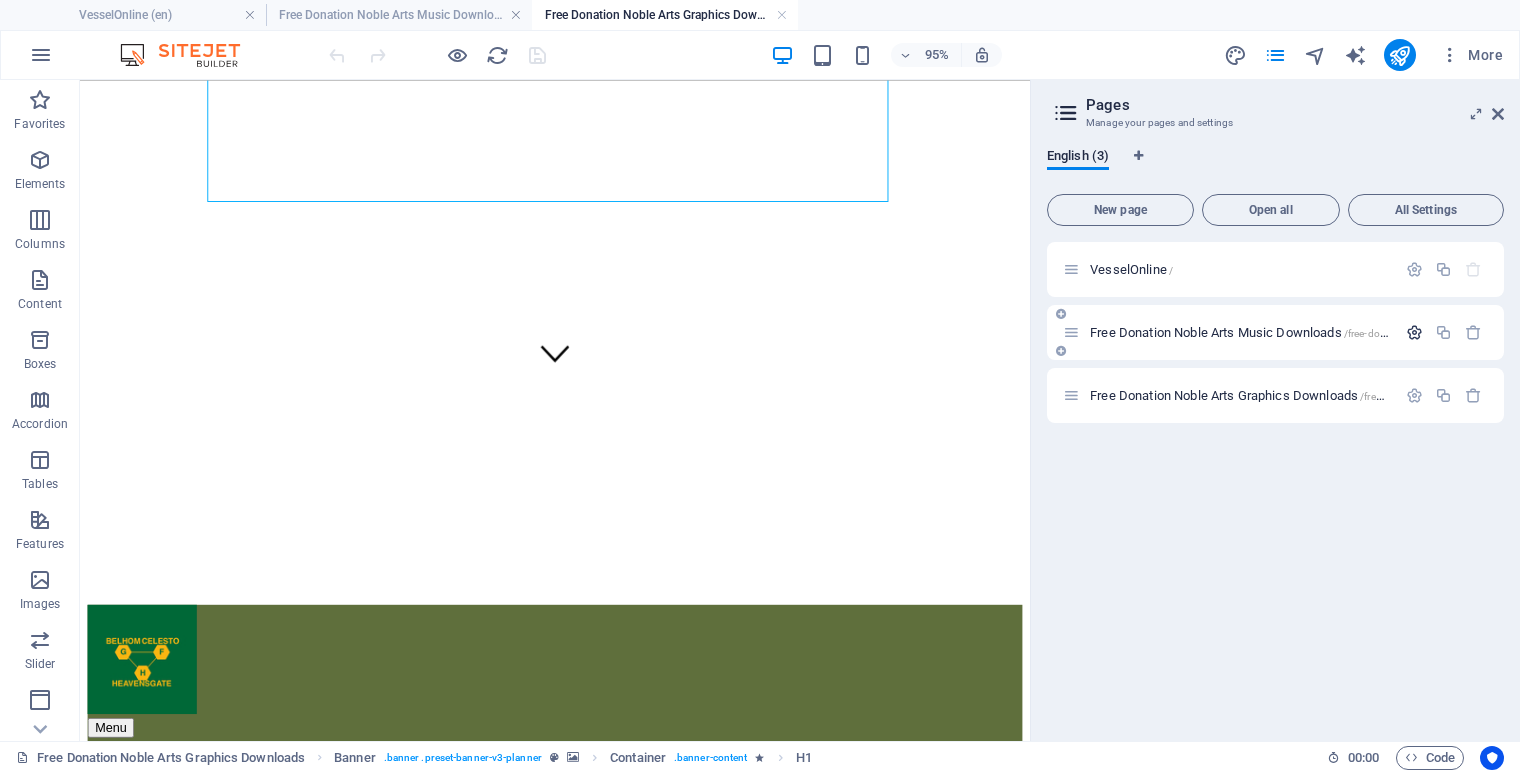 click at bounding box center [1414, 332] 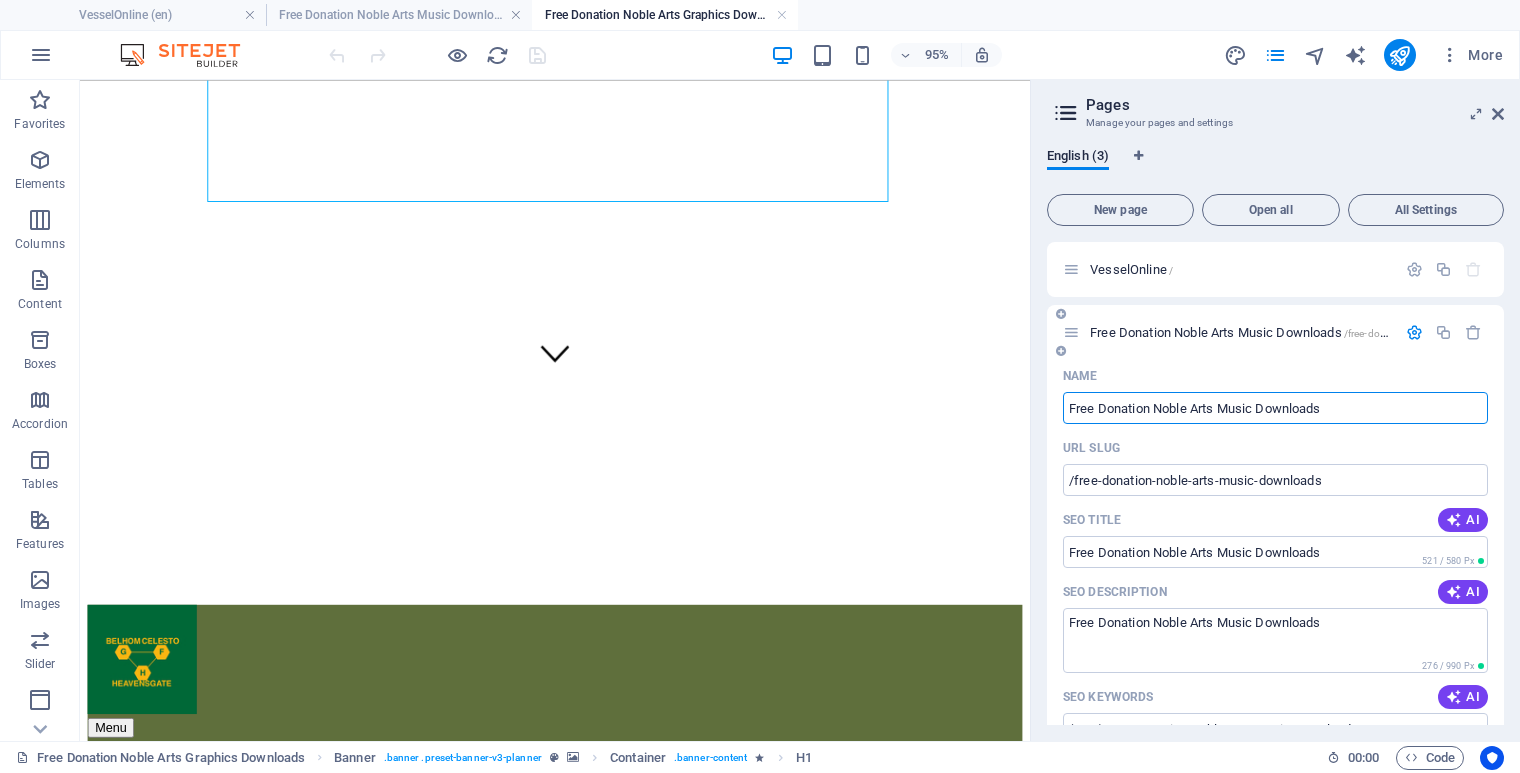 drag, startPoint x: 1153, startPoint y: 406, endPoint x: 1054, endPoint y: 407, distance: 99.00505 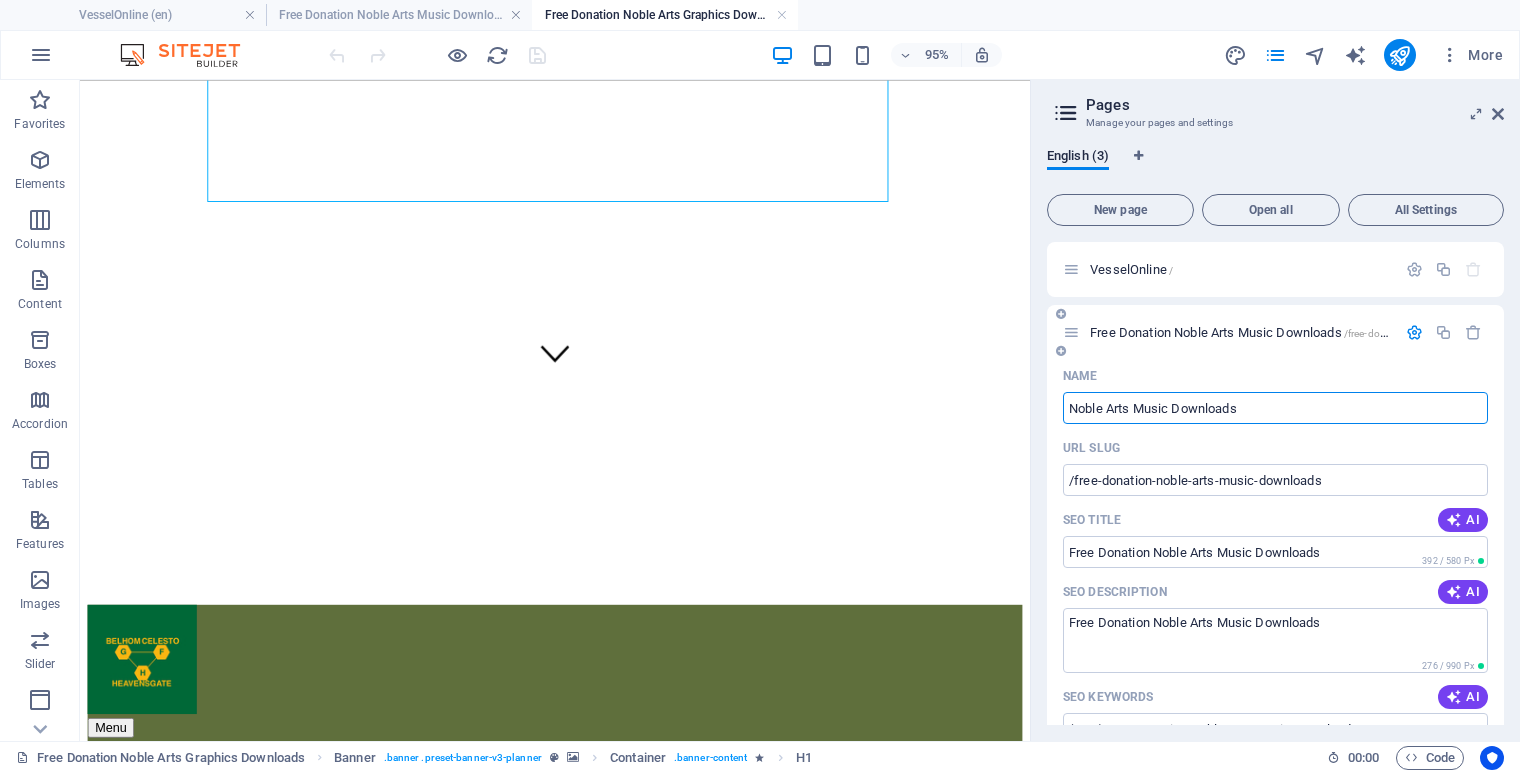 type on "Noble Arts Music Downloads" 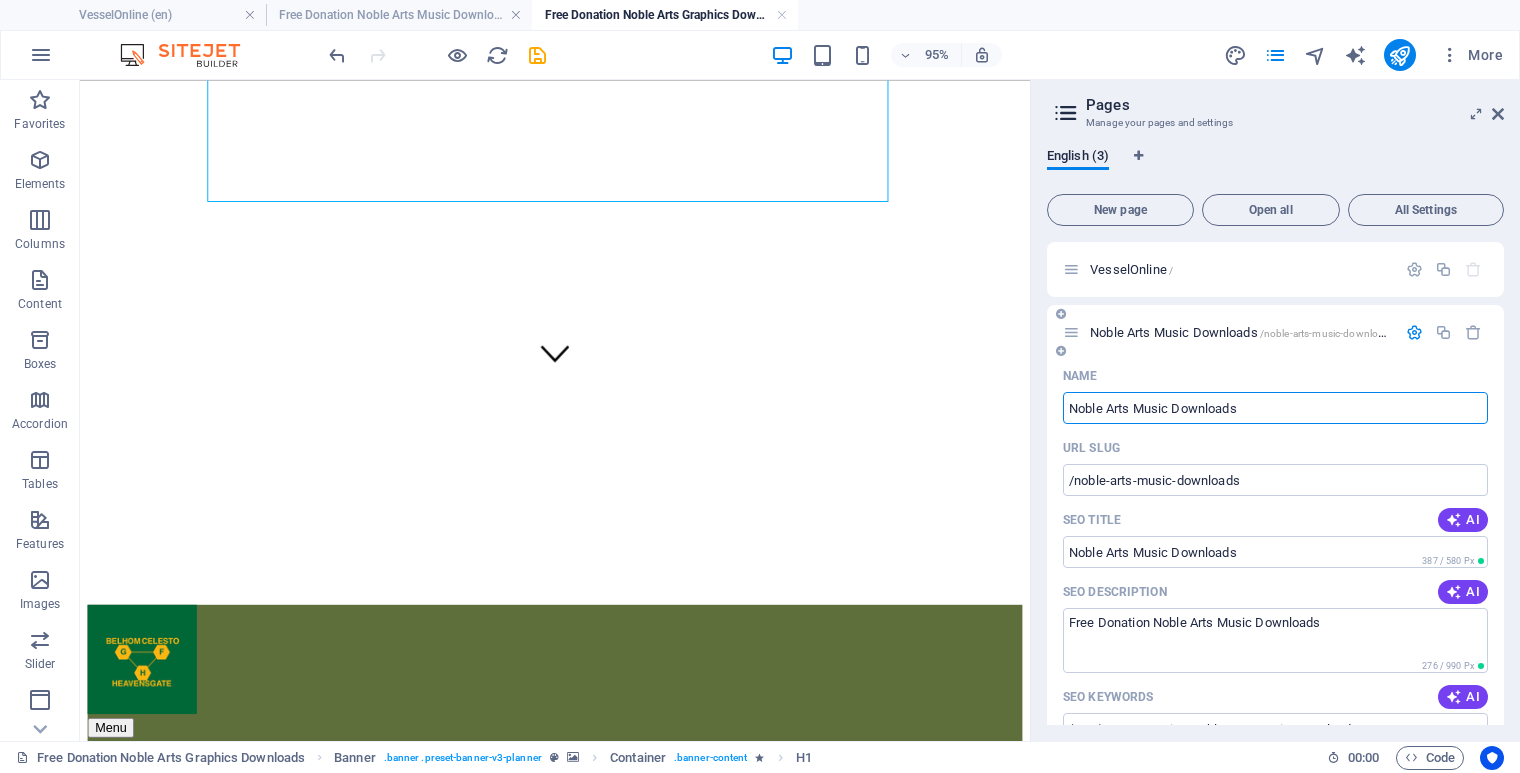 click on "Noble Arts Music Downloads" at bounding box center (1275, 408) 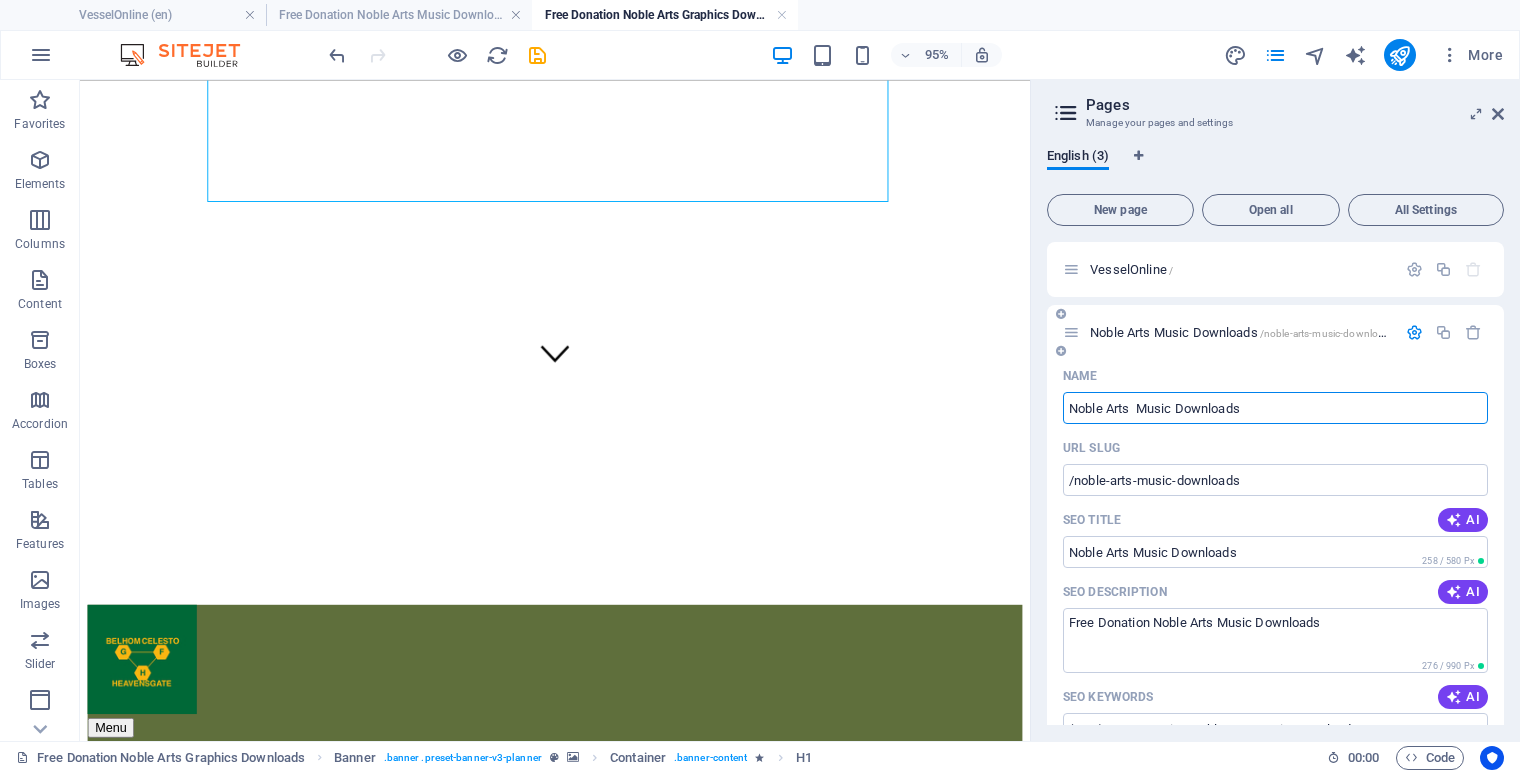 type on "Noble Arts  Music Downloads" 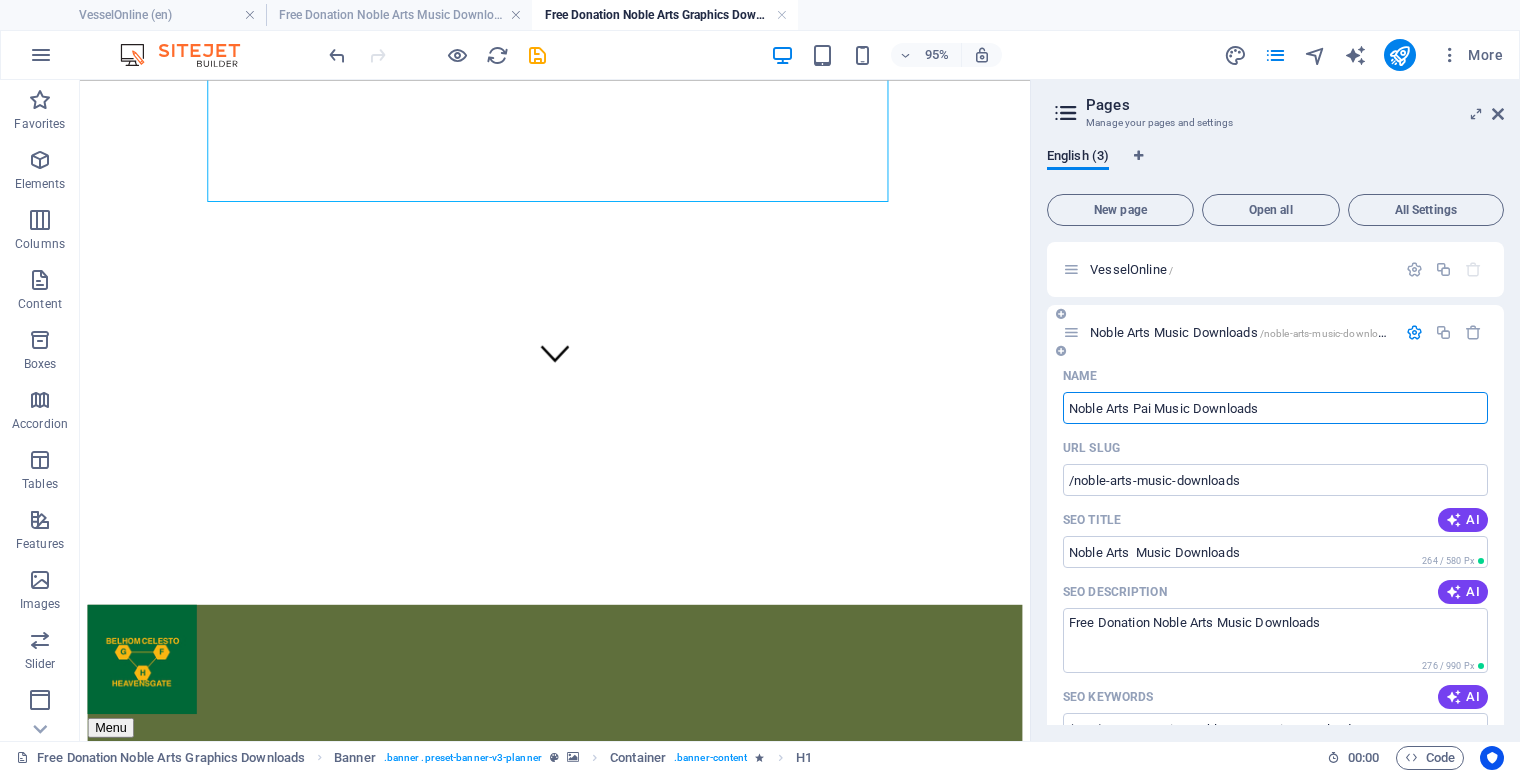 type on "Noble Arts Paid Music Downloads" 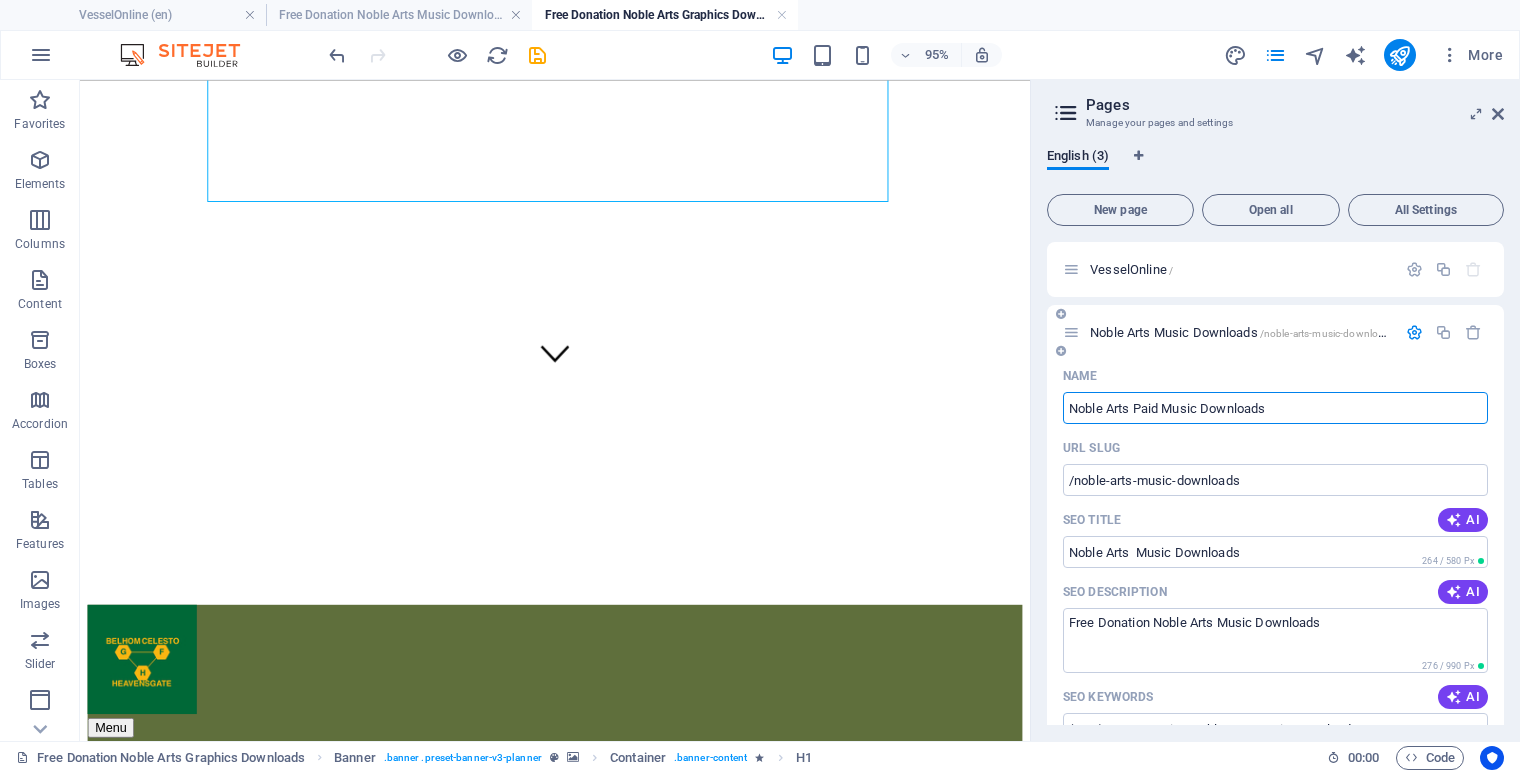 type on "/noble-arts-pai-music-downloads" 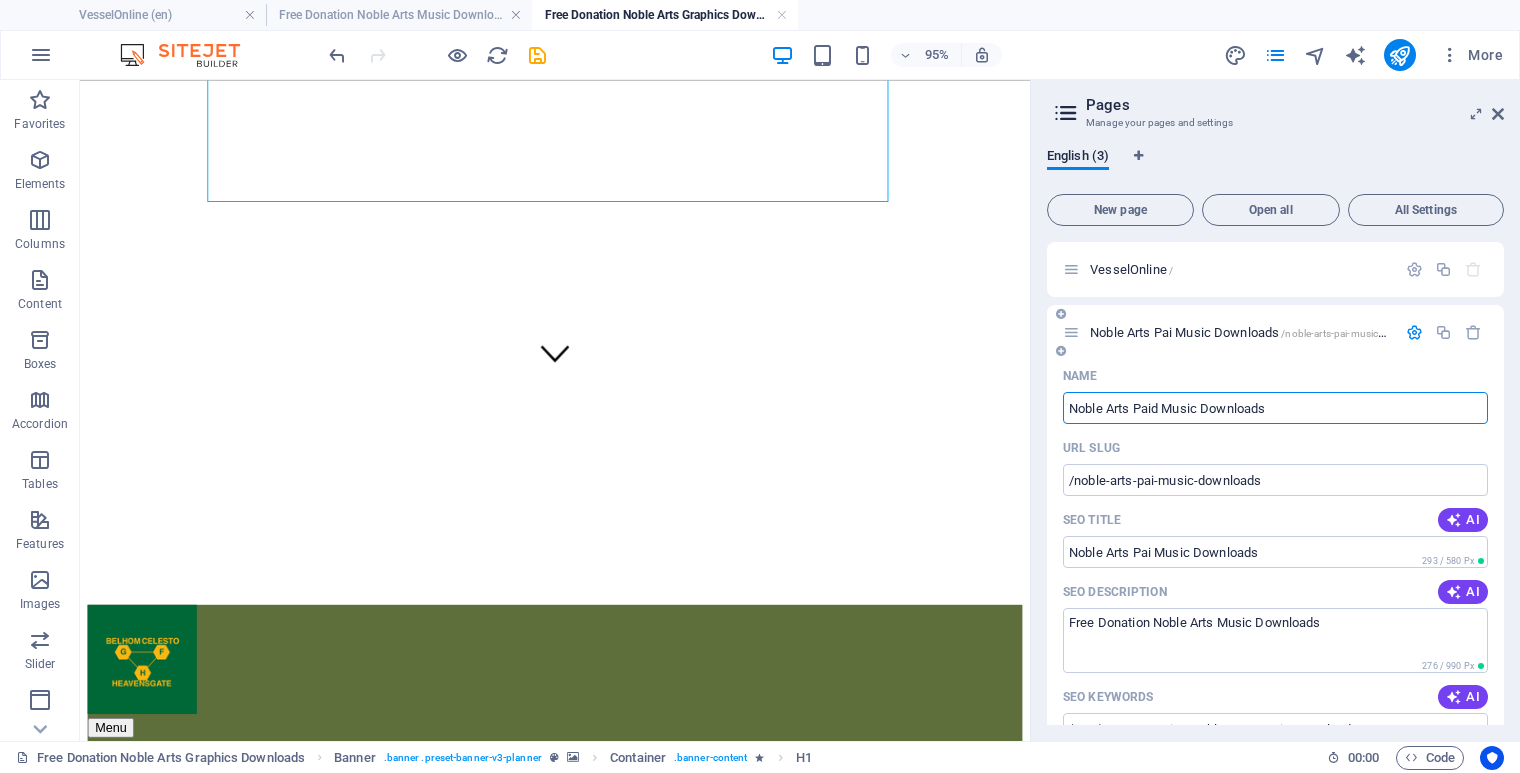 type on "Noble Arts Paid Music Downloads" 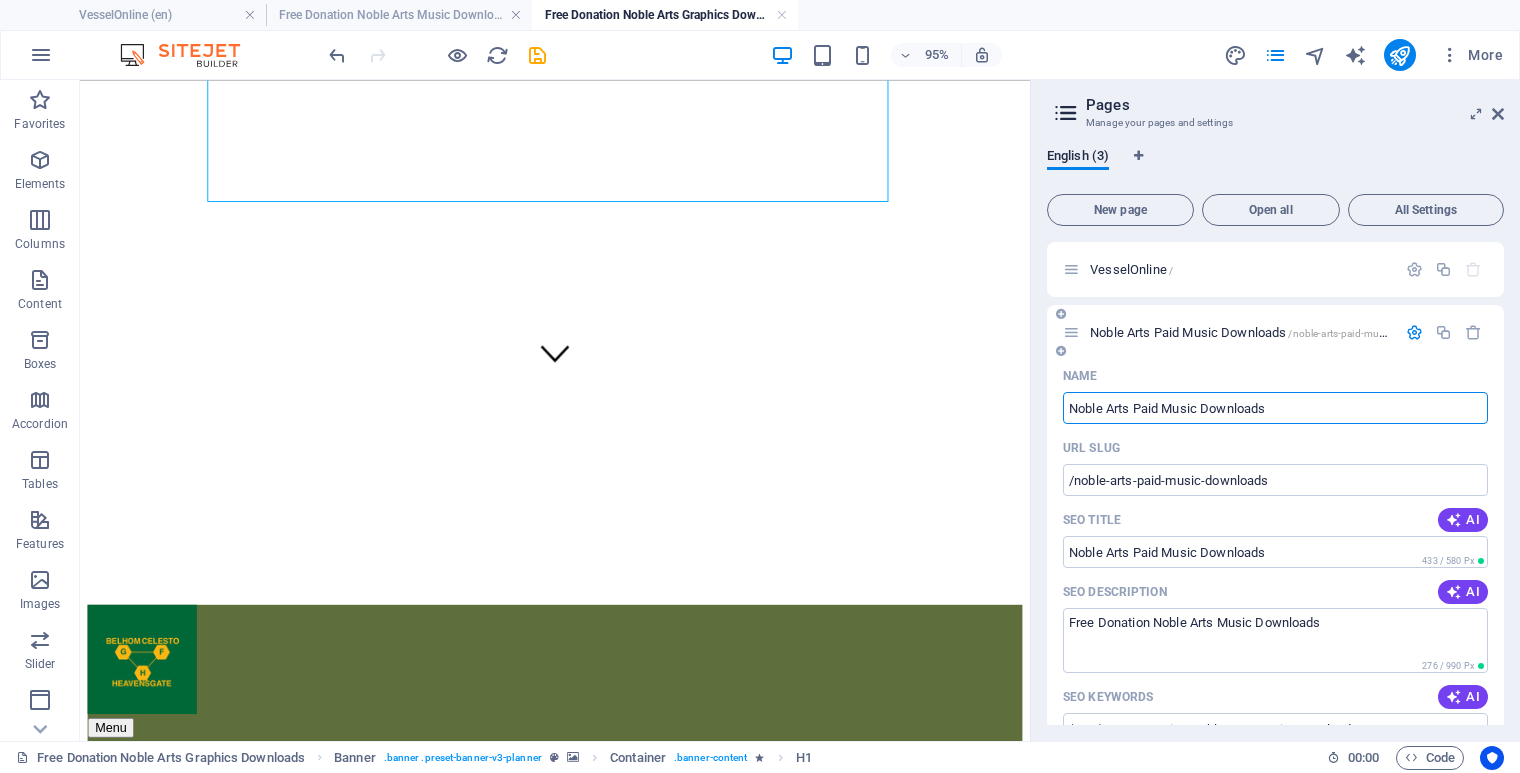 scroll, scrollTop: 479, scrollLeft: 0, axis: vertical 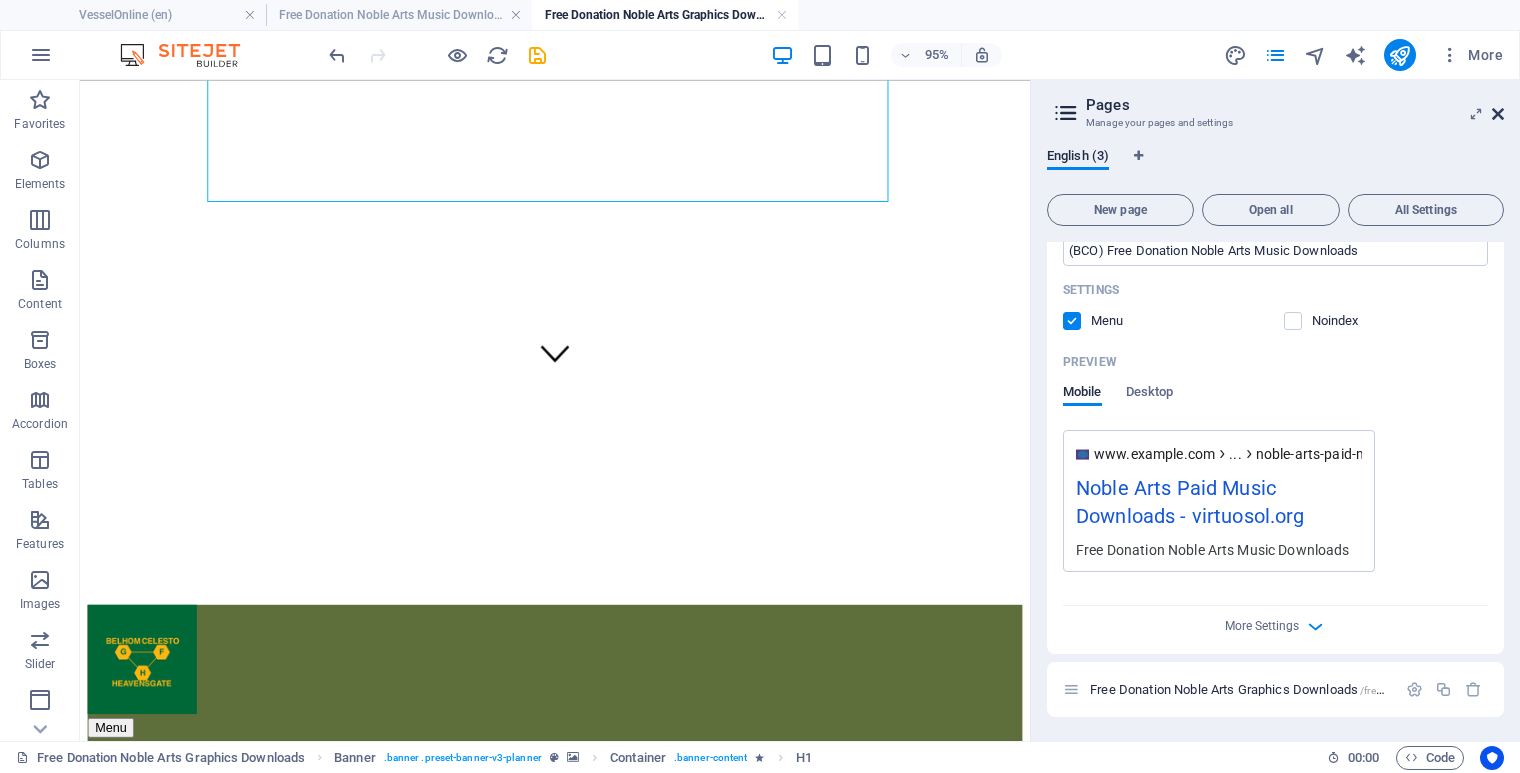 type on "Noble Arts Paid Music Downloads" 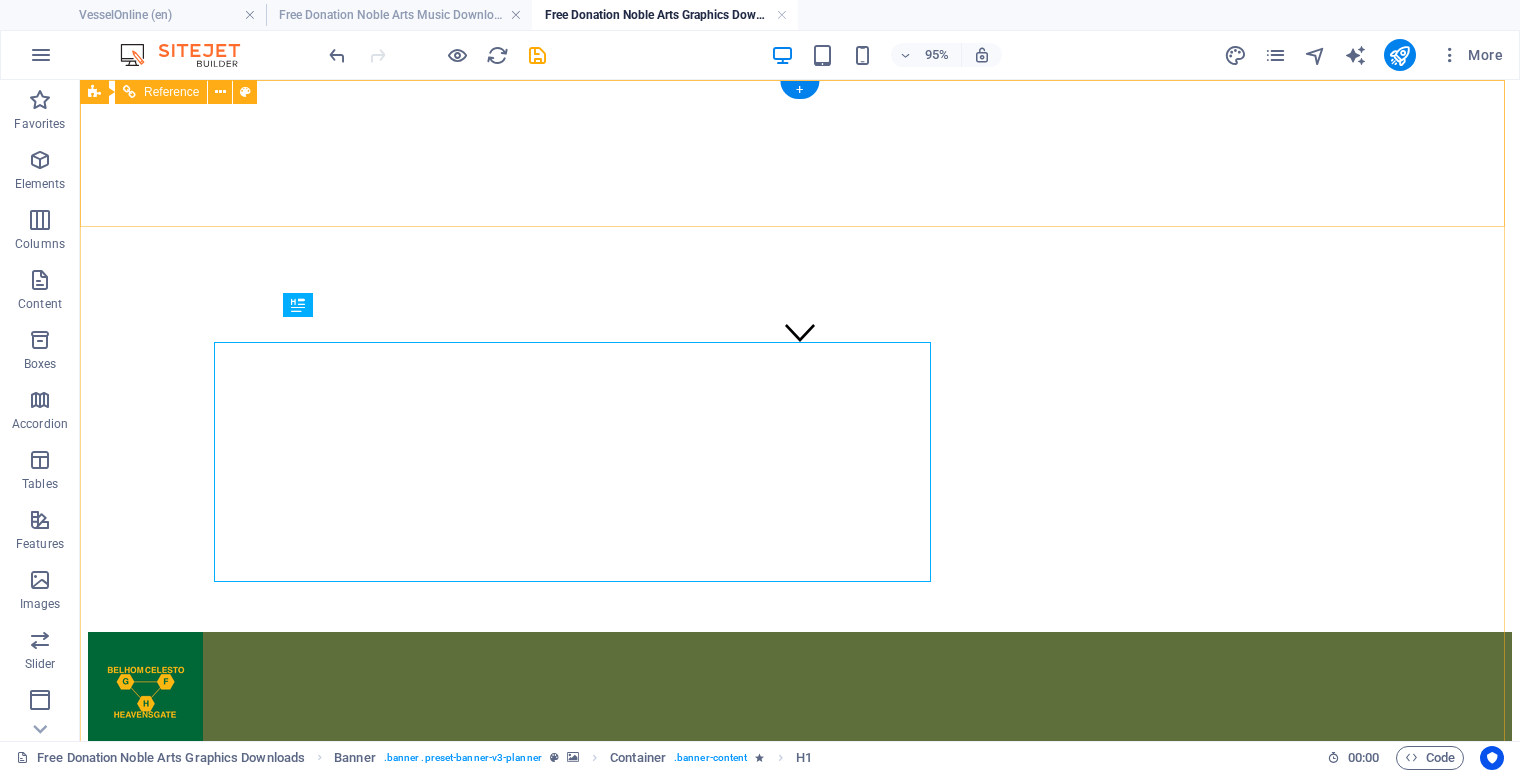 scroll, scrollTop: 0, scrollLeft: 0, axis: both 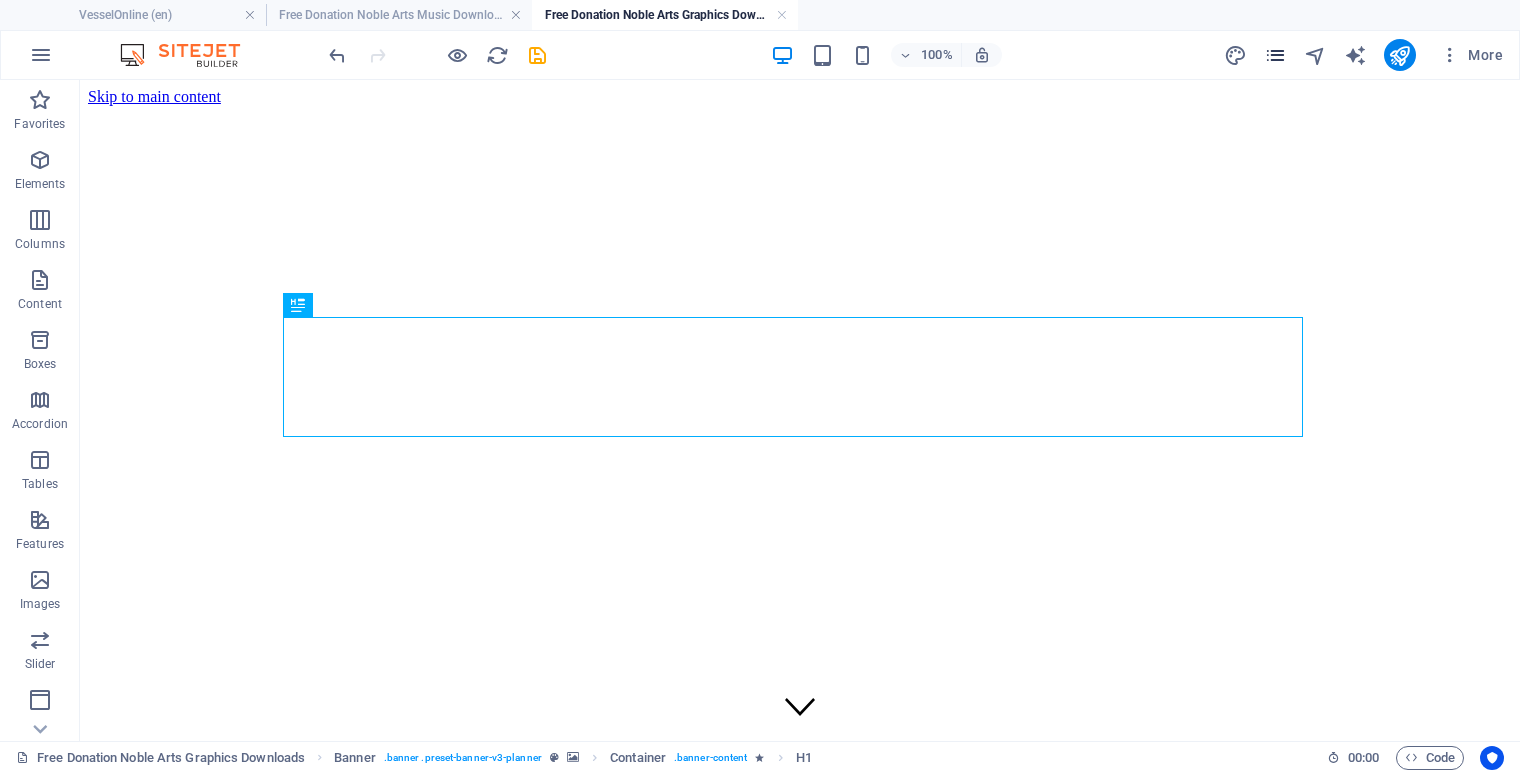 click at bounding box center [1275, 55] 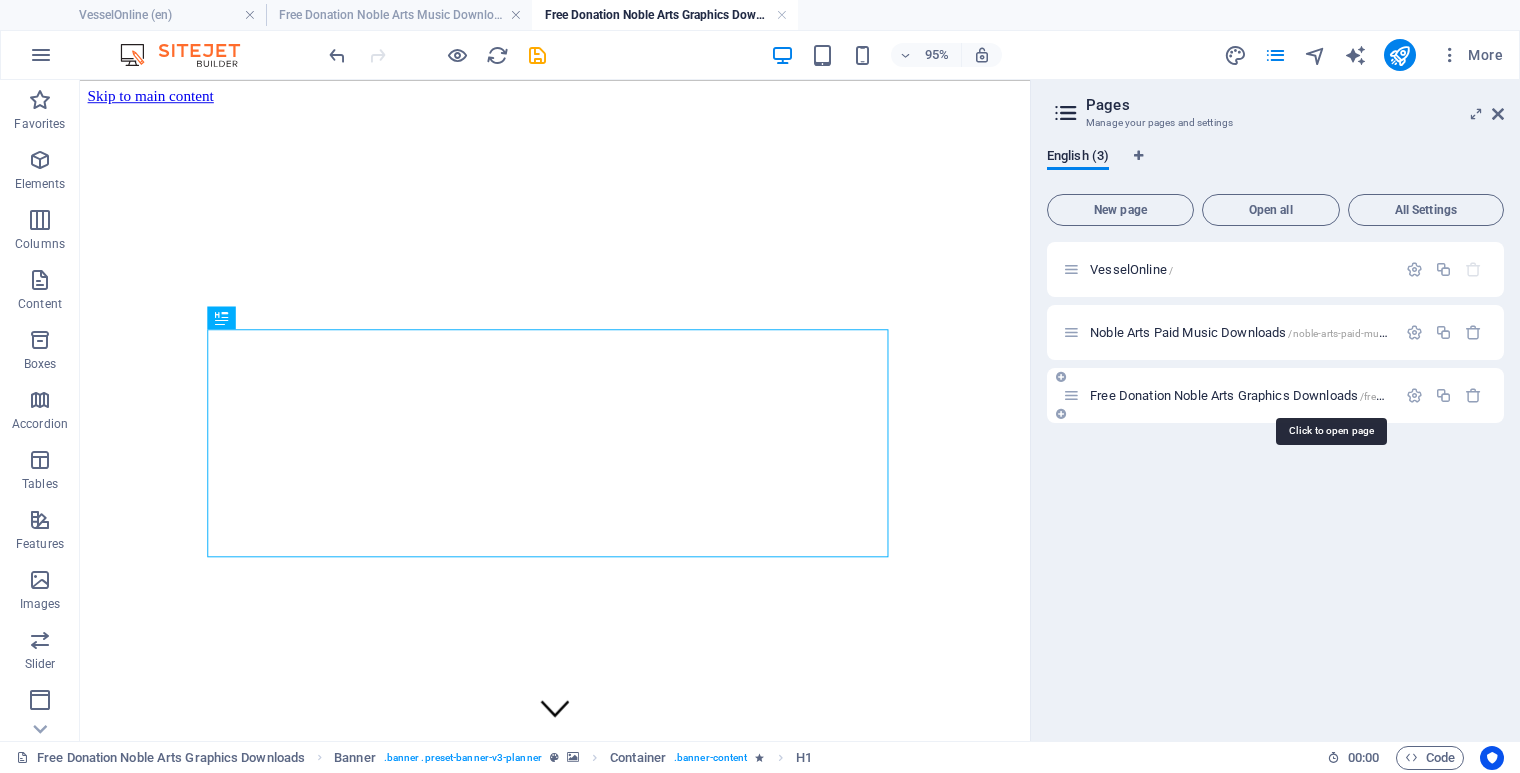 click on "Free Donation Noble Arts Graphics Downloads /free-donation-noble-arts-graphics-downloads" at bounding box center [1330, 395] 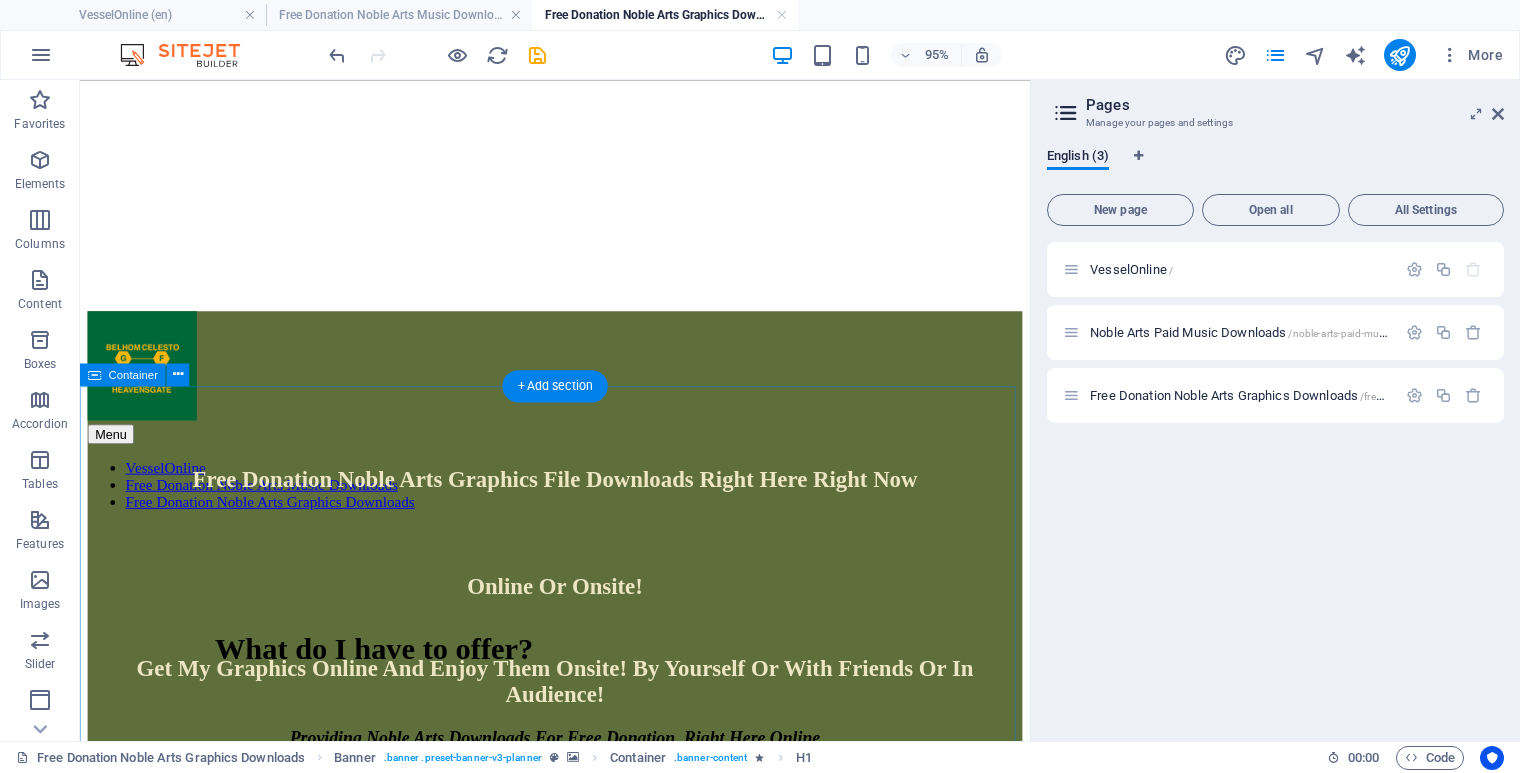 scroll, scrollTop: 720, scrollLeft: 0, axis: vertical 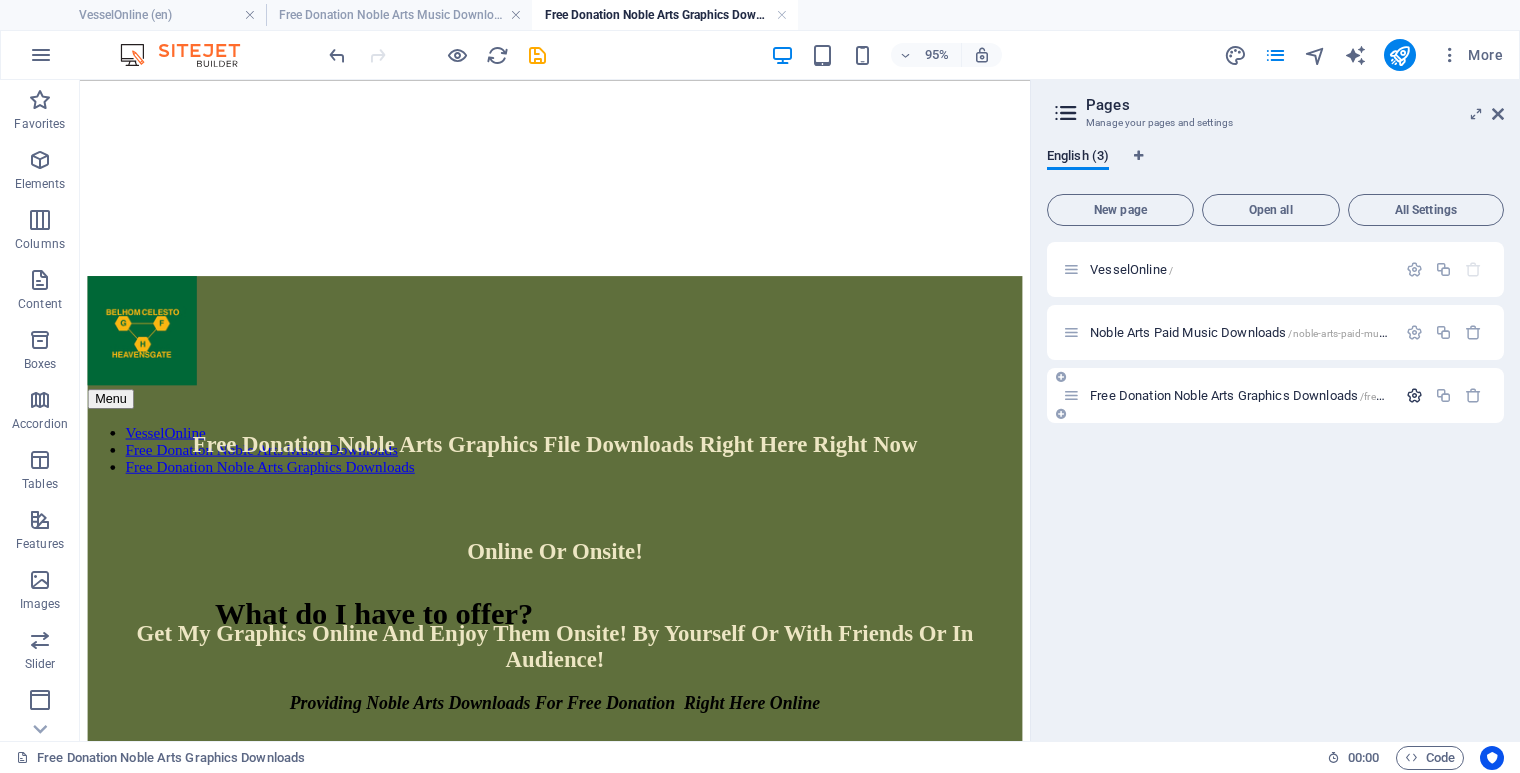 click at bounding box center [1414, 395] 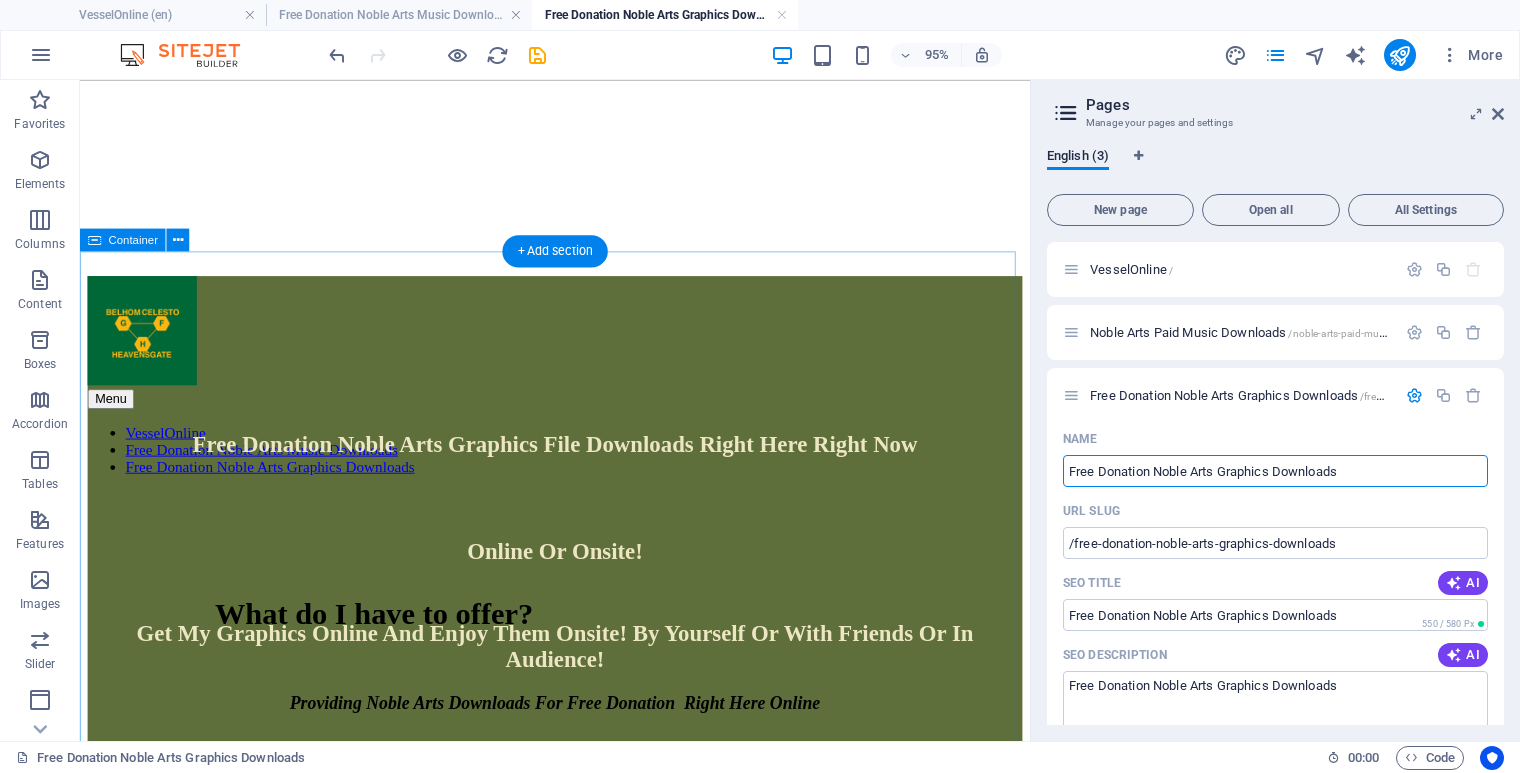 drag, startPoint x: 1232, startPoint y: 549, endPoint x: 1064, endPoint y: 496, distance: 176.16185 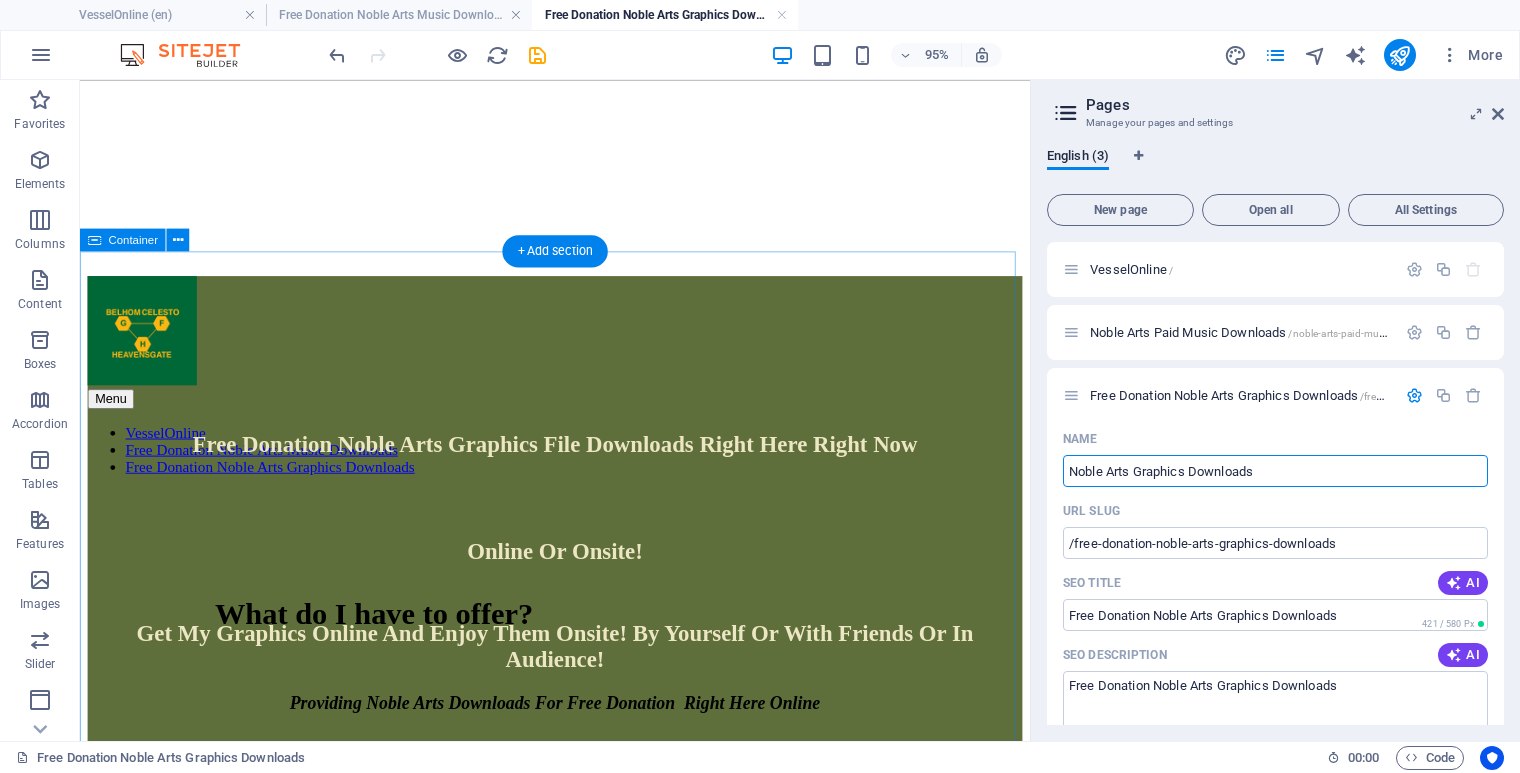 type on "Noble Arts Graphics Downloads" 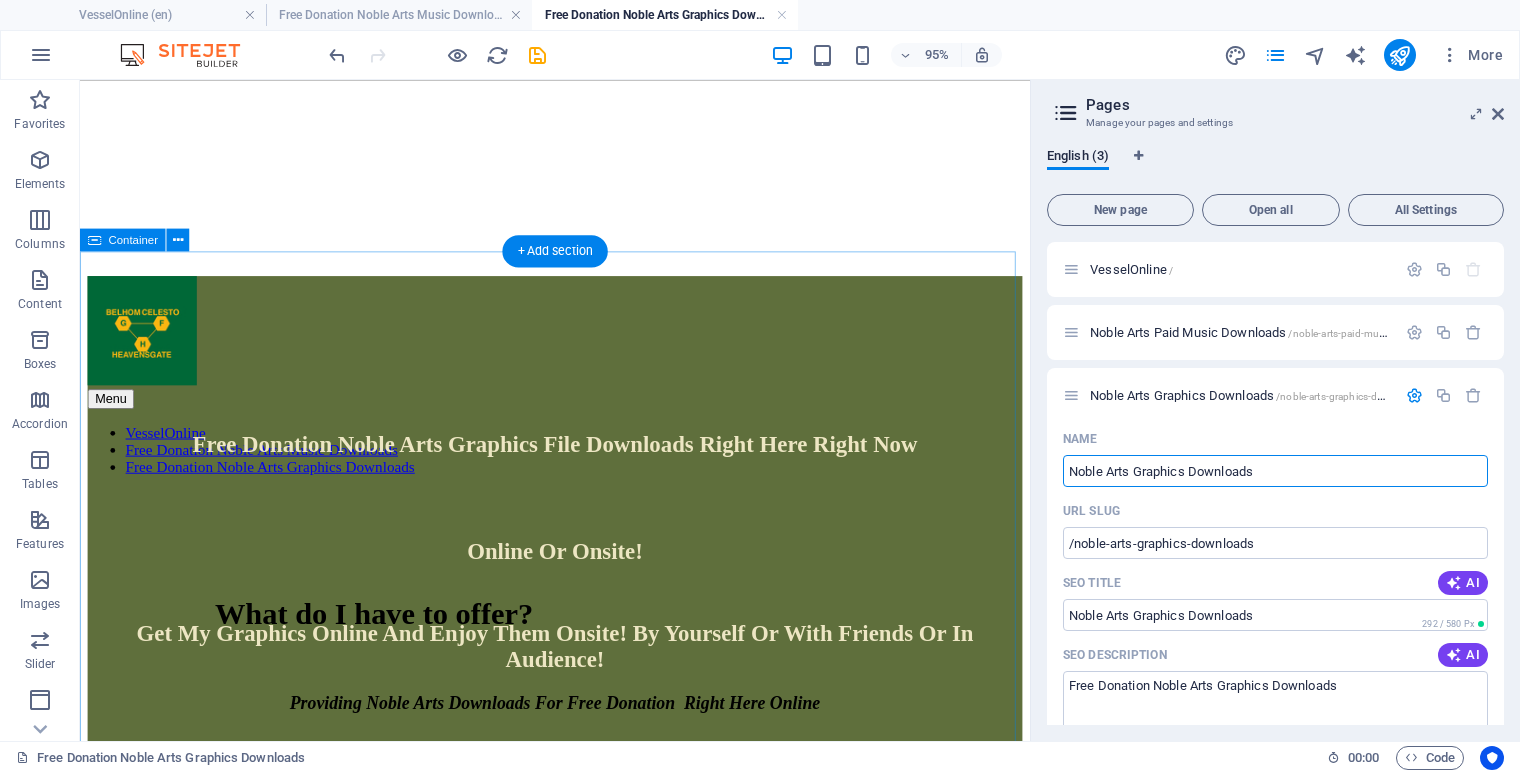 type on "Noble Arts Graphics Downloads" 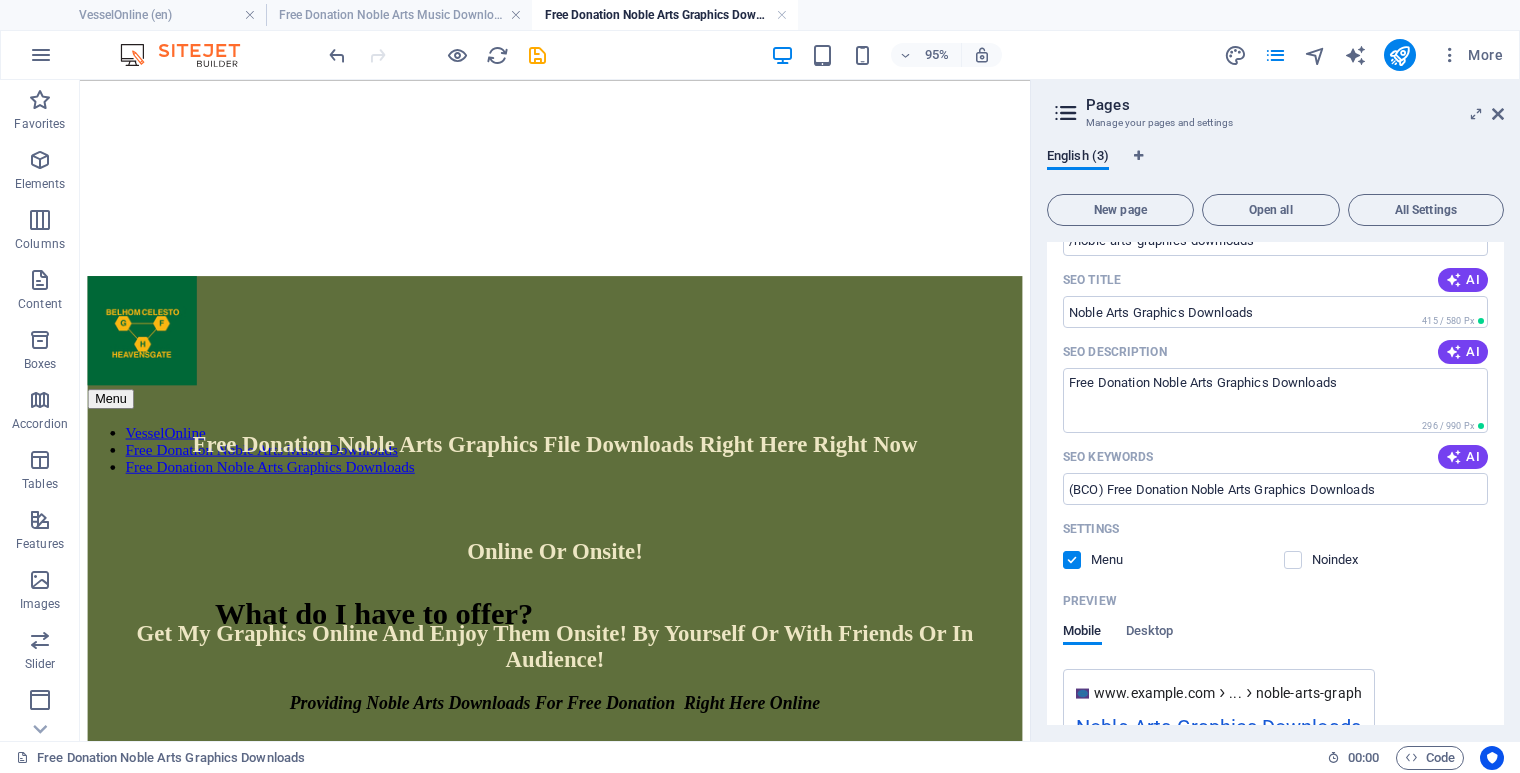 scroll, scrollTop: 333, scrollLeft: 0, axis: vertical 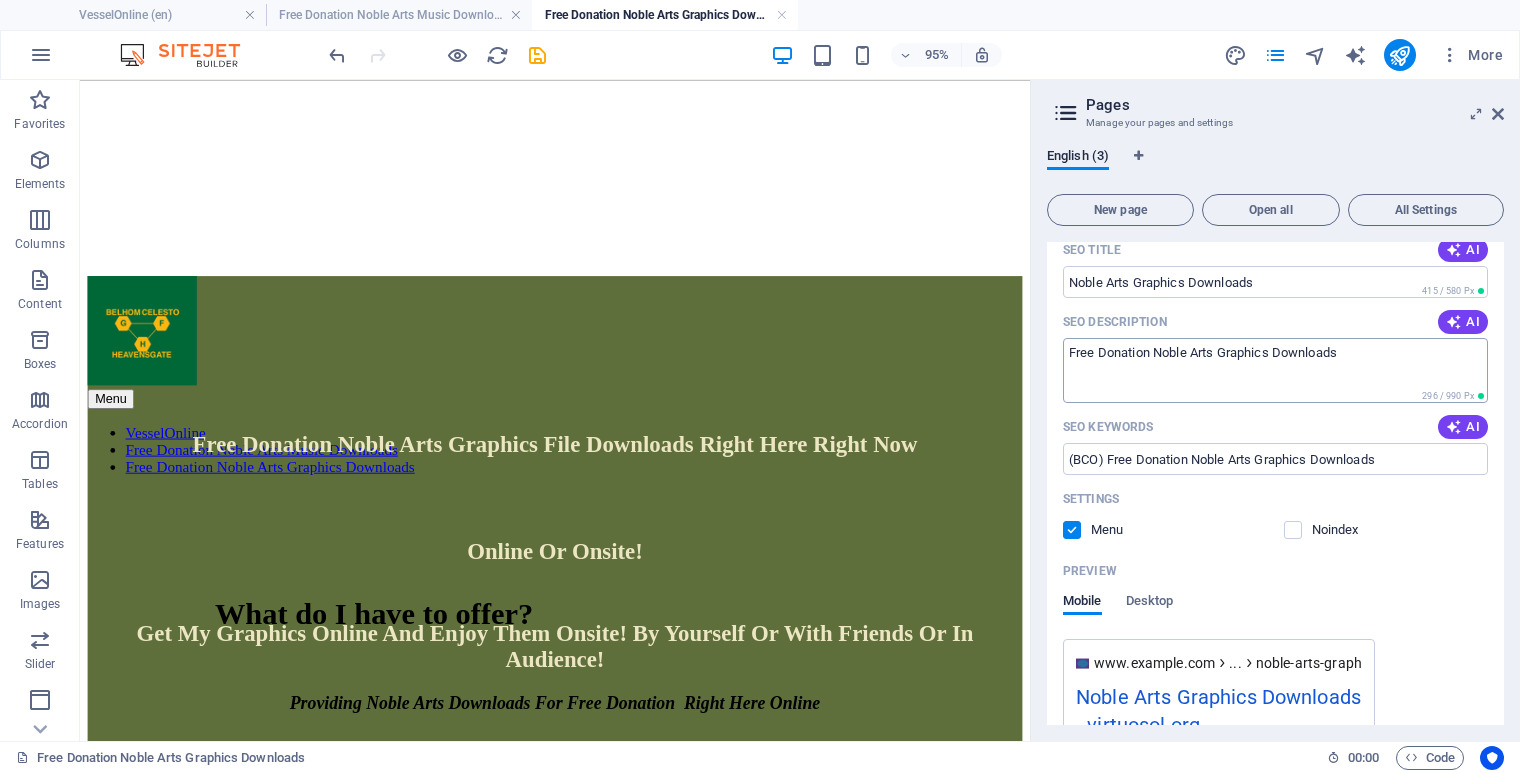 type on "Noble Arts Graphics Downloads" 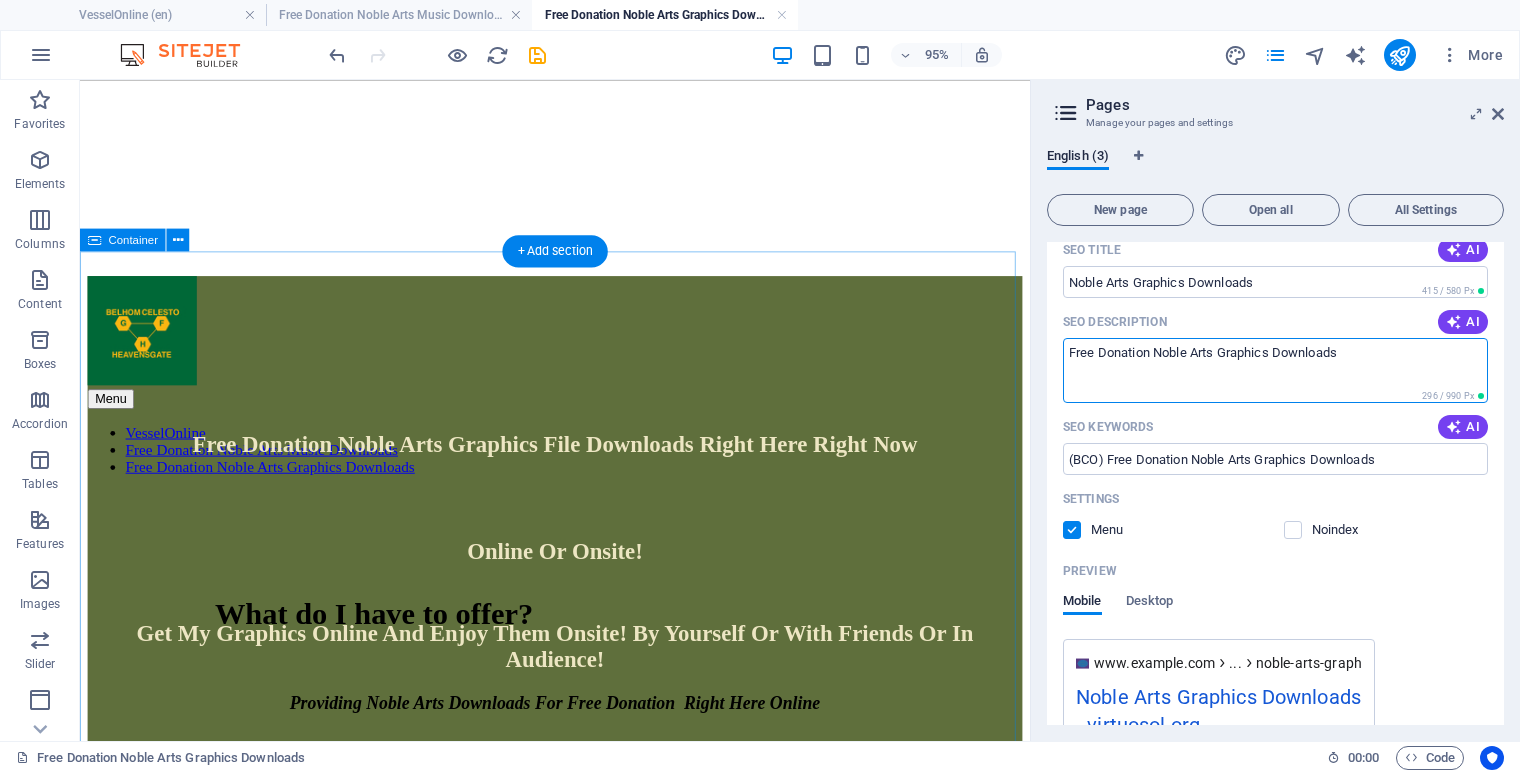 drag, startPoint x: 1236, startPoint y: 430, endPoint x: 1062, endPoint y: 370, distance: 184.05434 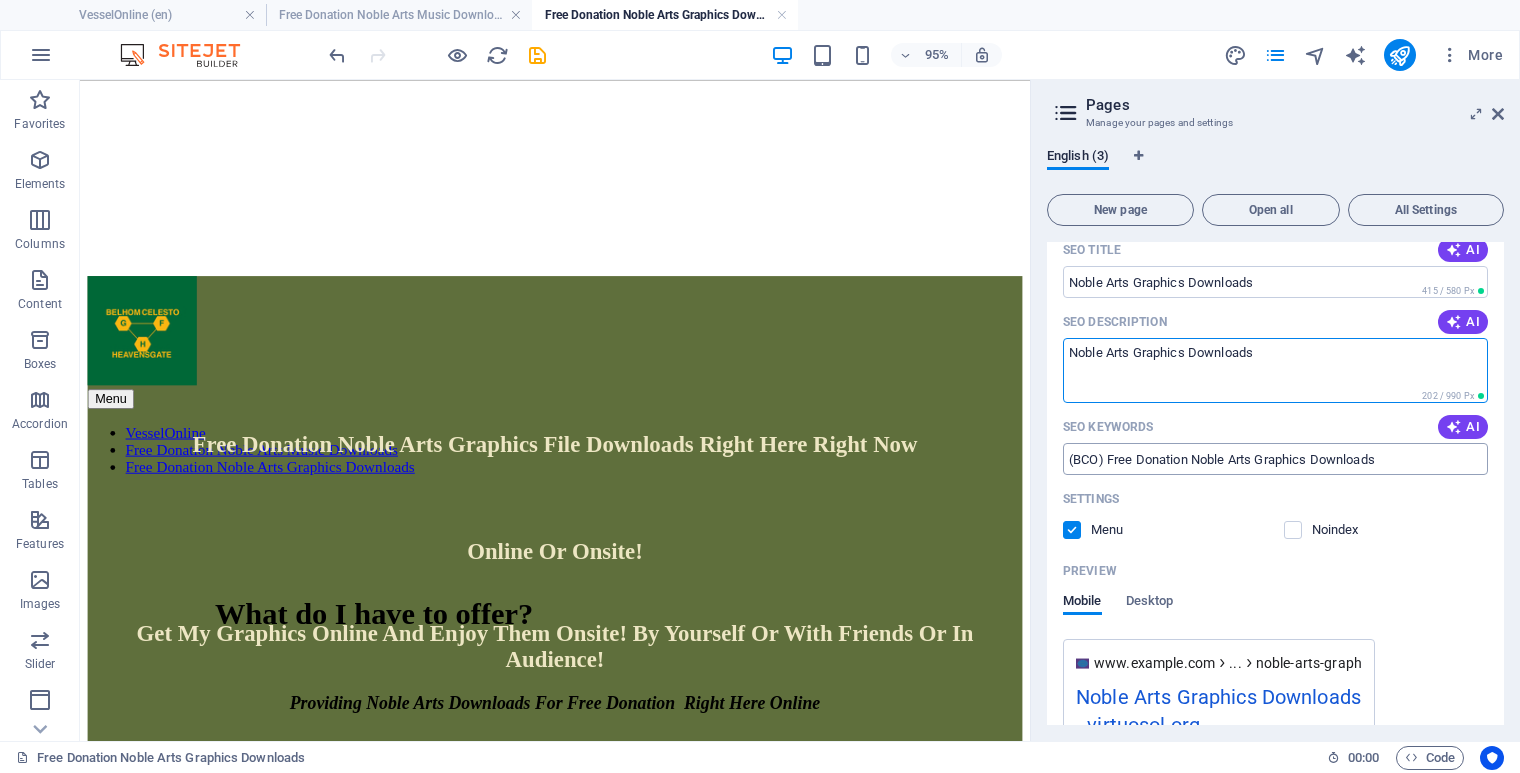 type on "Noble Arts Graphics Downloads" 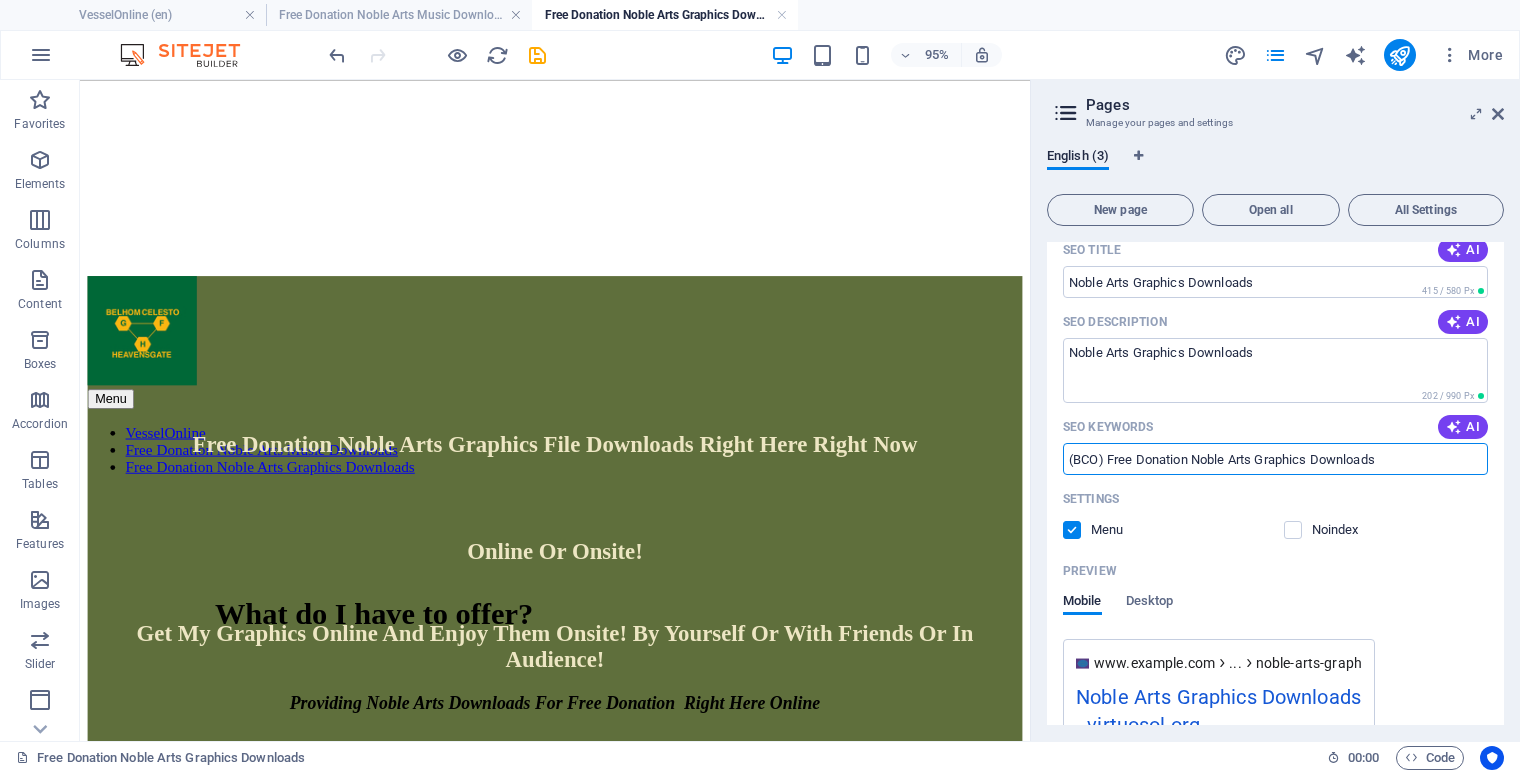 drag, startPoint x: 1195, startPoint y: 457, endPoint x: 1105, endPoint y: 458, distance: 90.005554 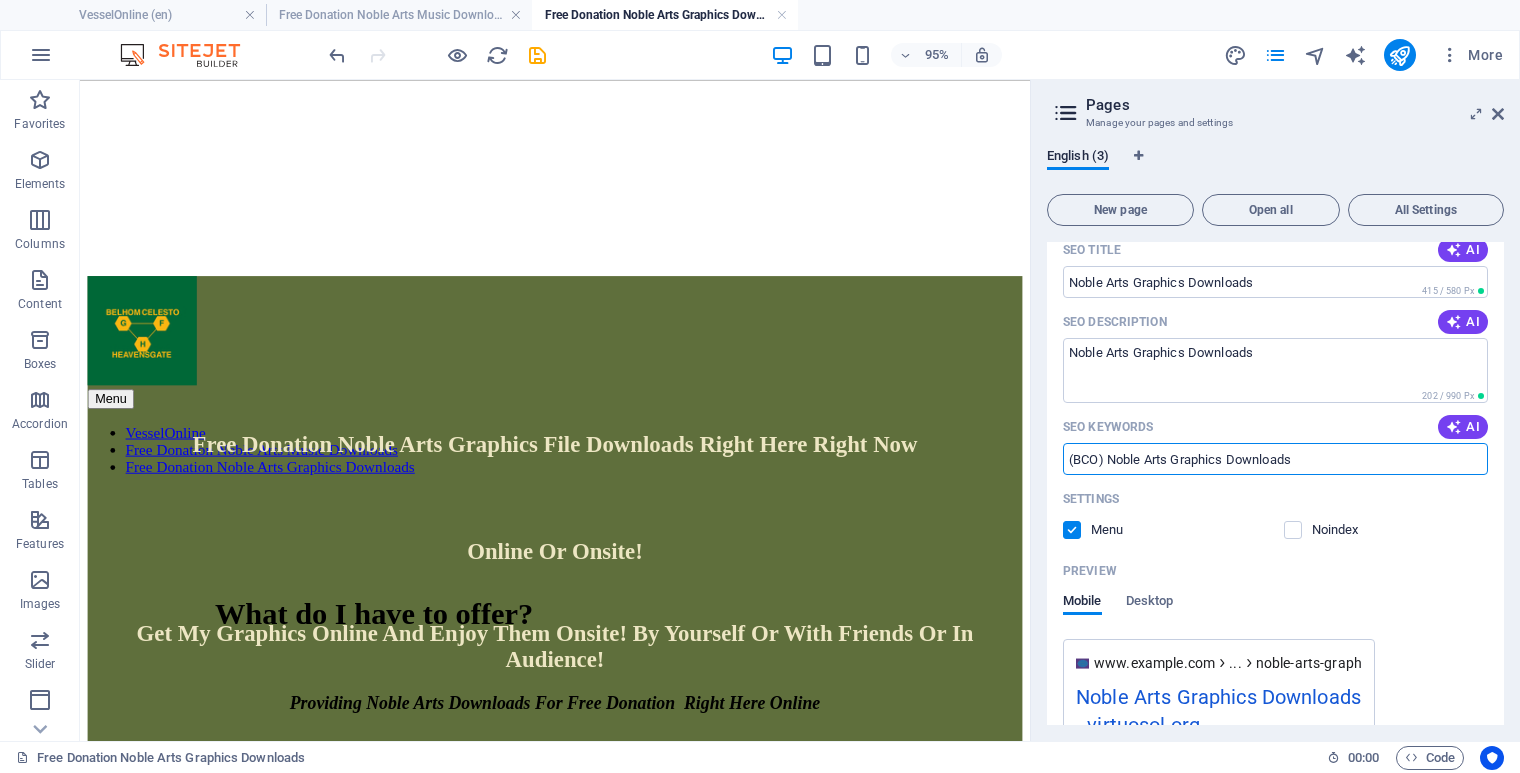 type on "(BCO) Noble Arts Graphics Downloads" 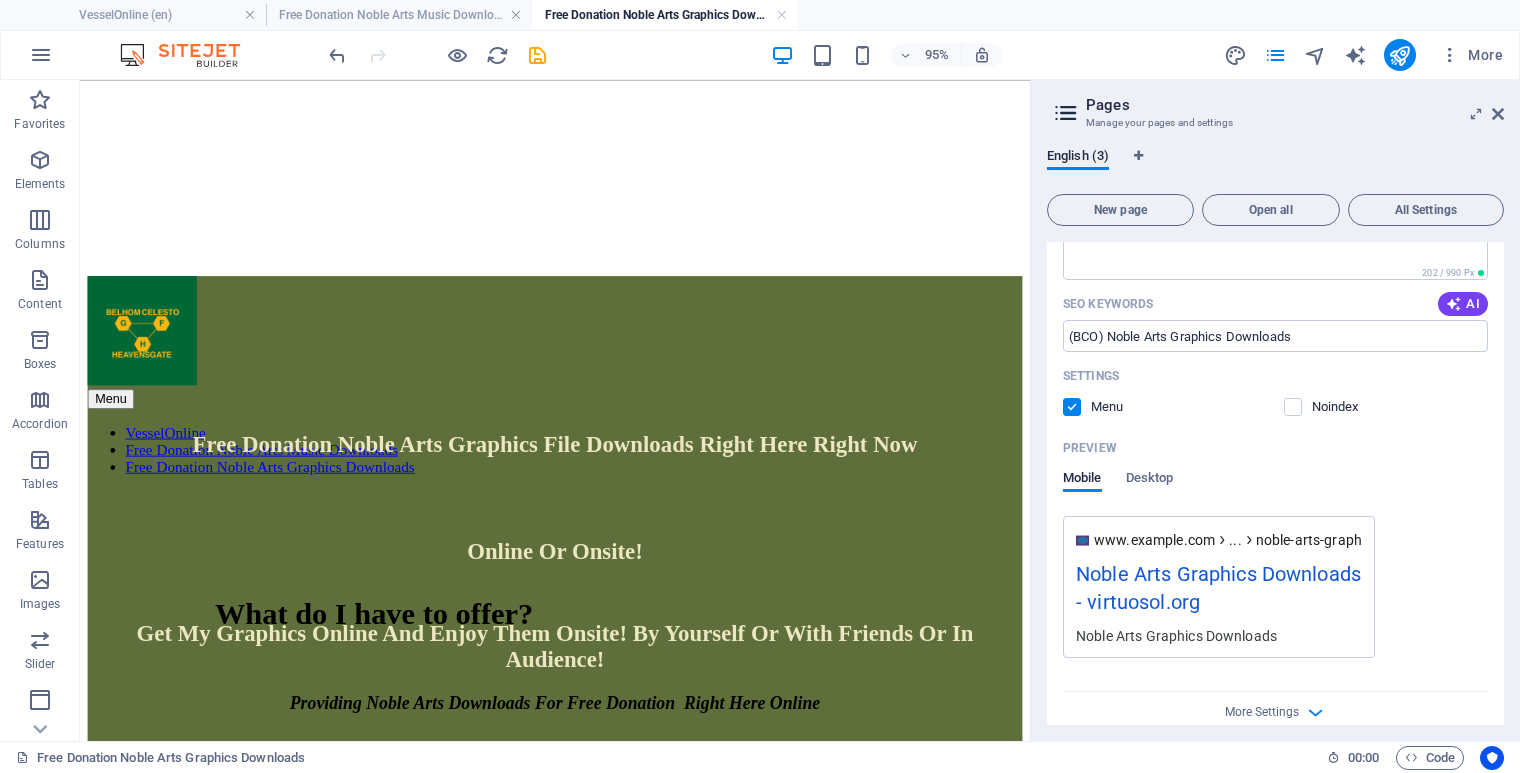 scroll, scrollTop: 479, scrollLeft: 0, axis: vertical 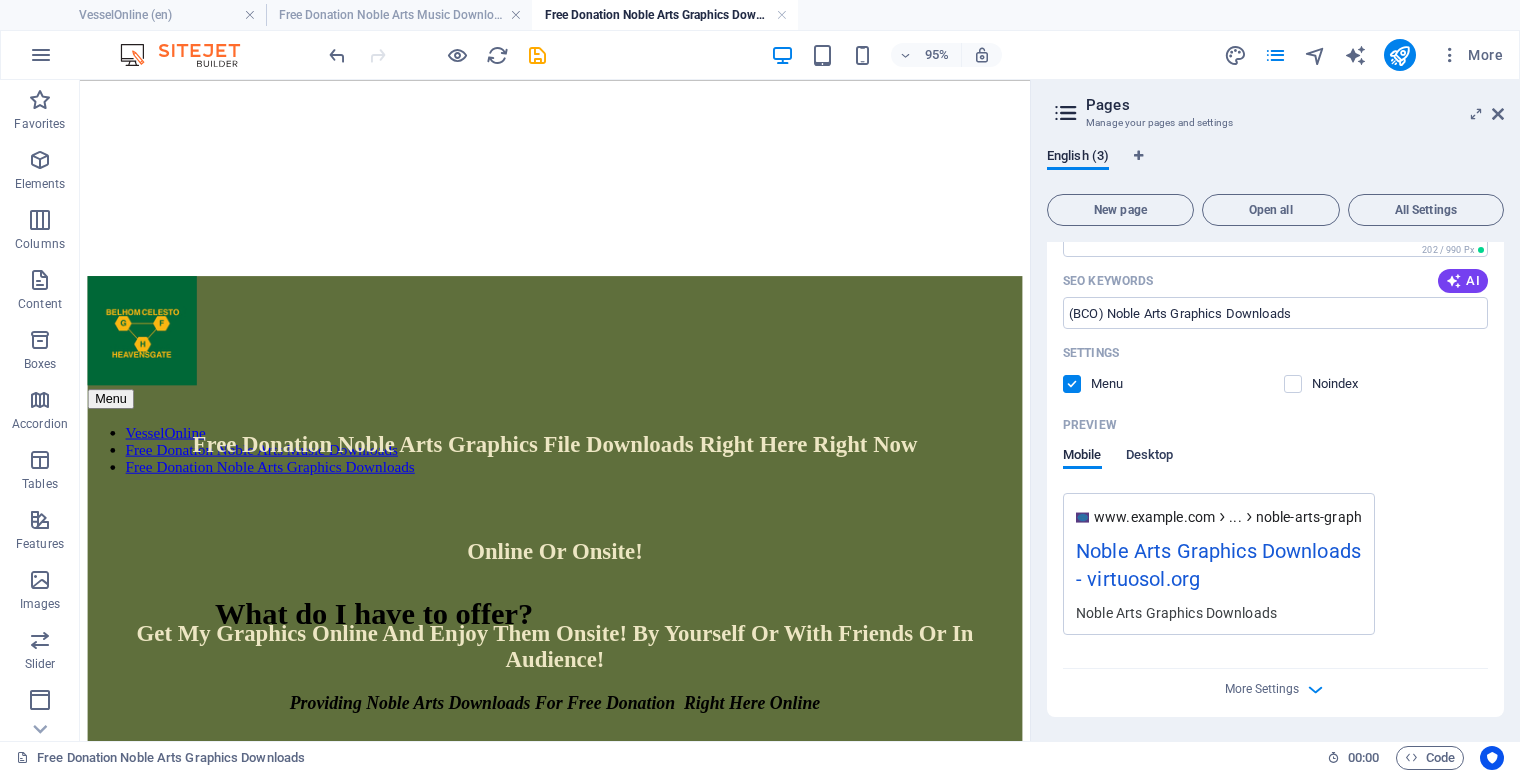 click on "Desktop" at bounding box center [1150, 457] 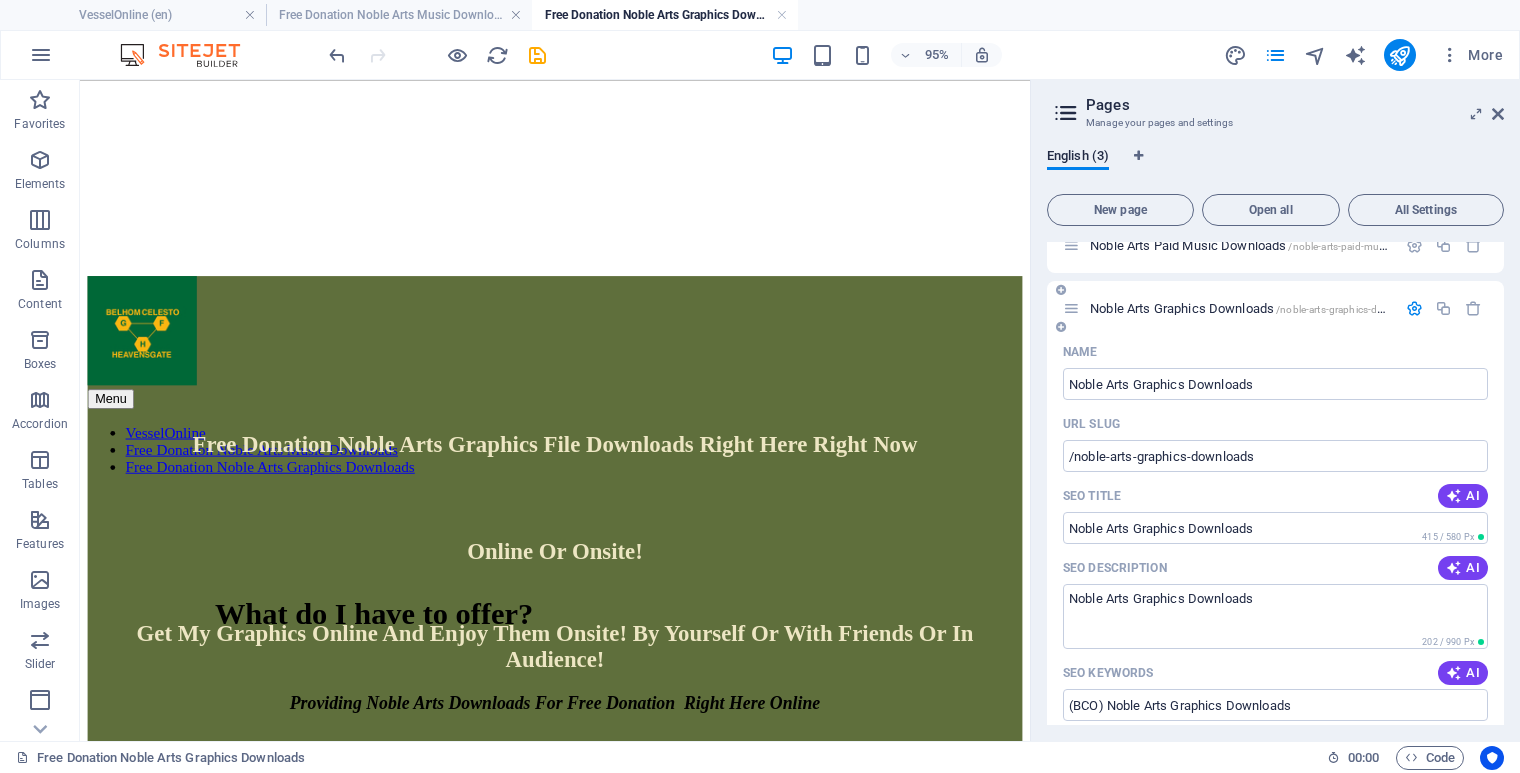 scroll, scrollTop: 0, scrollLeft: 0, axis: both 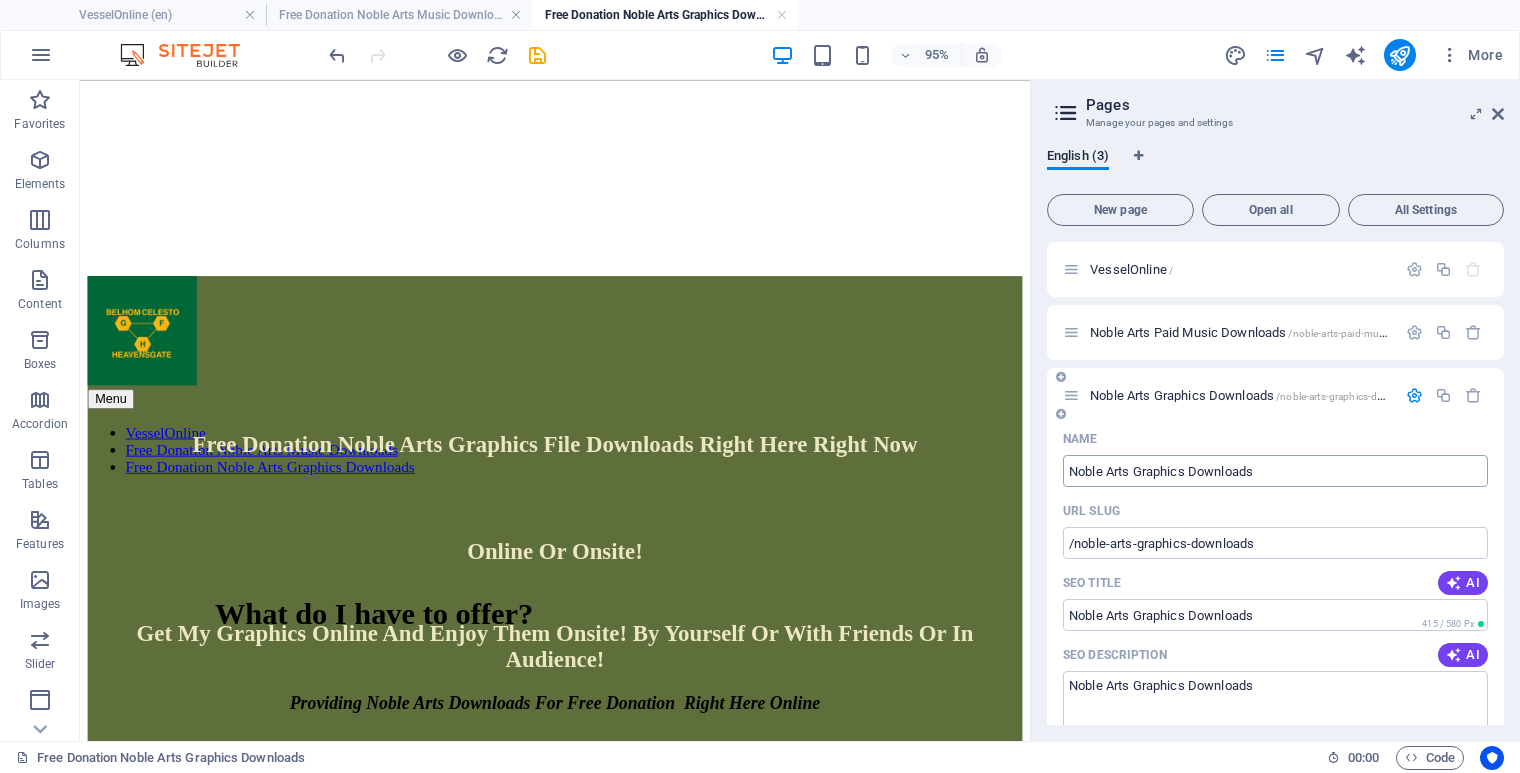 click on "Noble Arts Graphics Downloads" at bounding box center (1275, 471) 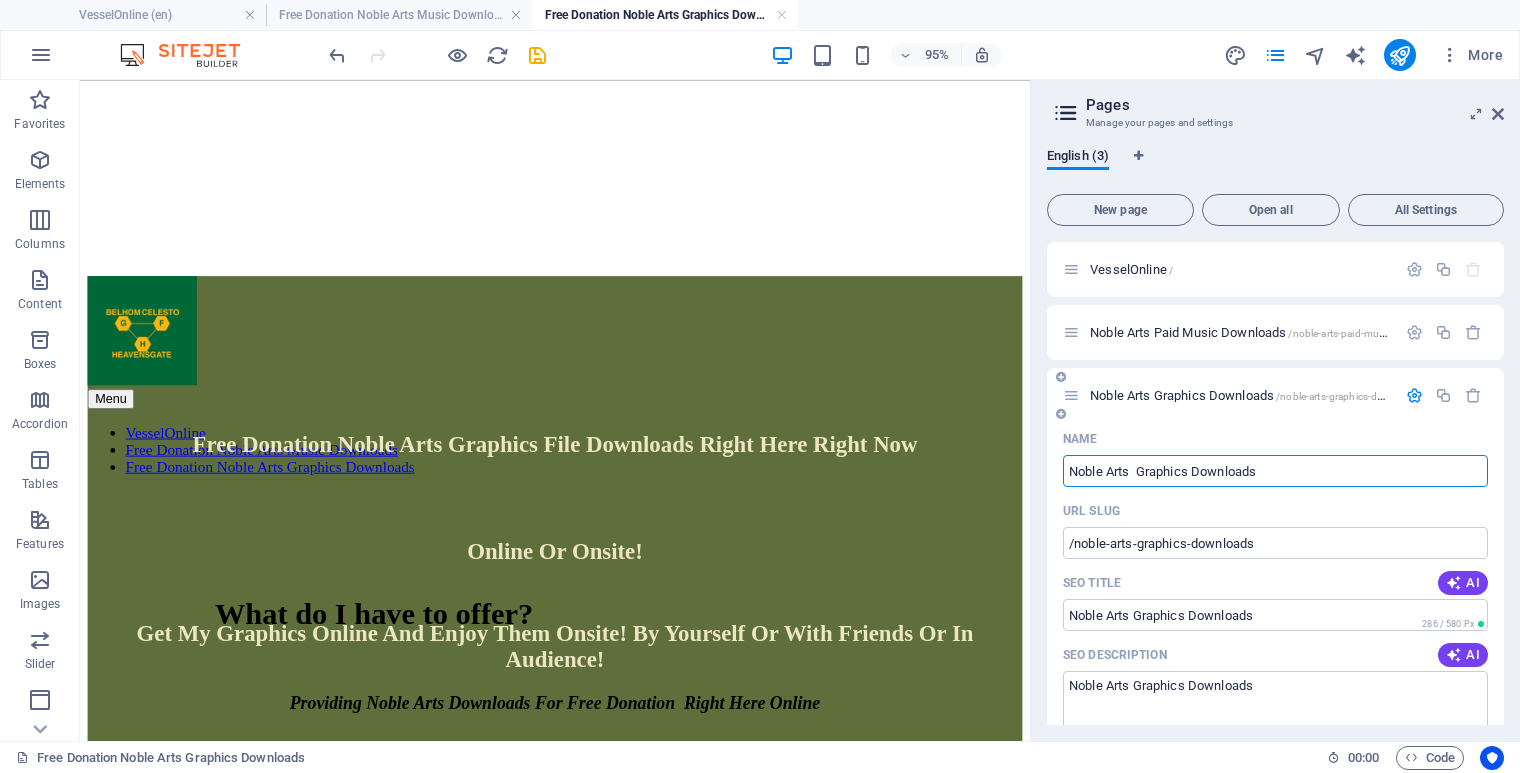 type on "Noble Arts  Graphics Downloads" 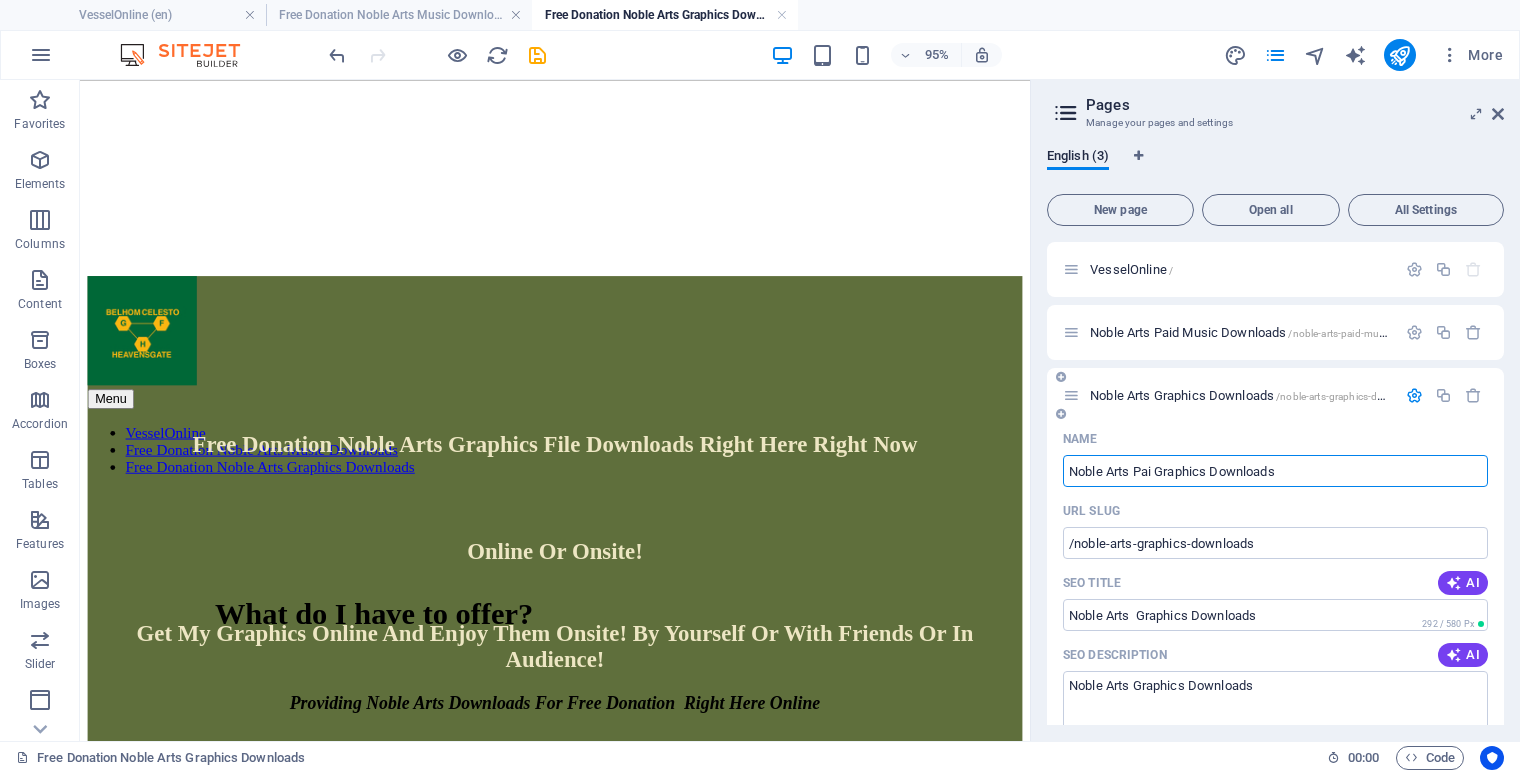 type on "Noble Arts Paid Graphics Downloads" 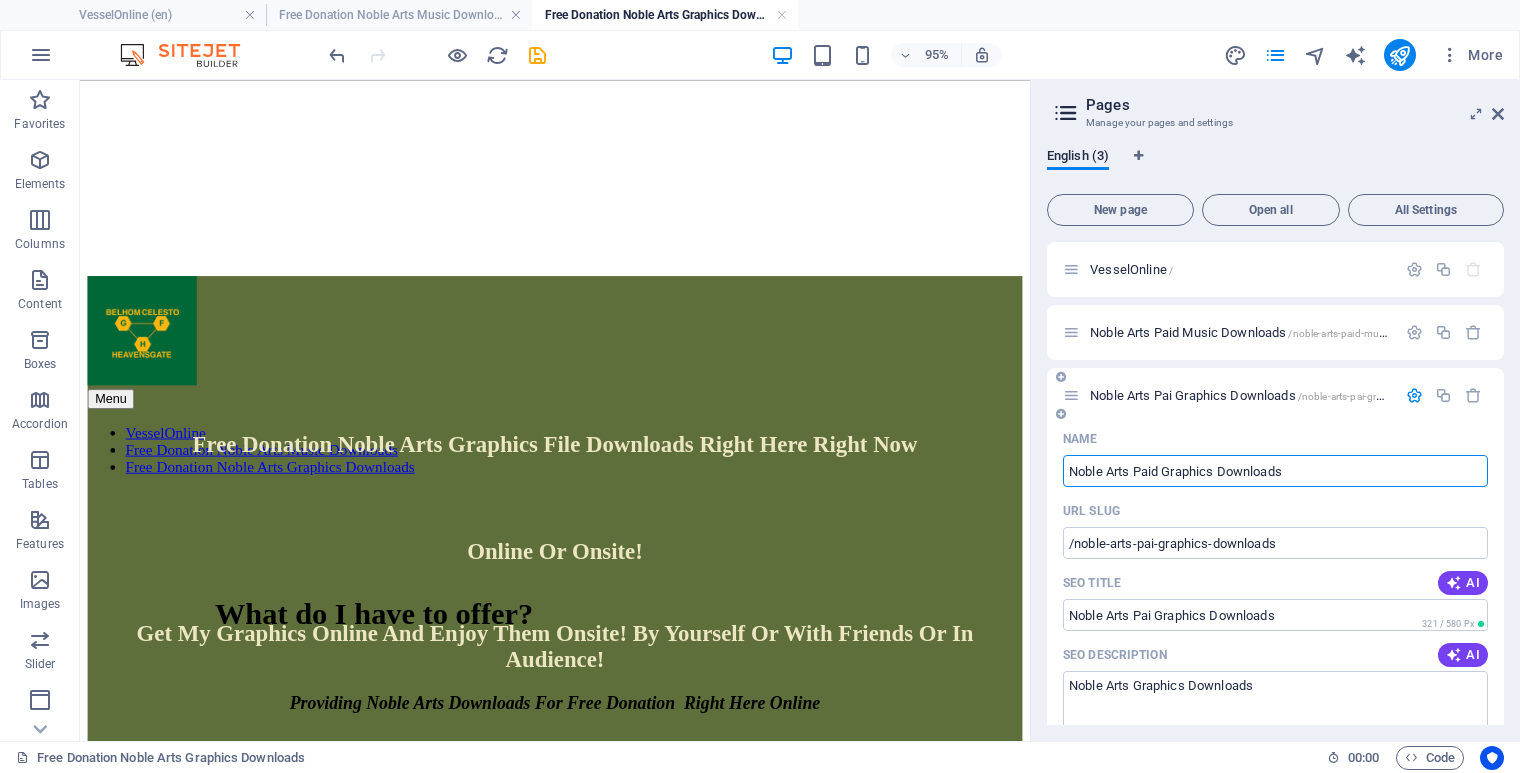 type on "Noble Arts Paid Graphics Downloads" 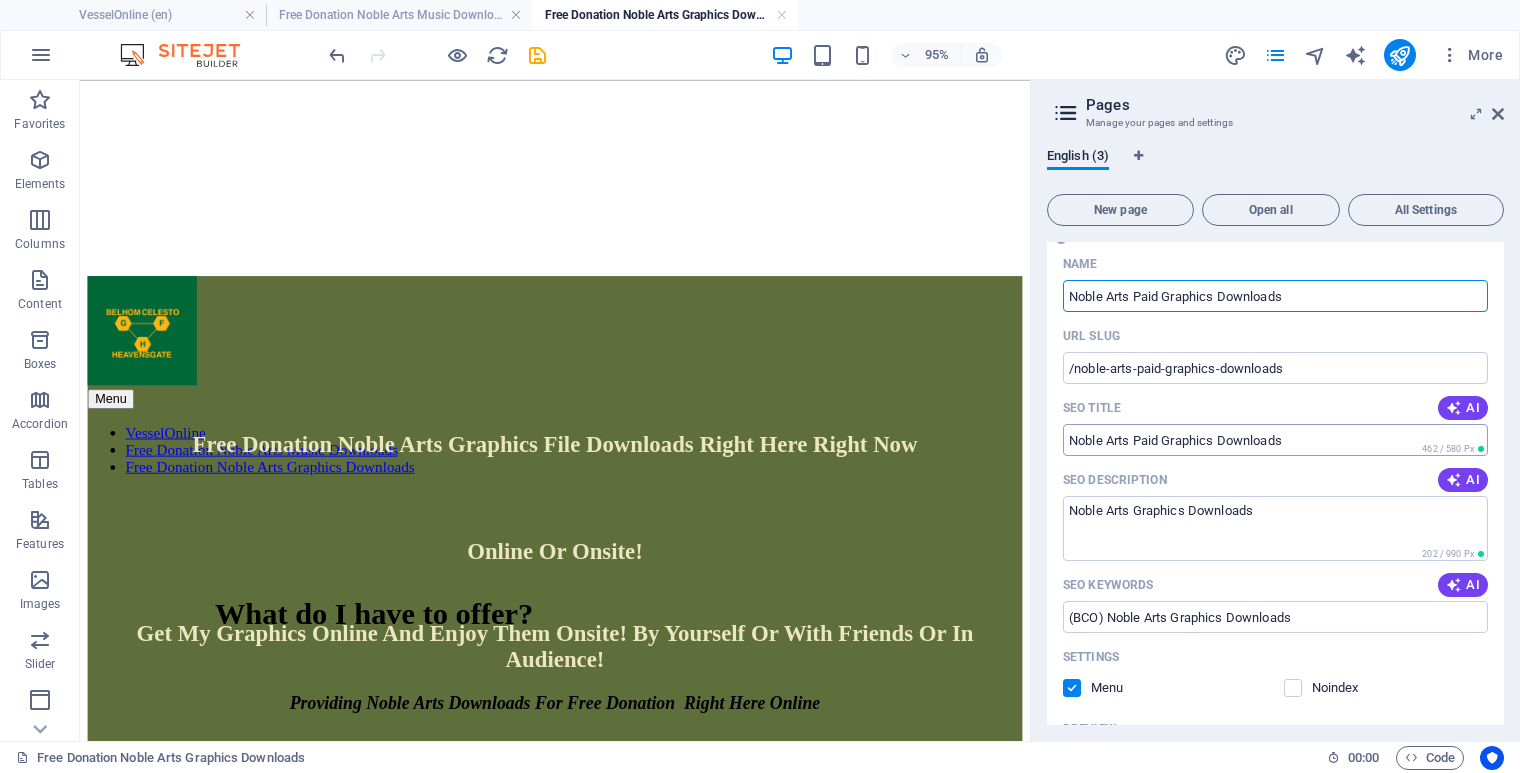 scroll, scrollTop: 234, scrollLeft: 0, axis: vertical 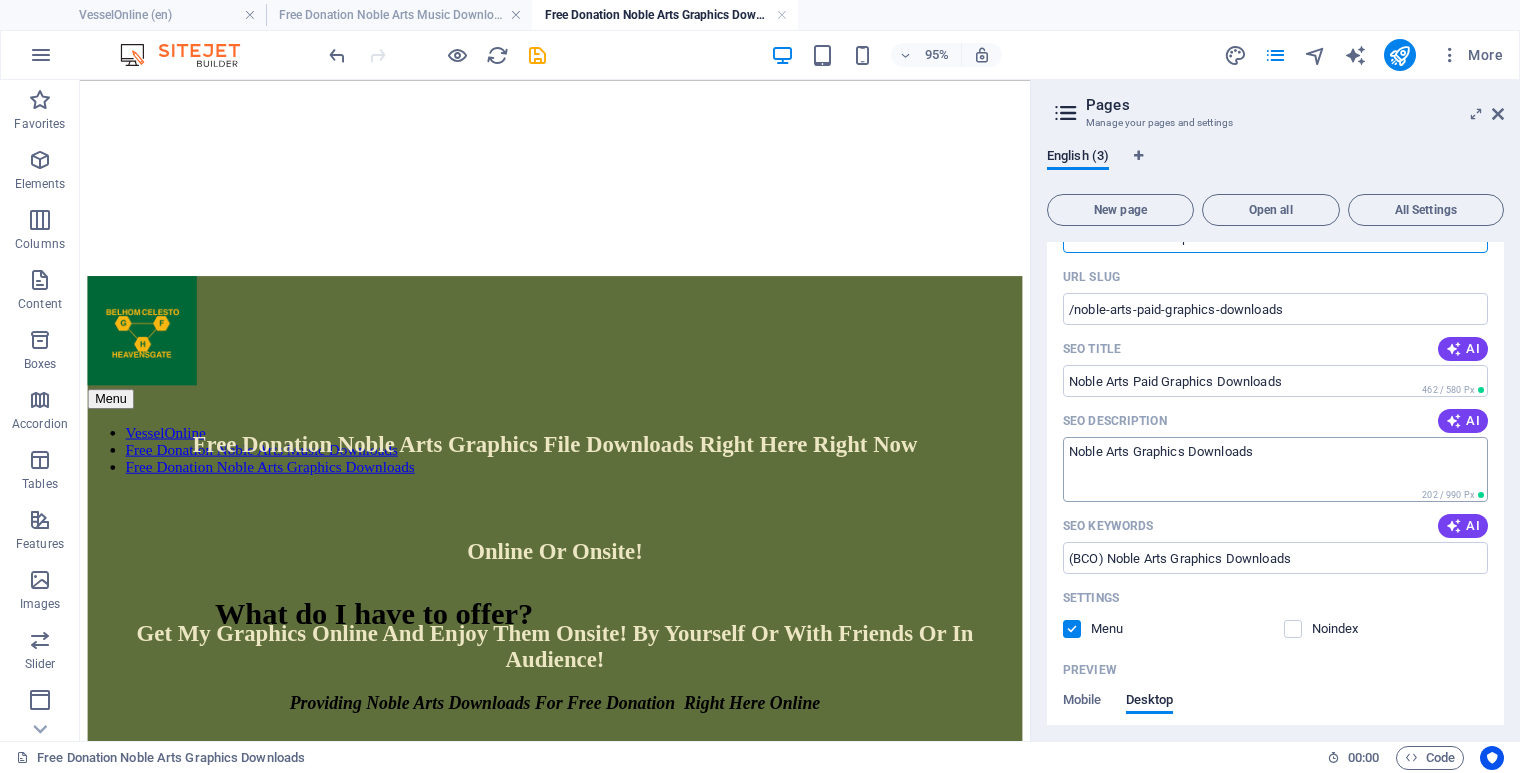 type on "Noble Arts Paid Graphics Downloads" 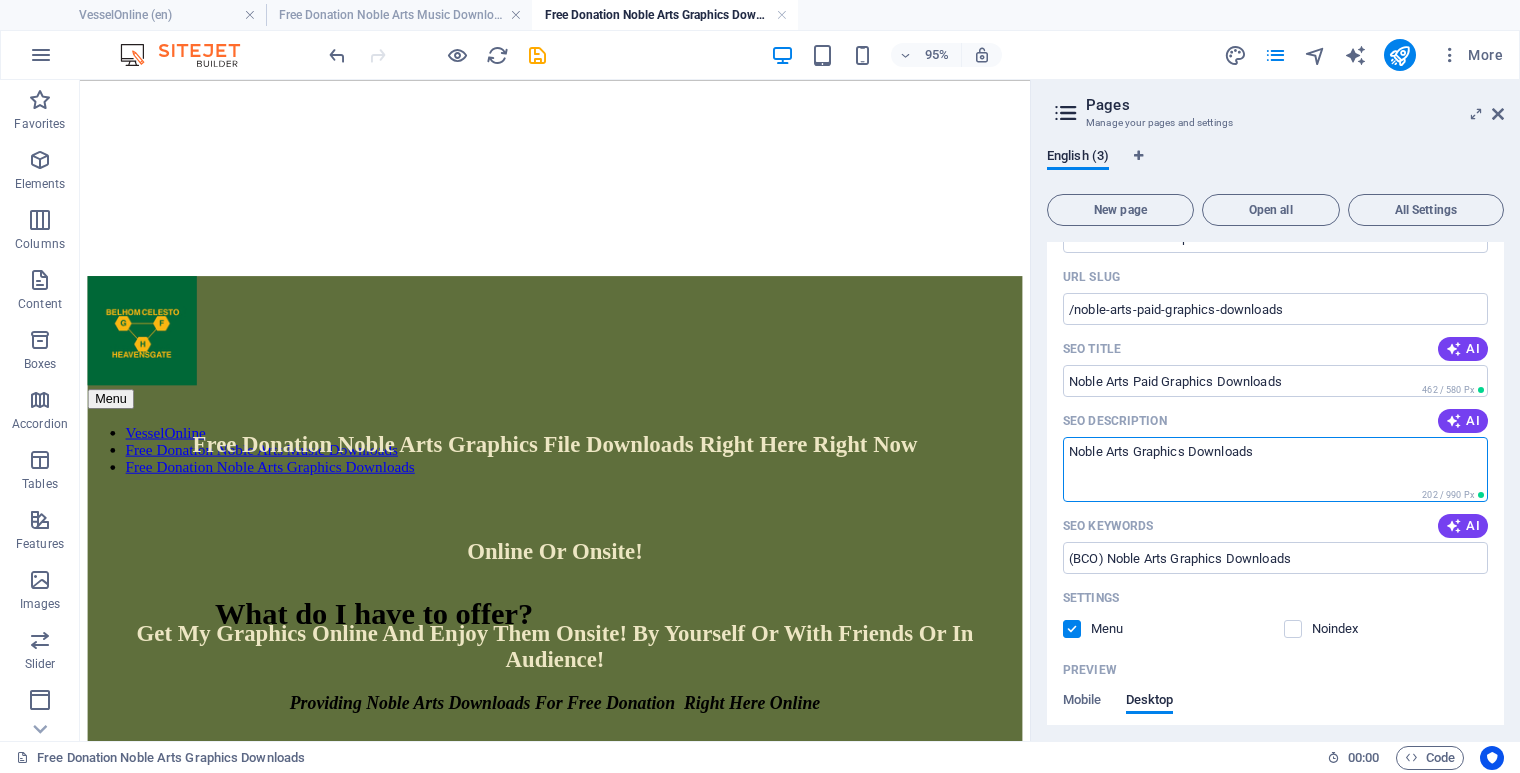 click on "Noble Arts Graphics Downloads" at bounding box center (1275, 469) 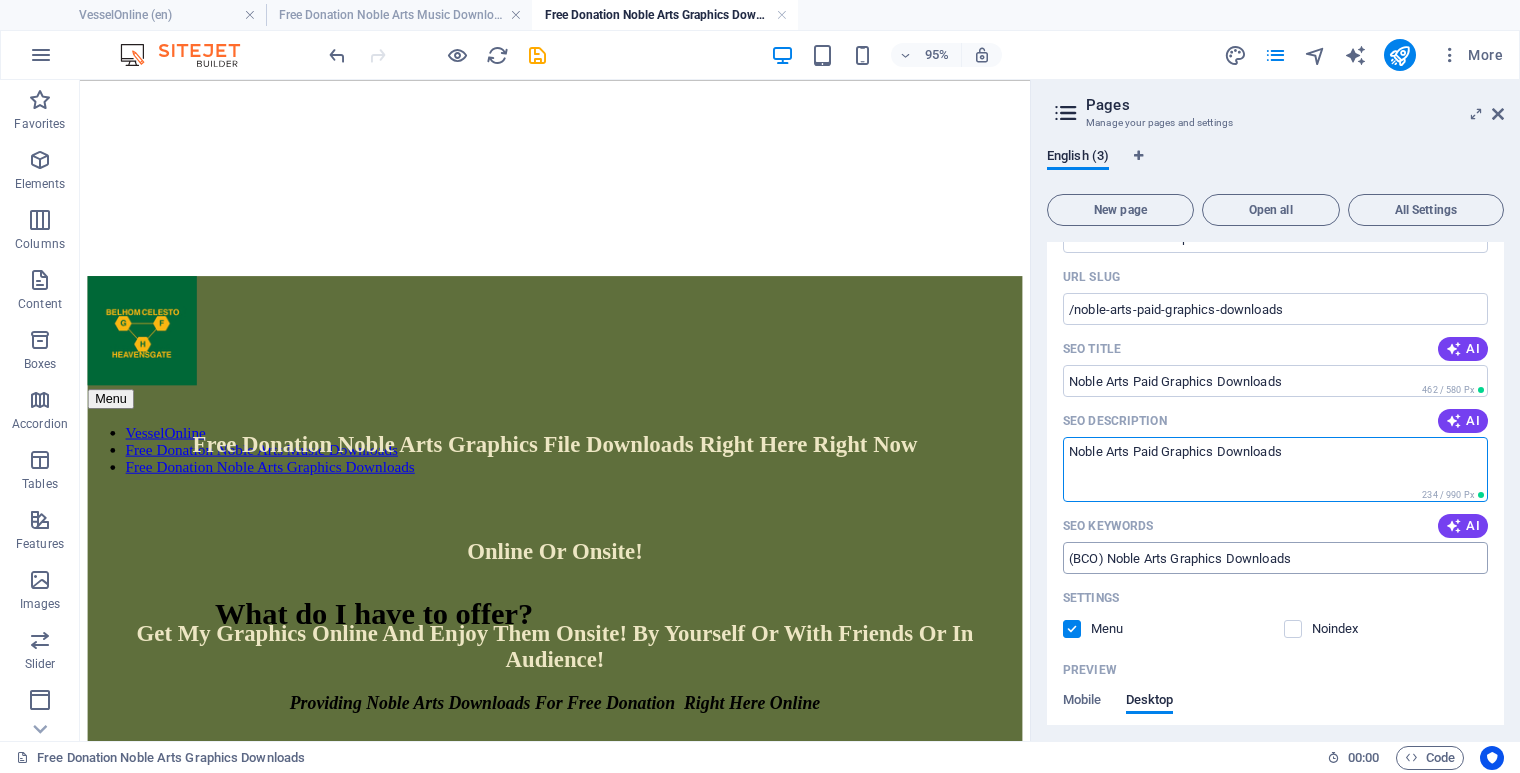 type on "Noble Arts Paid Graphics Downloads" 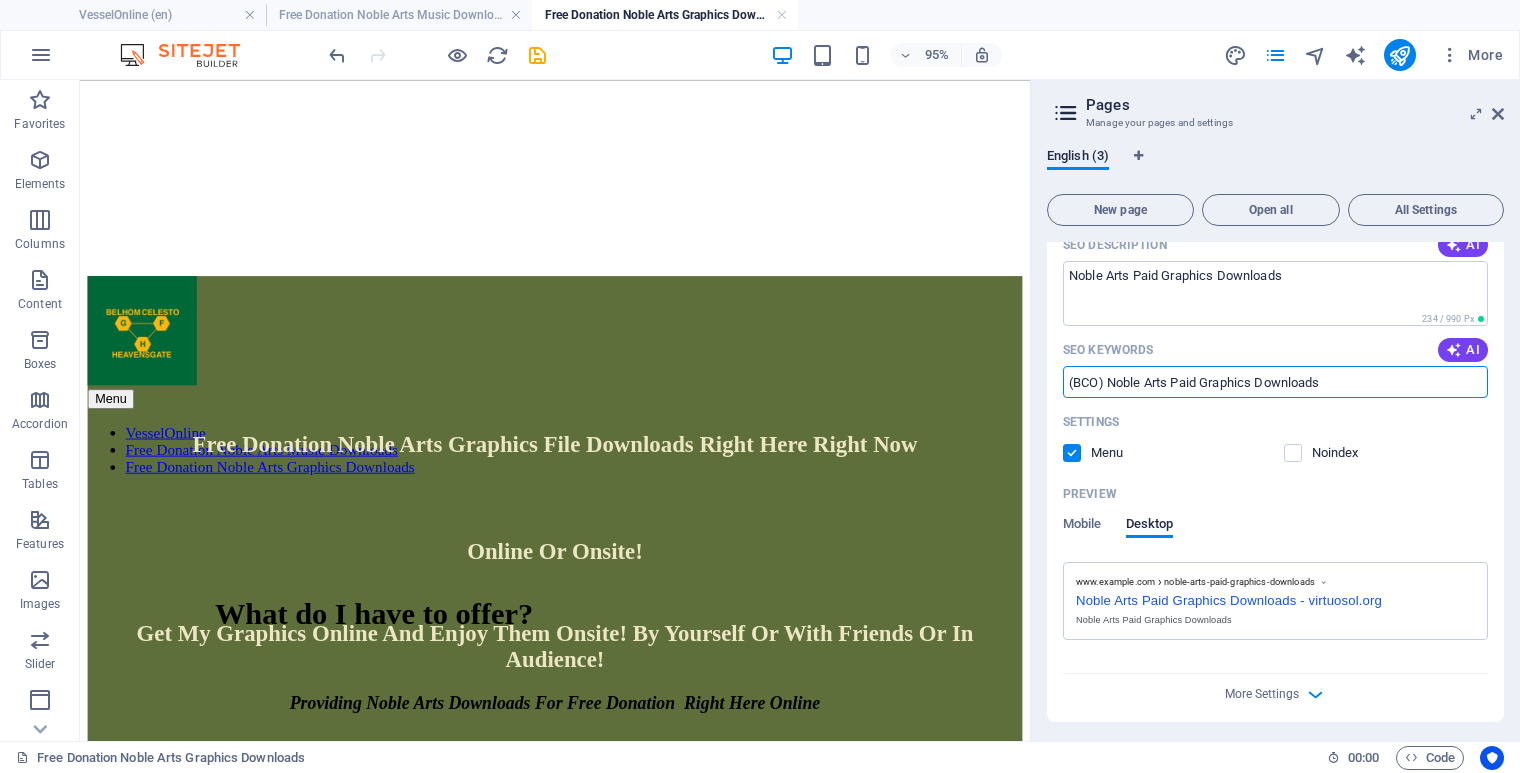 scroll, scrollTop: 415, scrollLeft: 0, axis: vertical 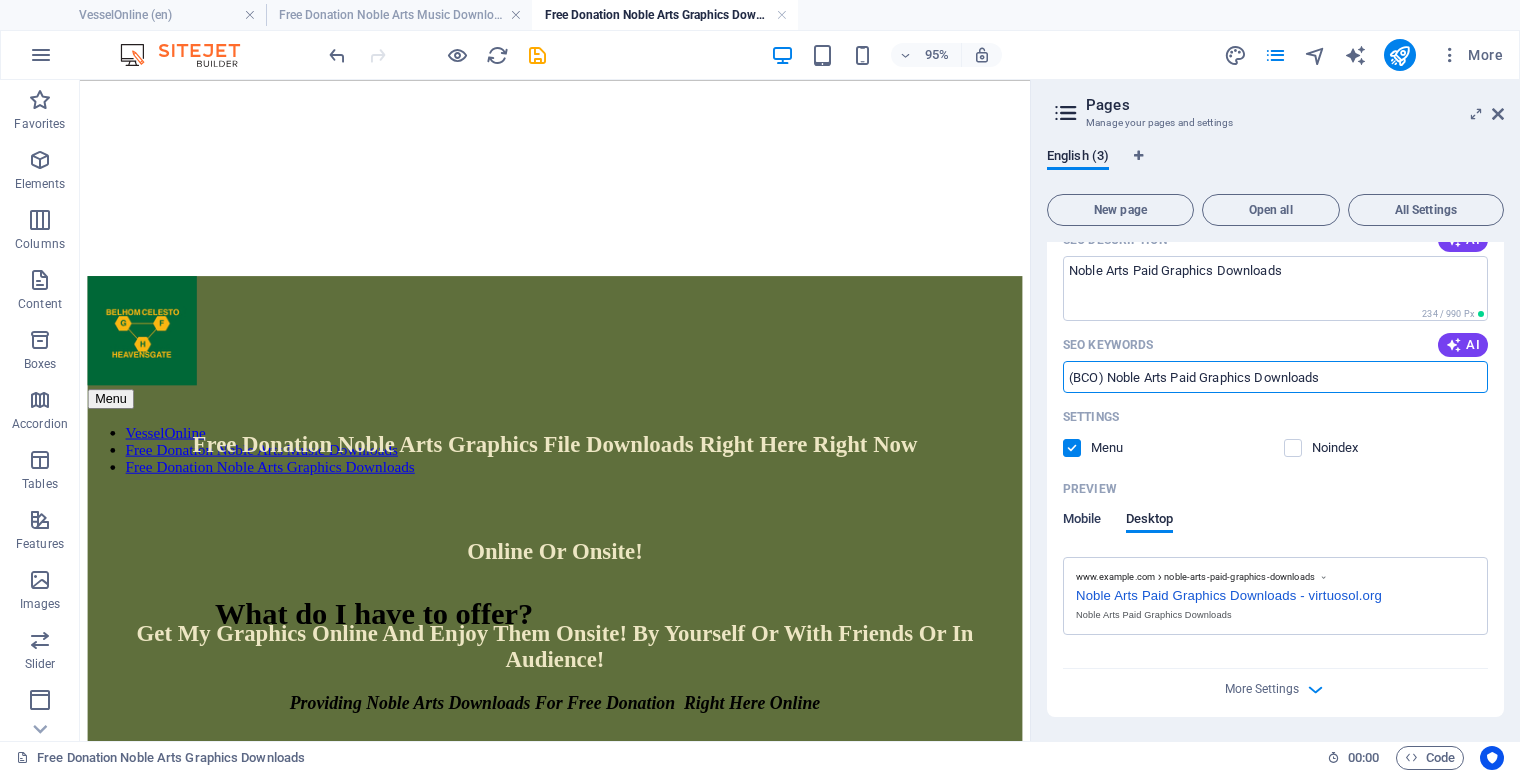 type on "(BCO) Noble Arts Paid Graphics Downloads" 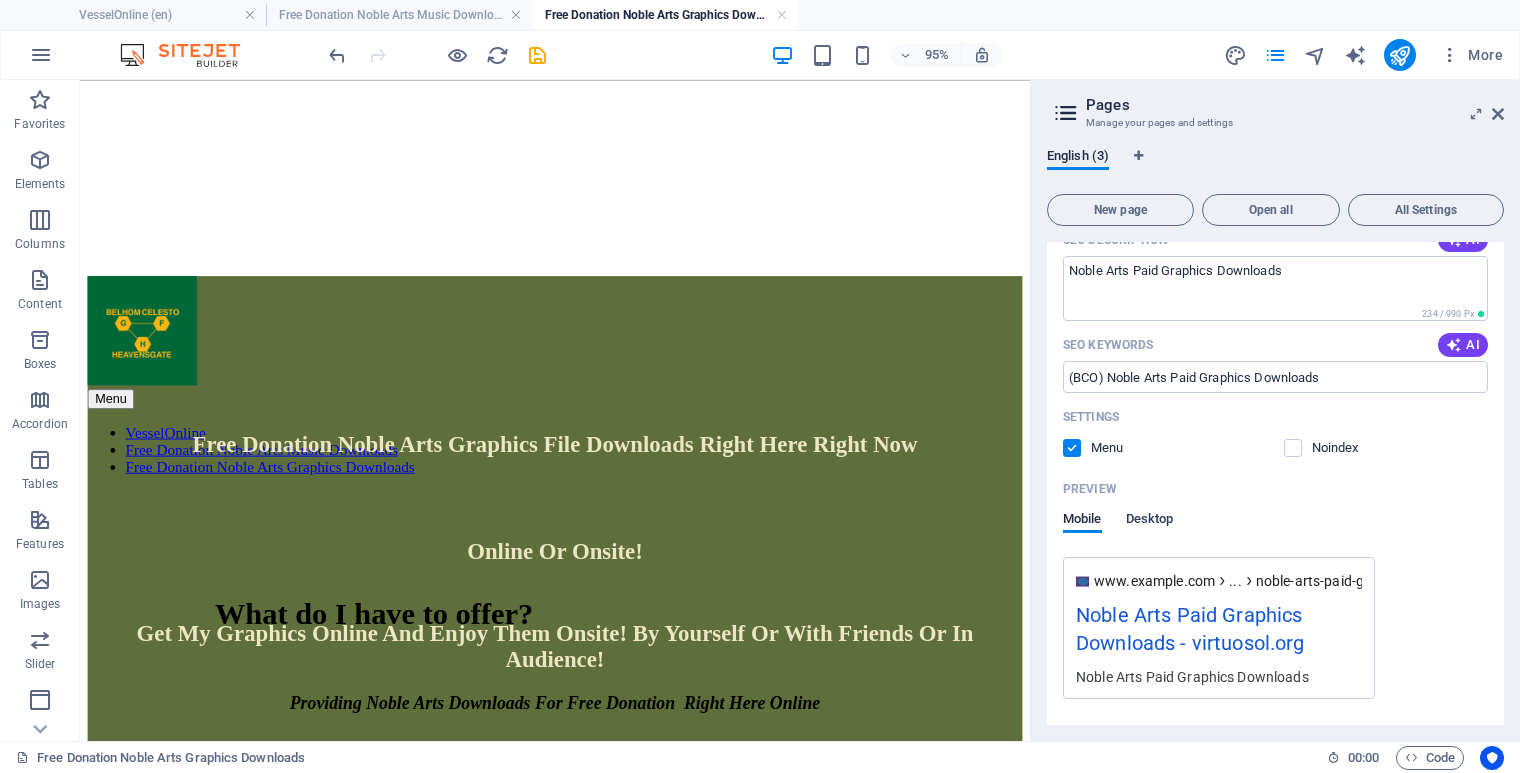 click on "Desktop" at bounding box center [1150, 521] 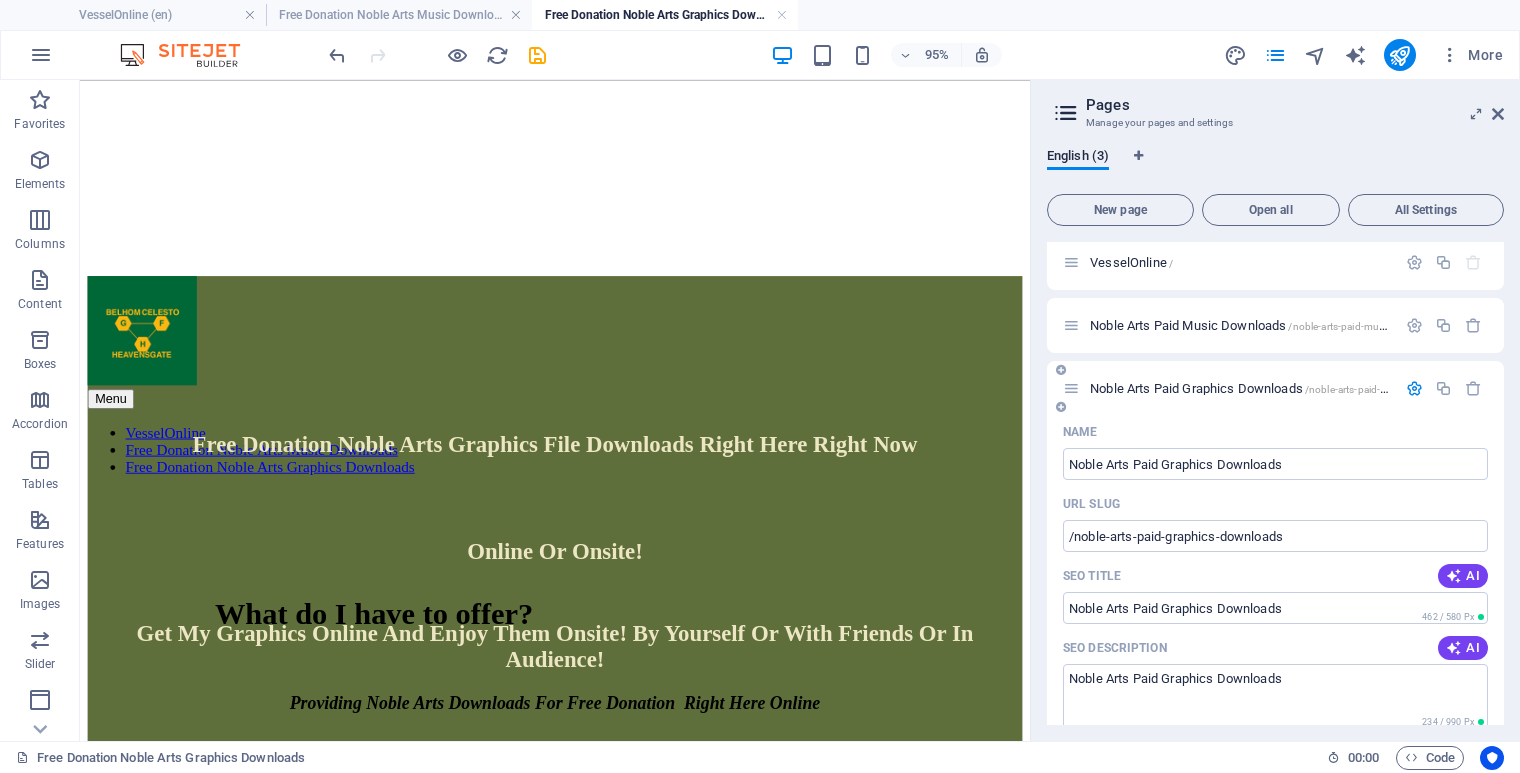 scroll, scrollTop: 0, scrollLeft: 0, axis: both 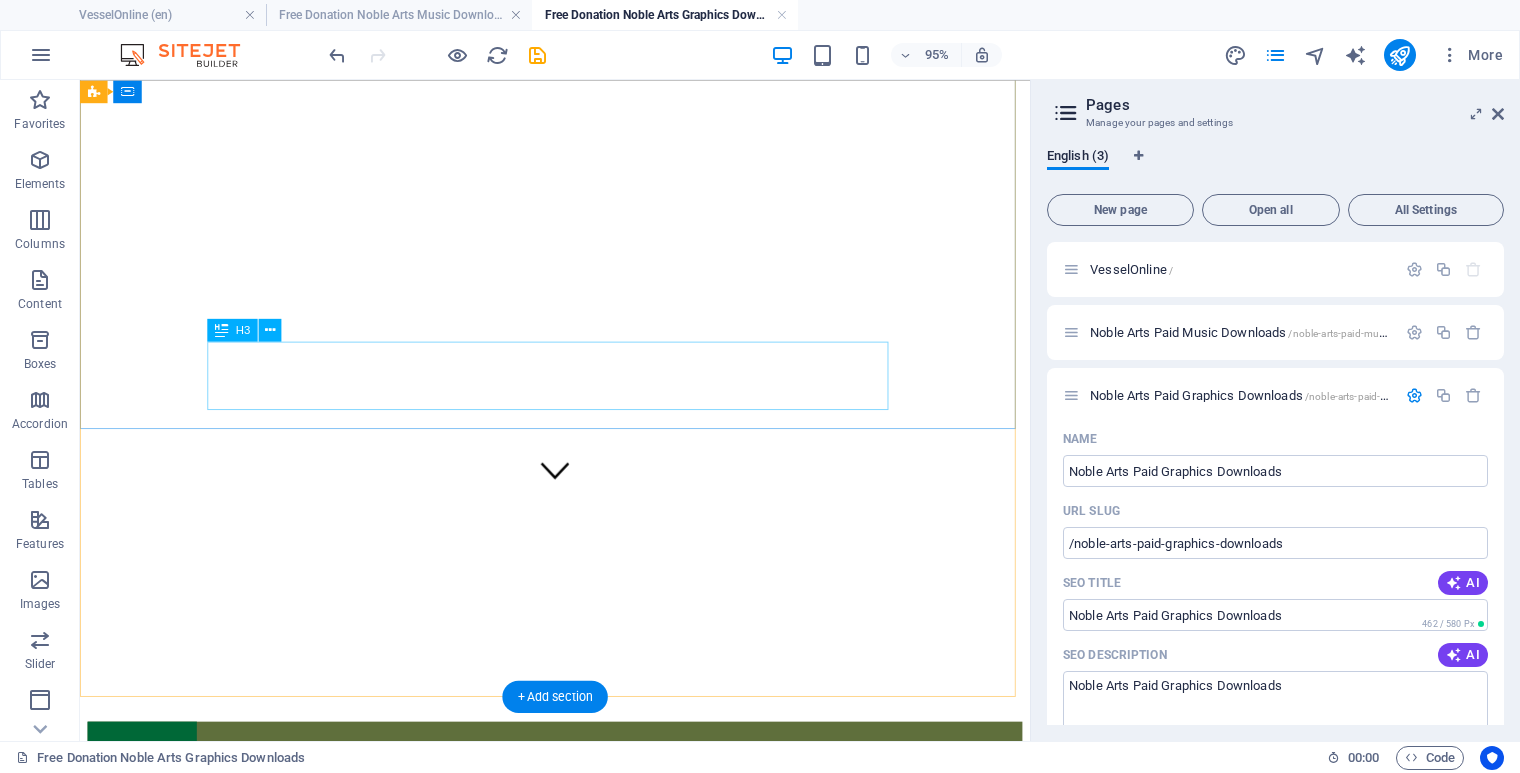 click on "Providing Noble Arts Downloads For Free Donation  Right Here Online" at bounding box center (580, 1205) 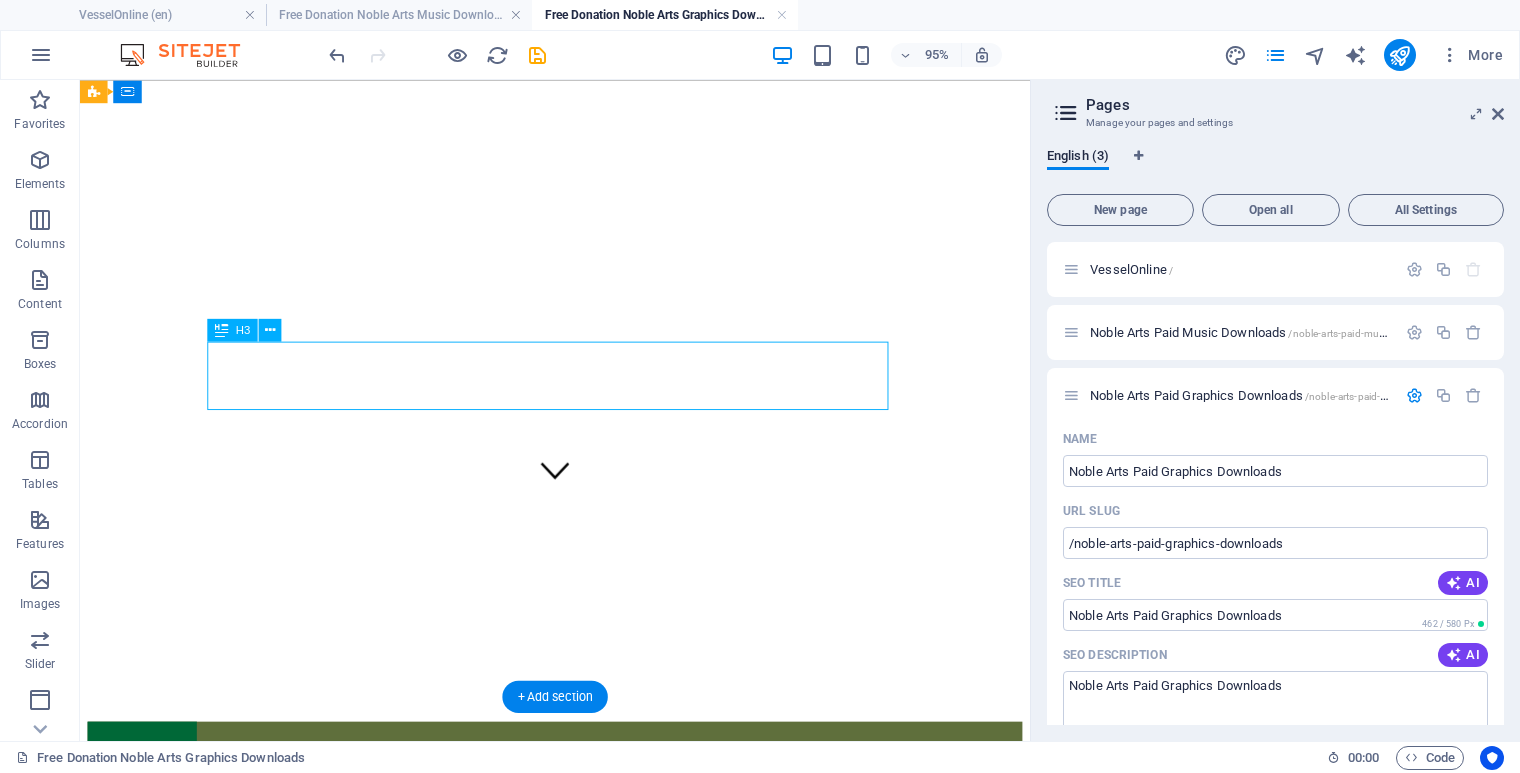 click on "Providing Noble Arts Downloads For Free Donation  Right Here Online" at bounding box center (580, 1205) 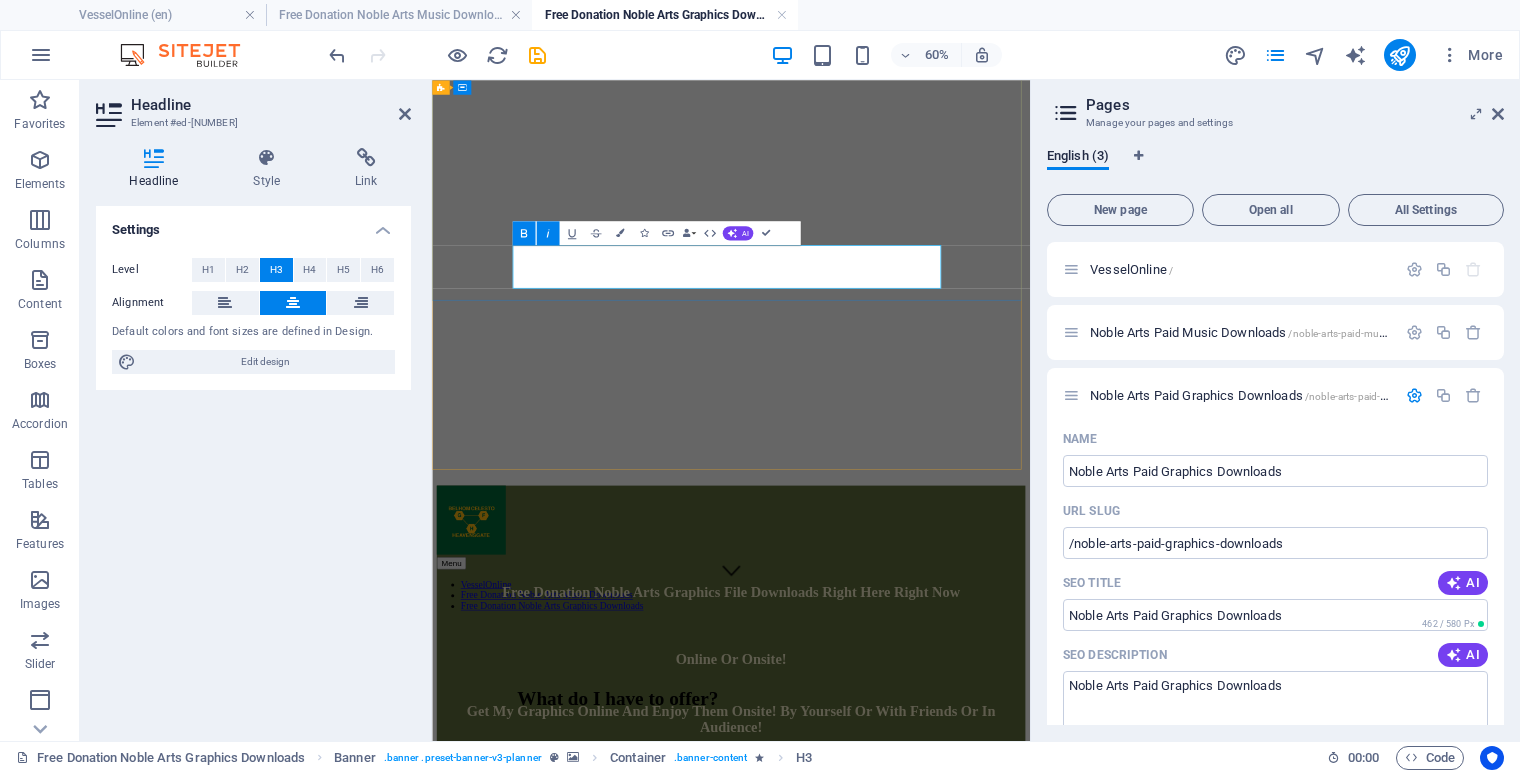 click on "Providing Noble Arts Downloads For Free Donation  Right Here Online" at bounding box center (930, 1204) 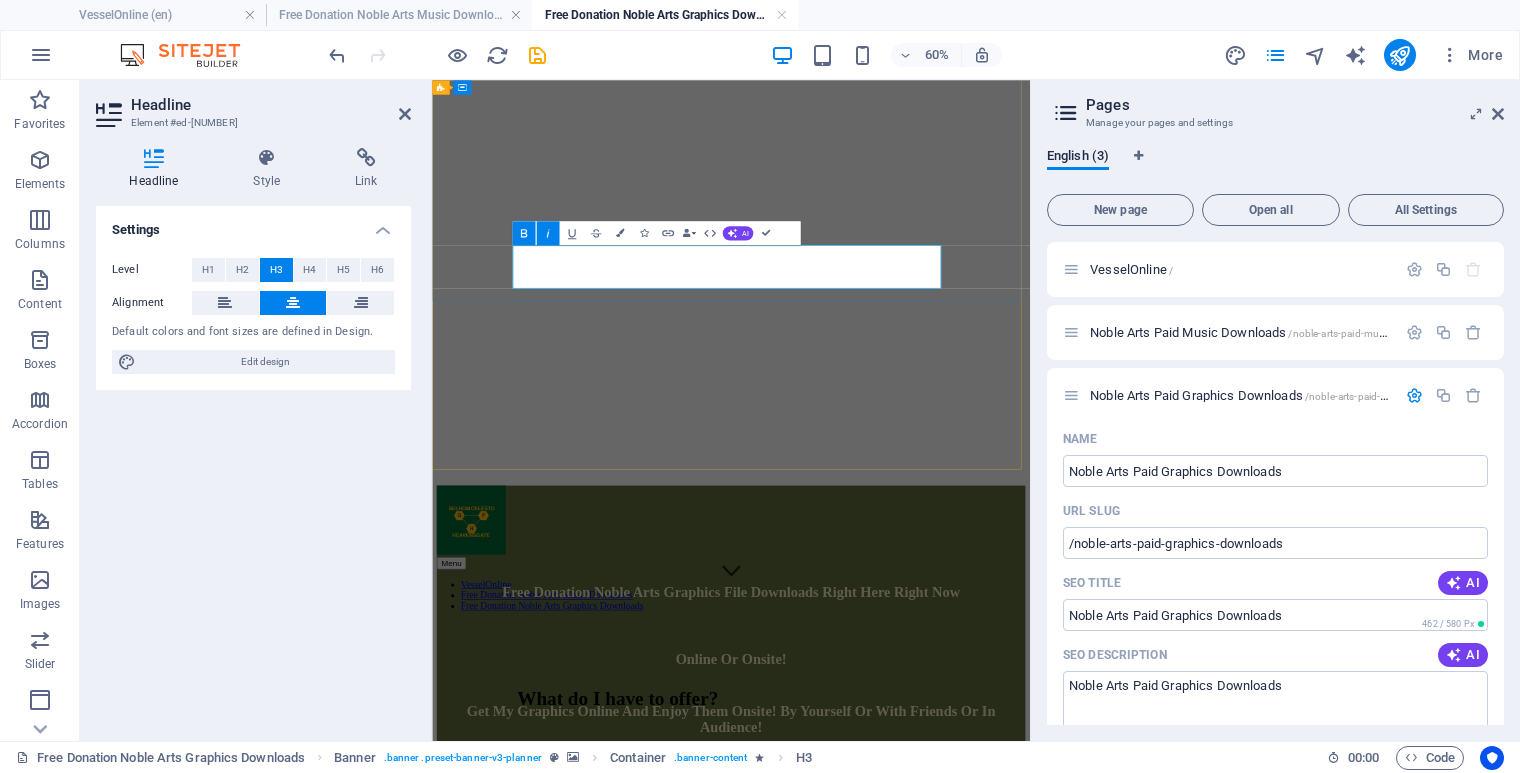 drag, startPoint x: 935, startPoint y: 399, endPoint x: 672, endPoint y: 399, distance: 263 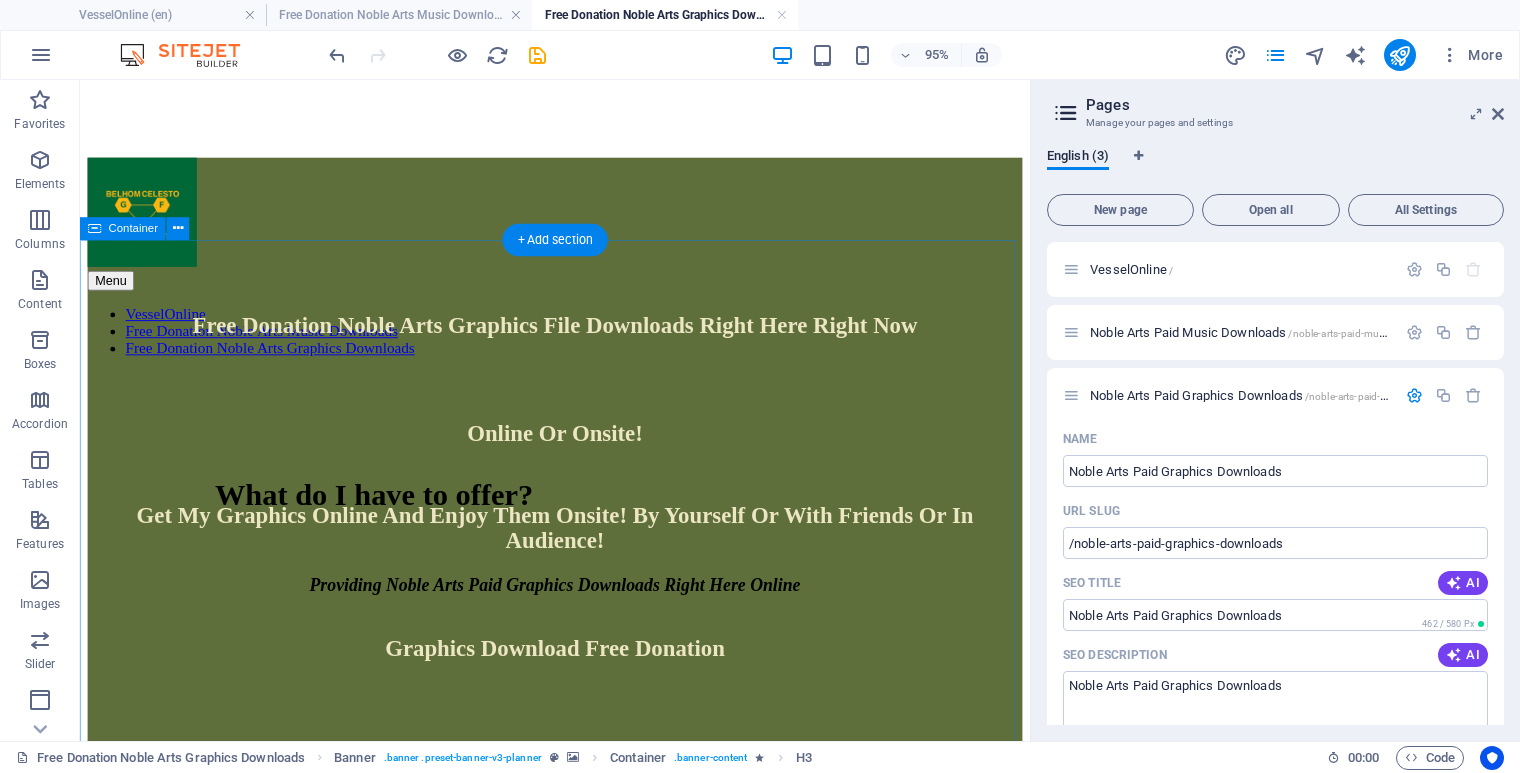 scroll, scrollTop: 857, scrollLeft: 0, axis: vertical 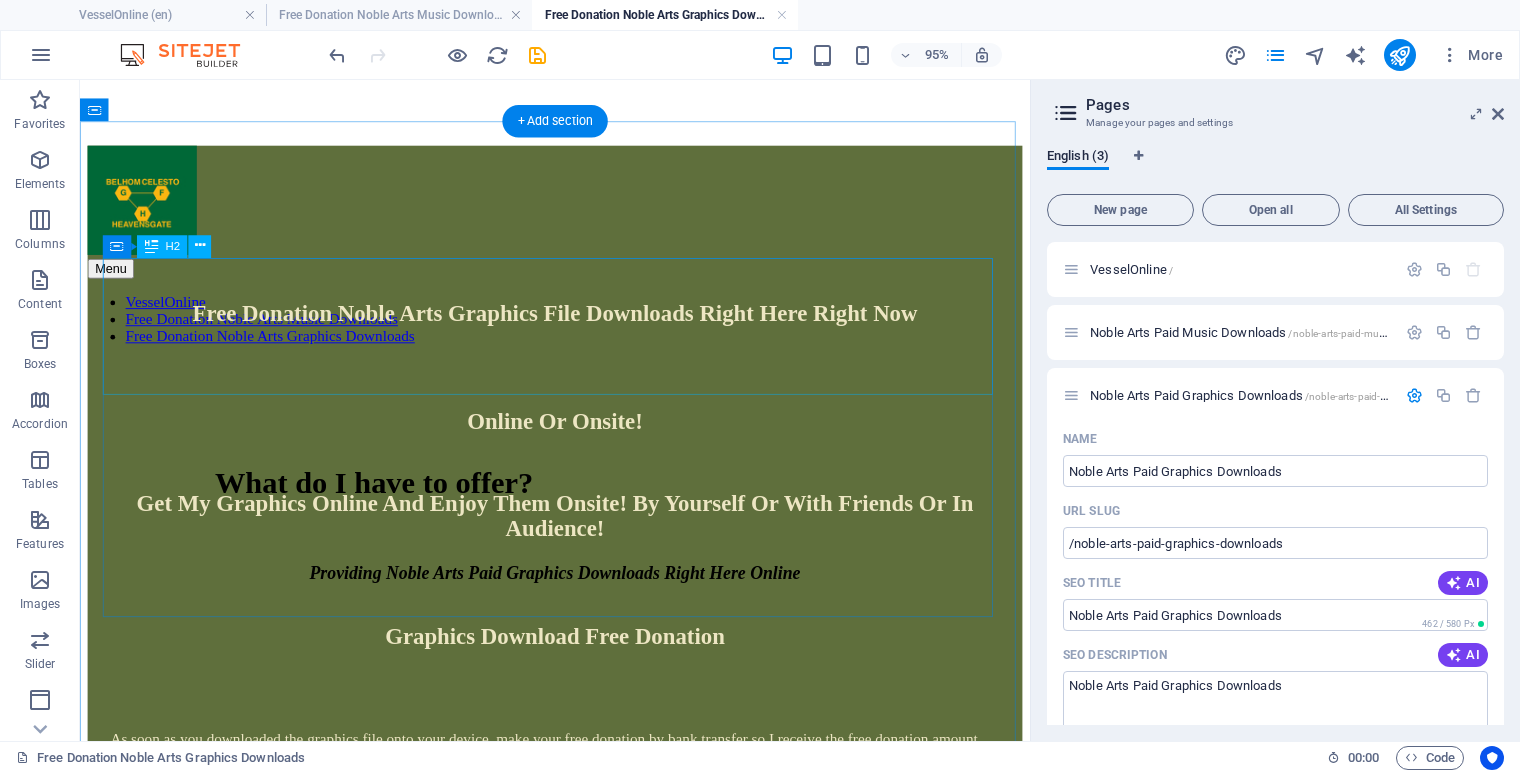 click on "Free Donation Noble Arts Graphics File Downloads Right Here Right Now" at bounding box center [580, 326] 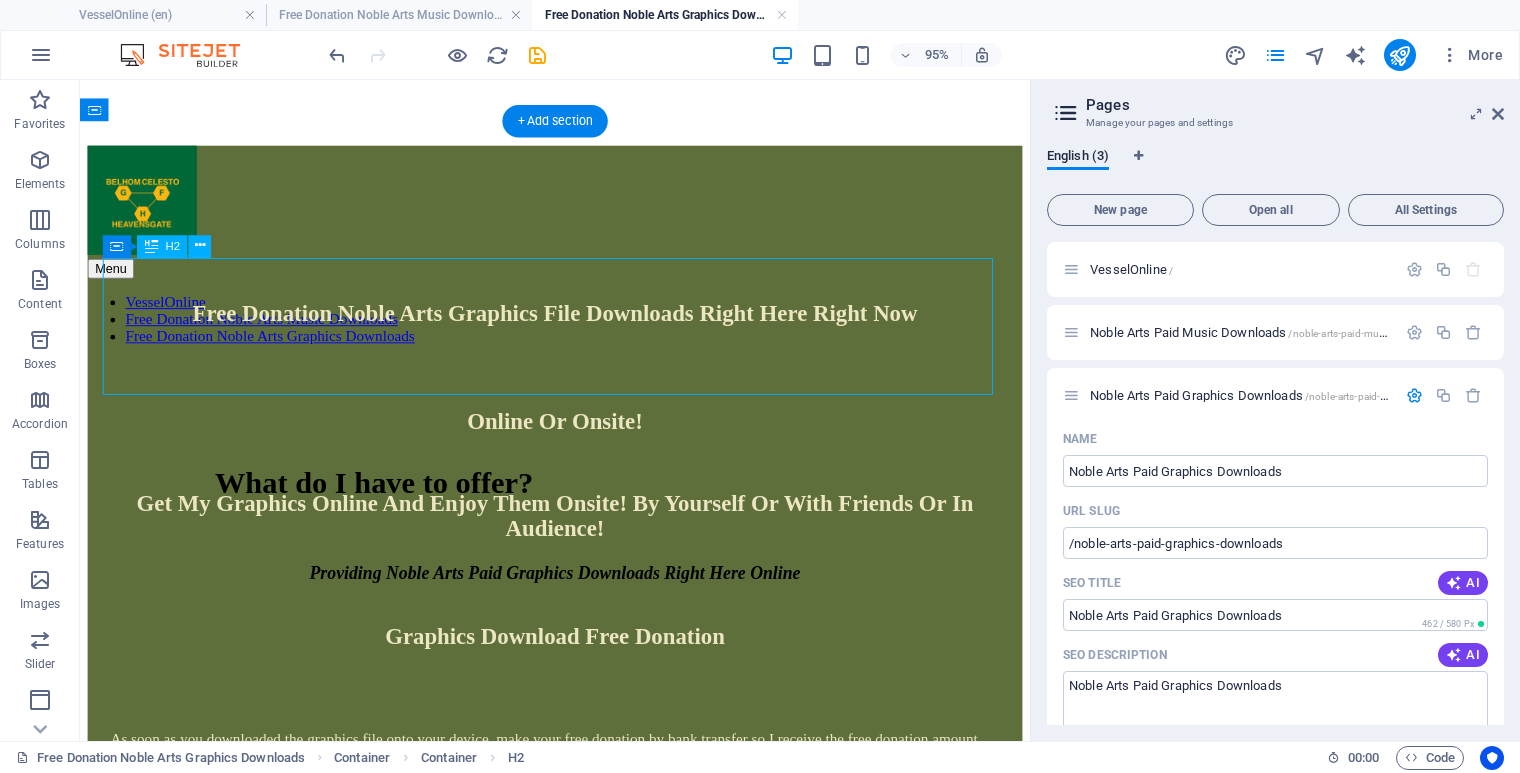 click on "Free Donation Noble Arts Graphics File Downloads Right Here Right Now" at bounding box center [580, 326] 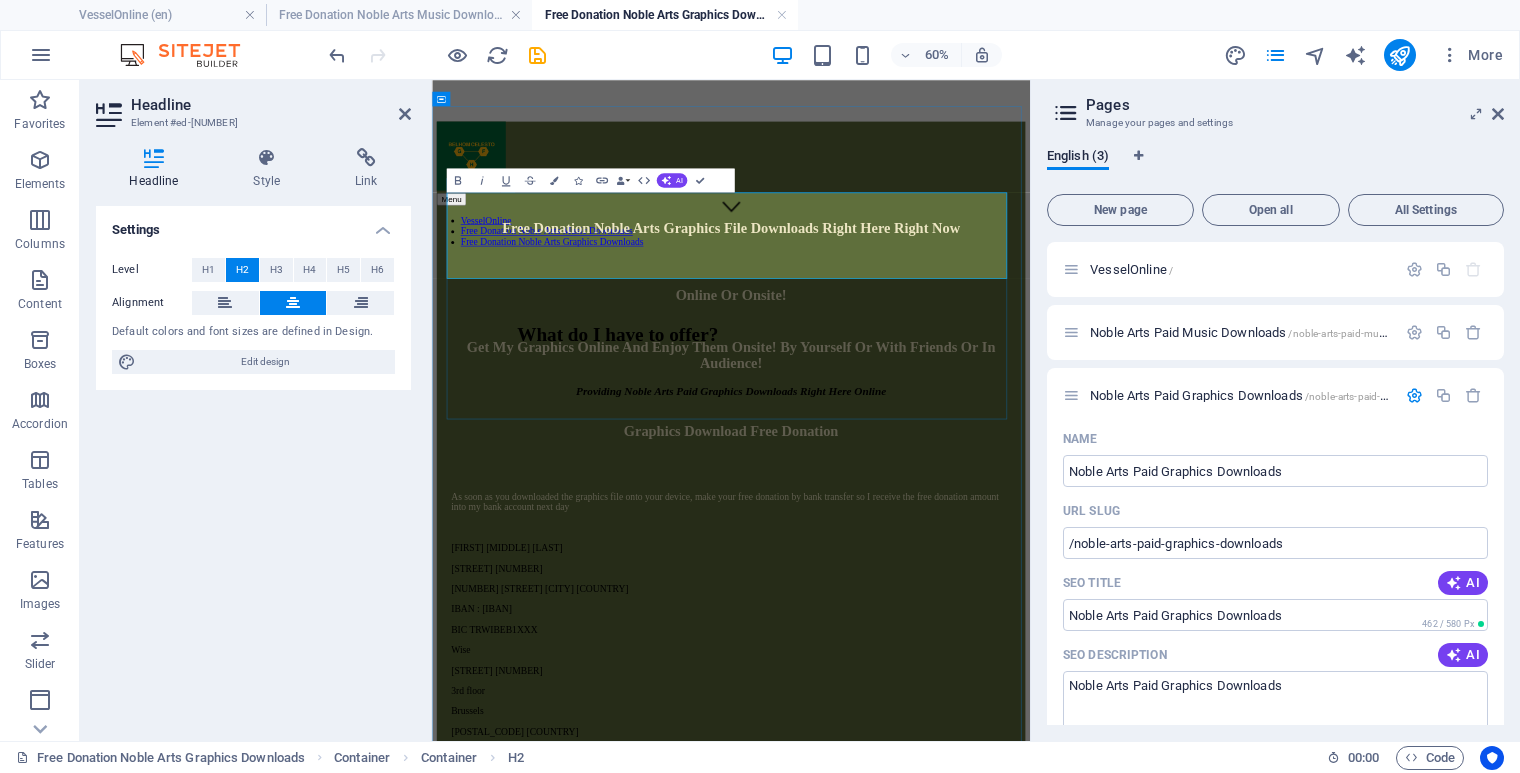 click on "Free Donation Noble Arts Graphics File Downloads Right Here Right Now" at bounding box center [930, 326] 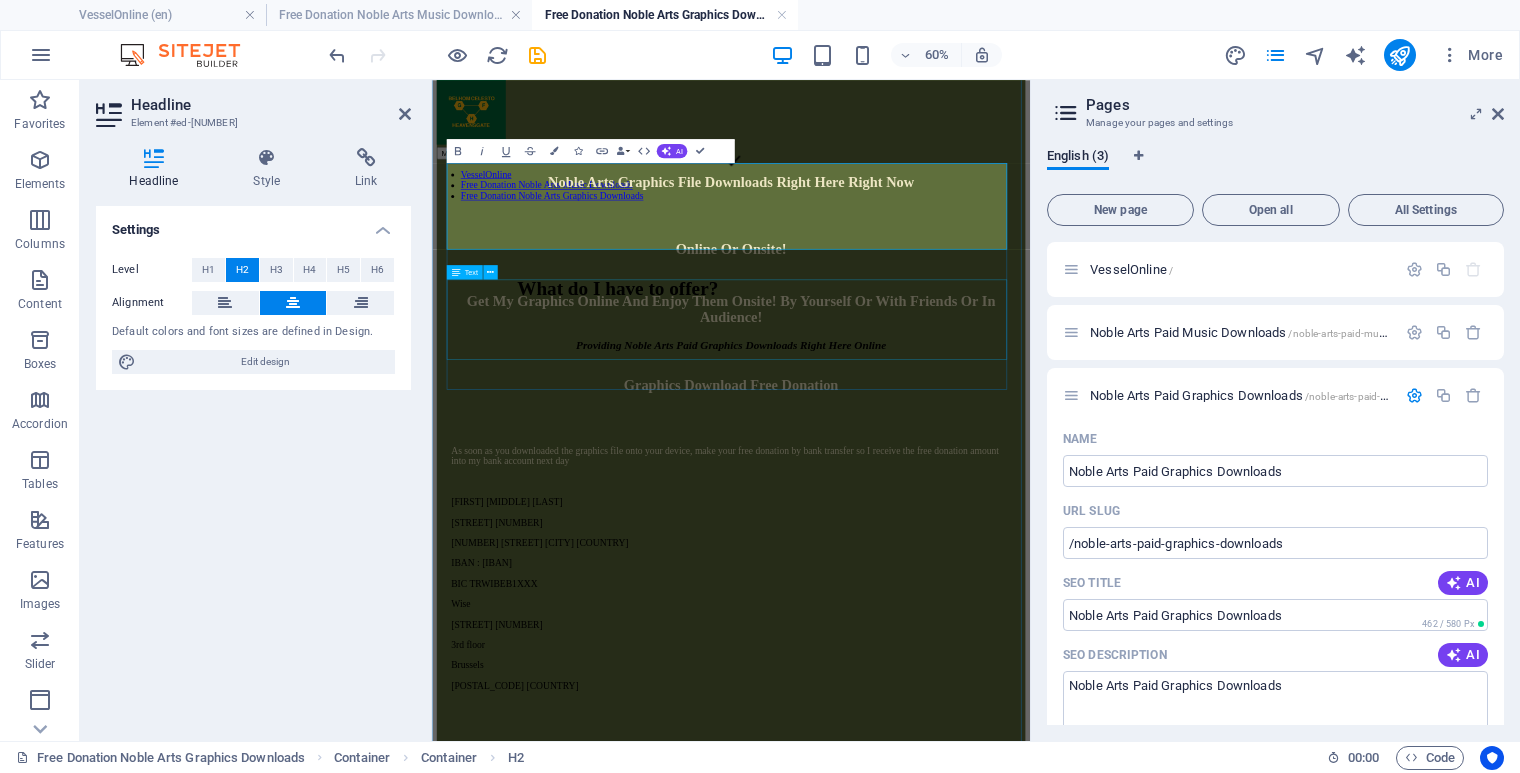 scroll, scrollTop: 945, scrollLeft: 0, axis: vertical 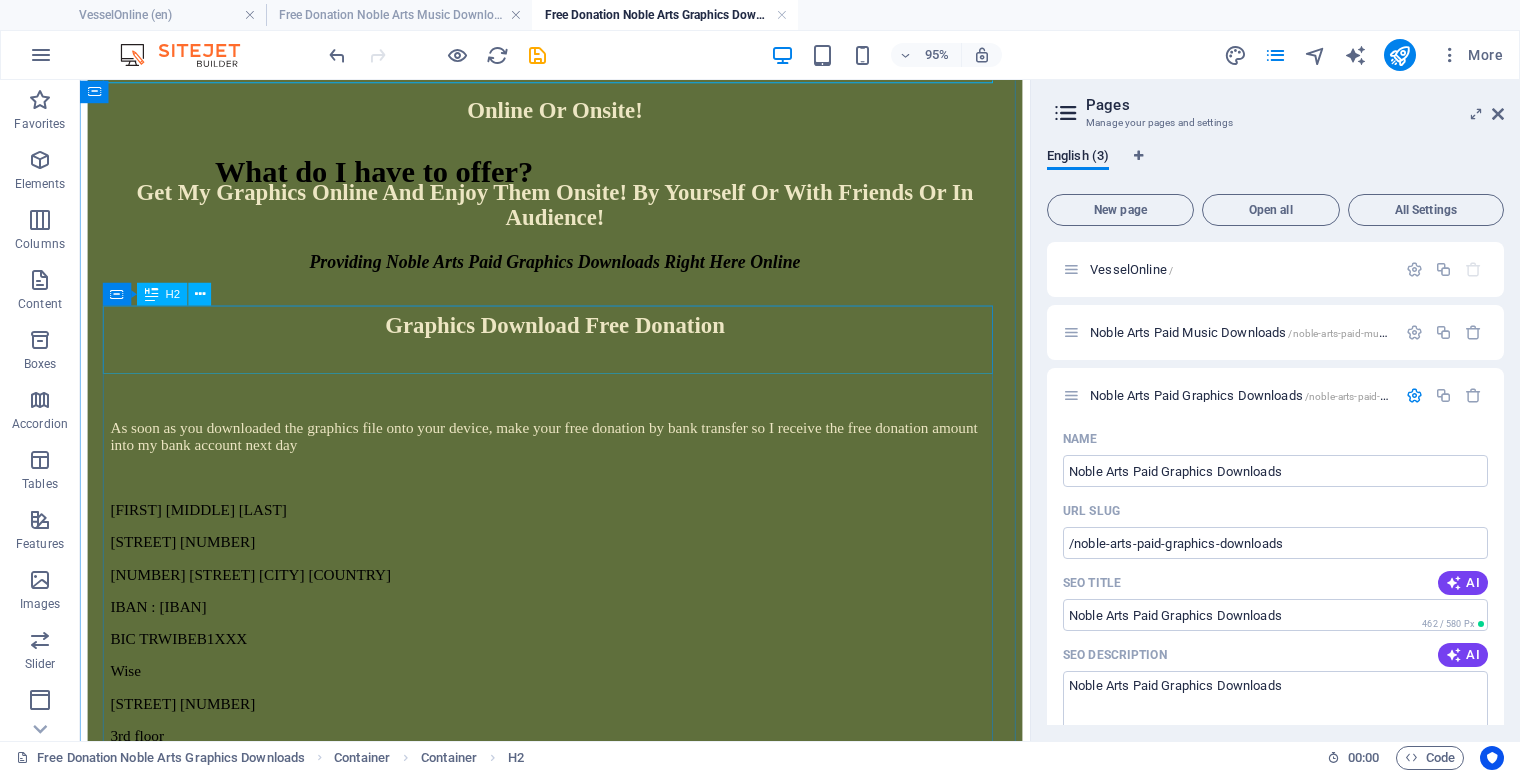 click on "Graphics Download Free Donation" at bounding box center [580, 337] 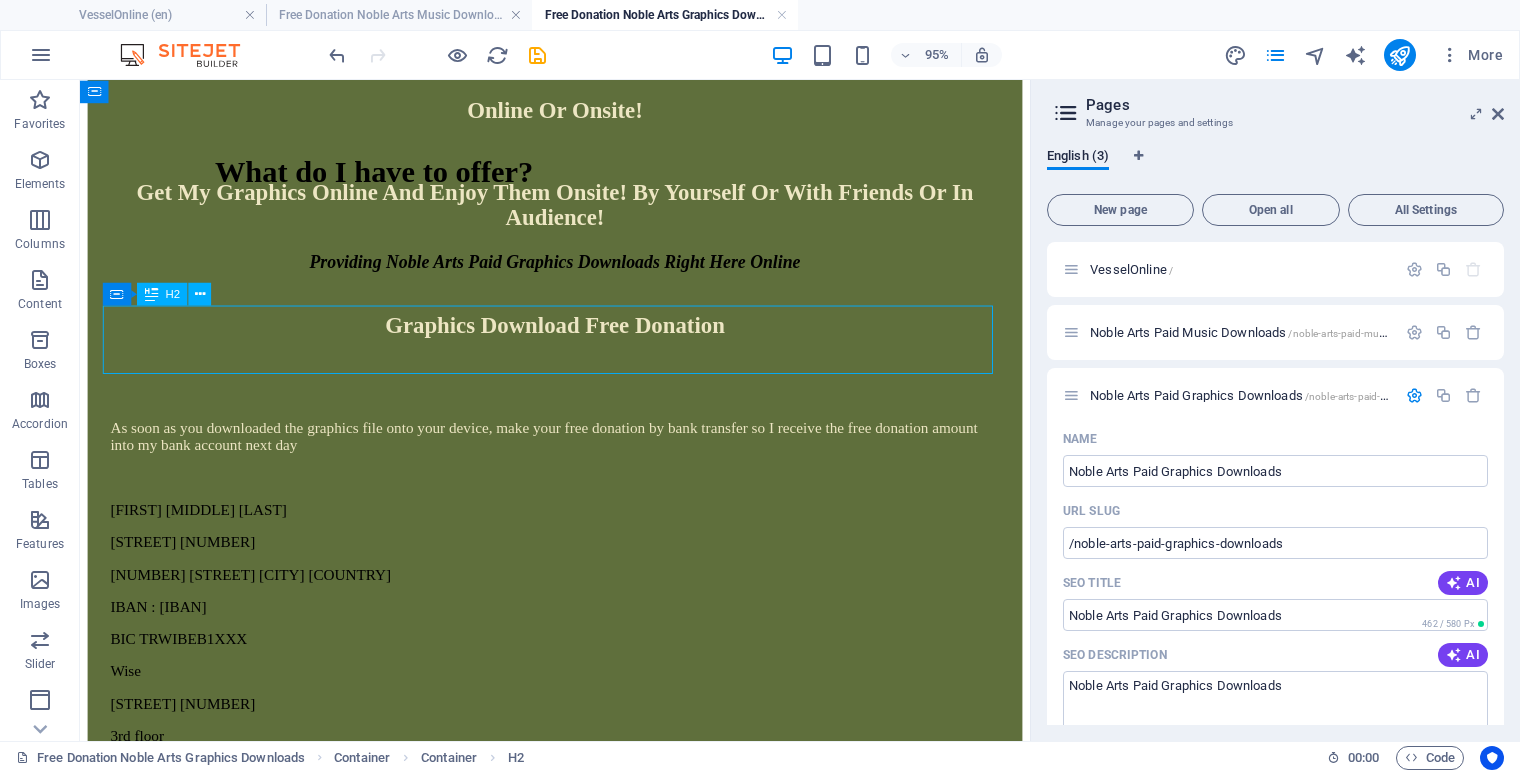 click on "Graphics Download Free Donation" at bounding box center (580, 337) 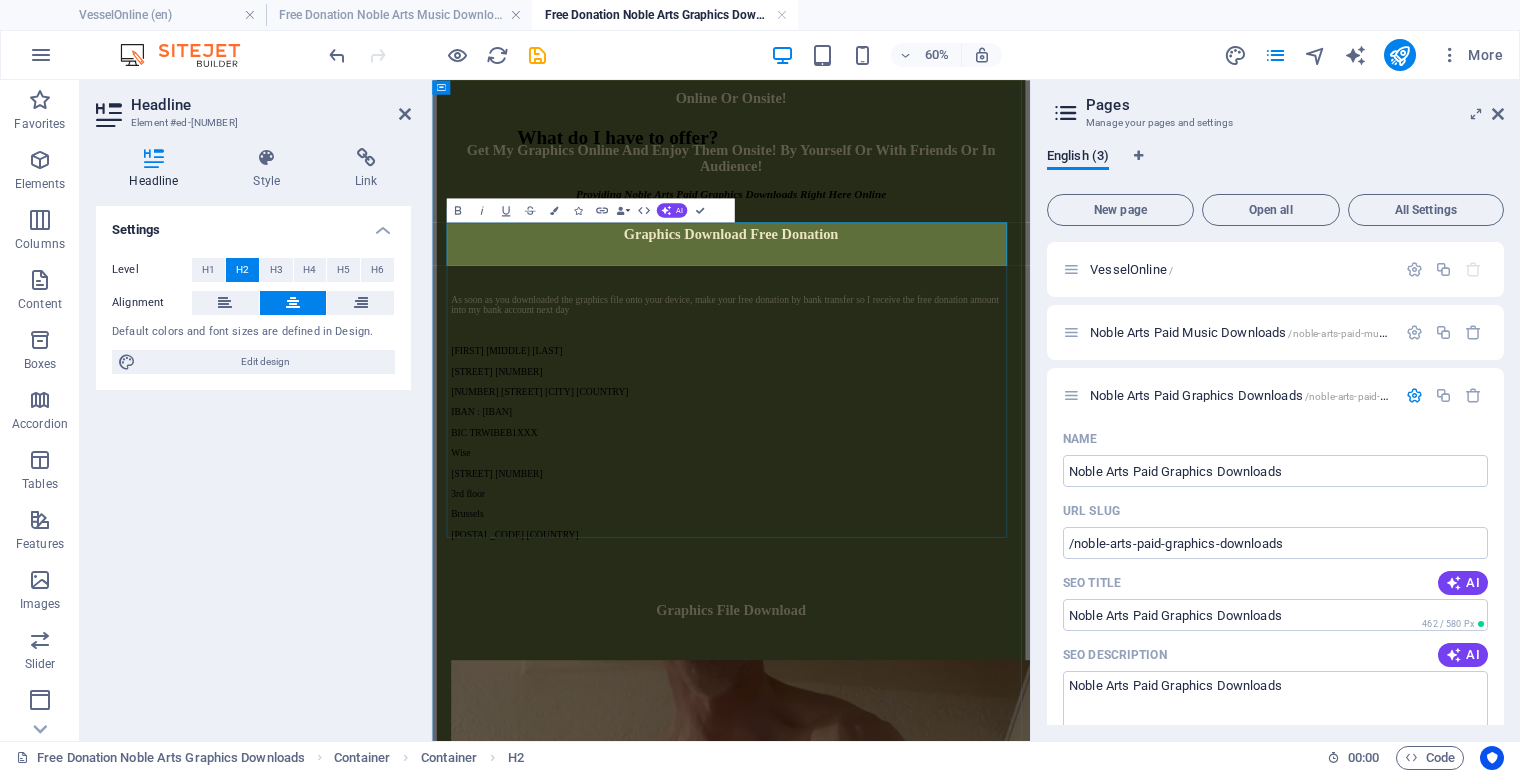 click on "Graphics Download Free Donation" at bounding box center (931, 337) 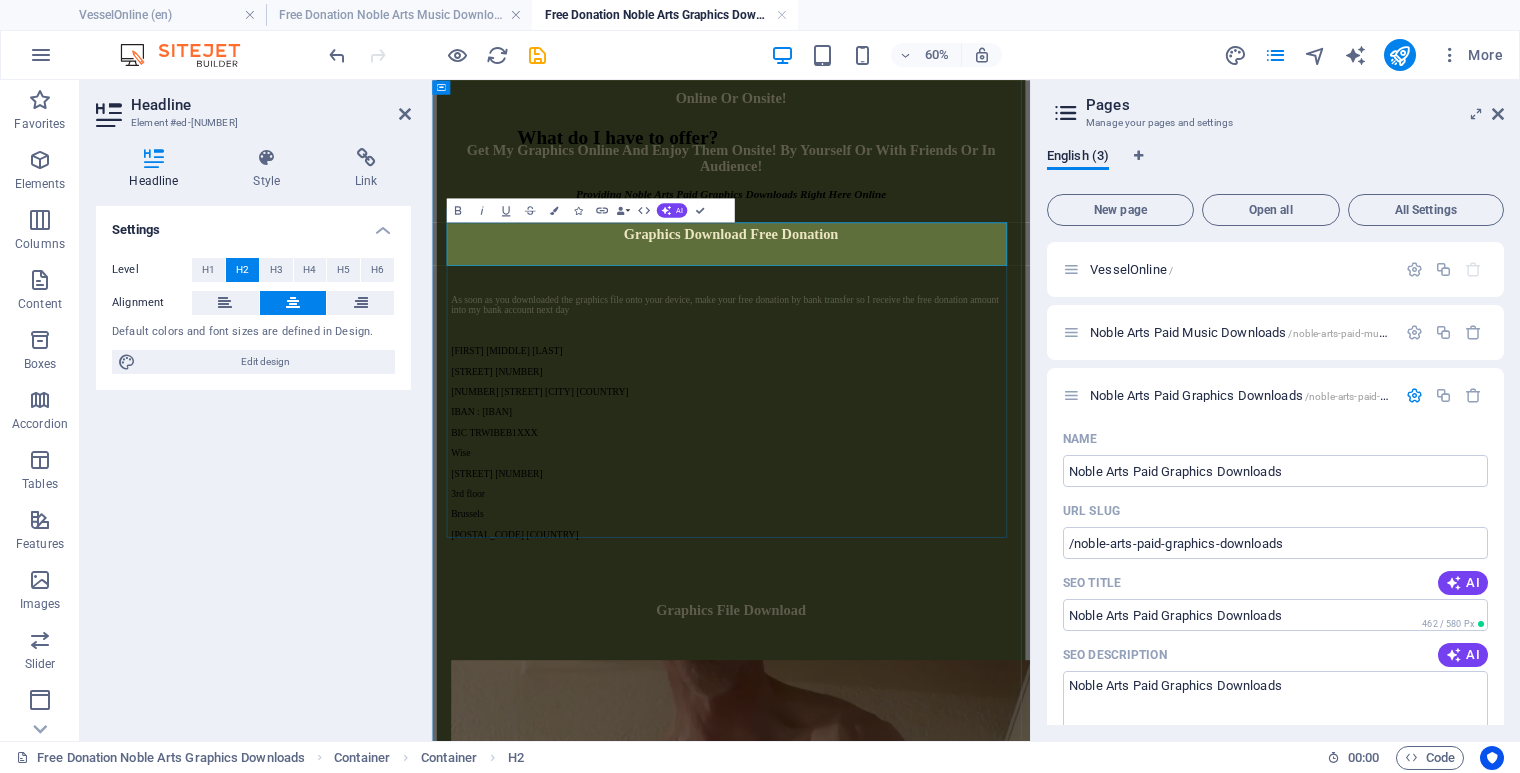 click on "Graphics Download Free Donation" at bounding box center [930, 337] 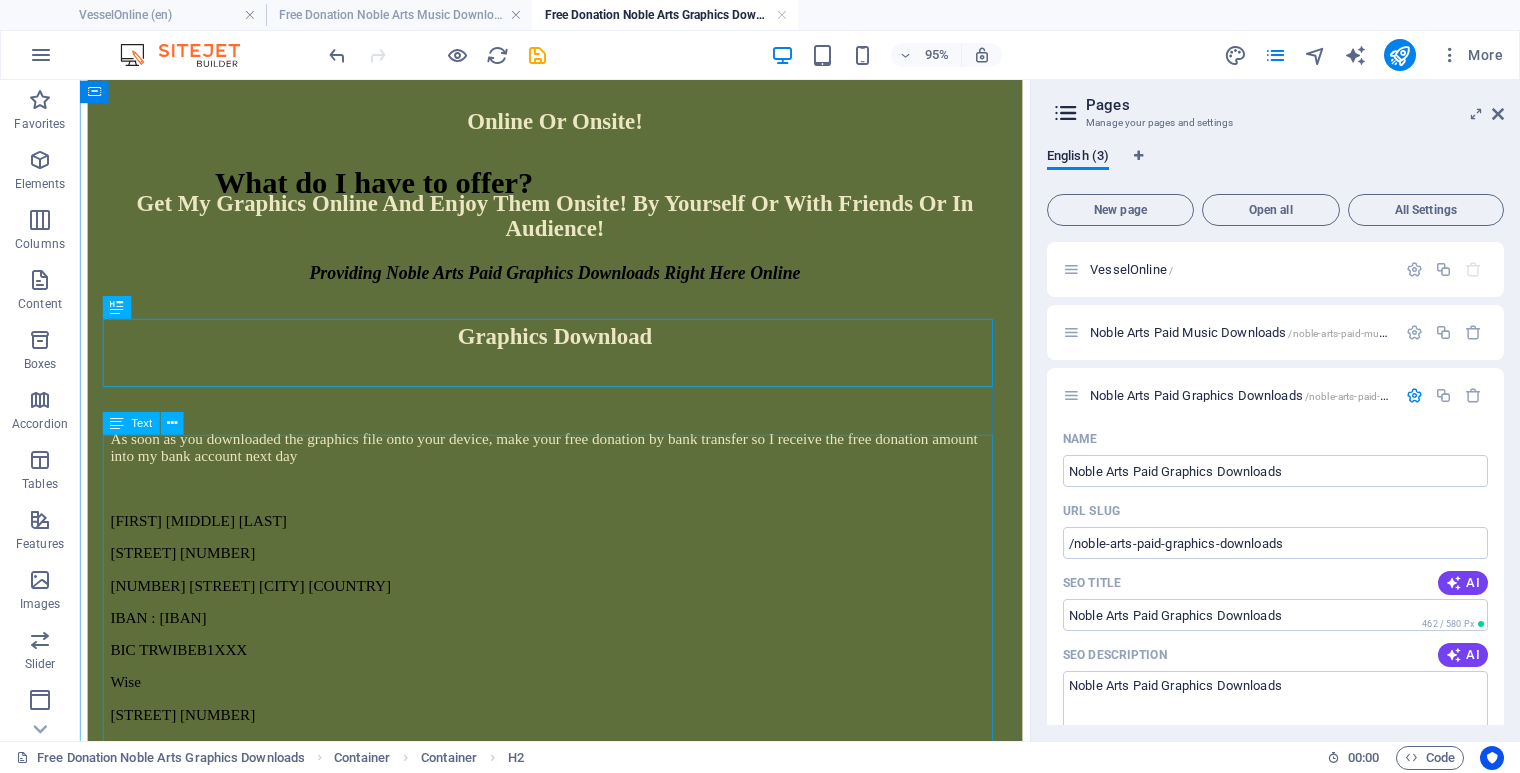scroll, scrollTop: 1171, scrollLeft: 0, axis: vertical 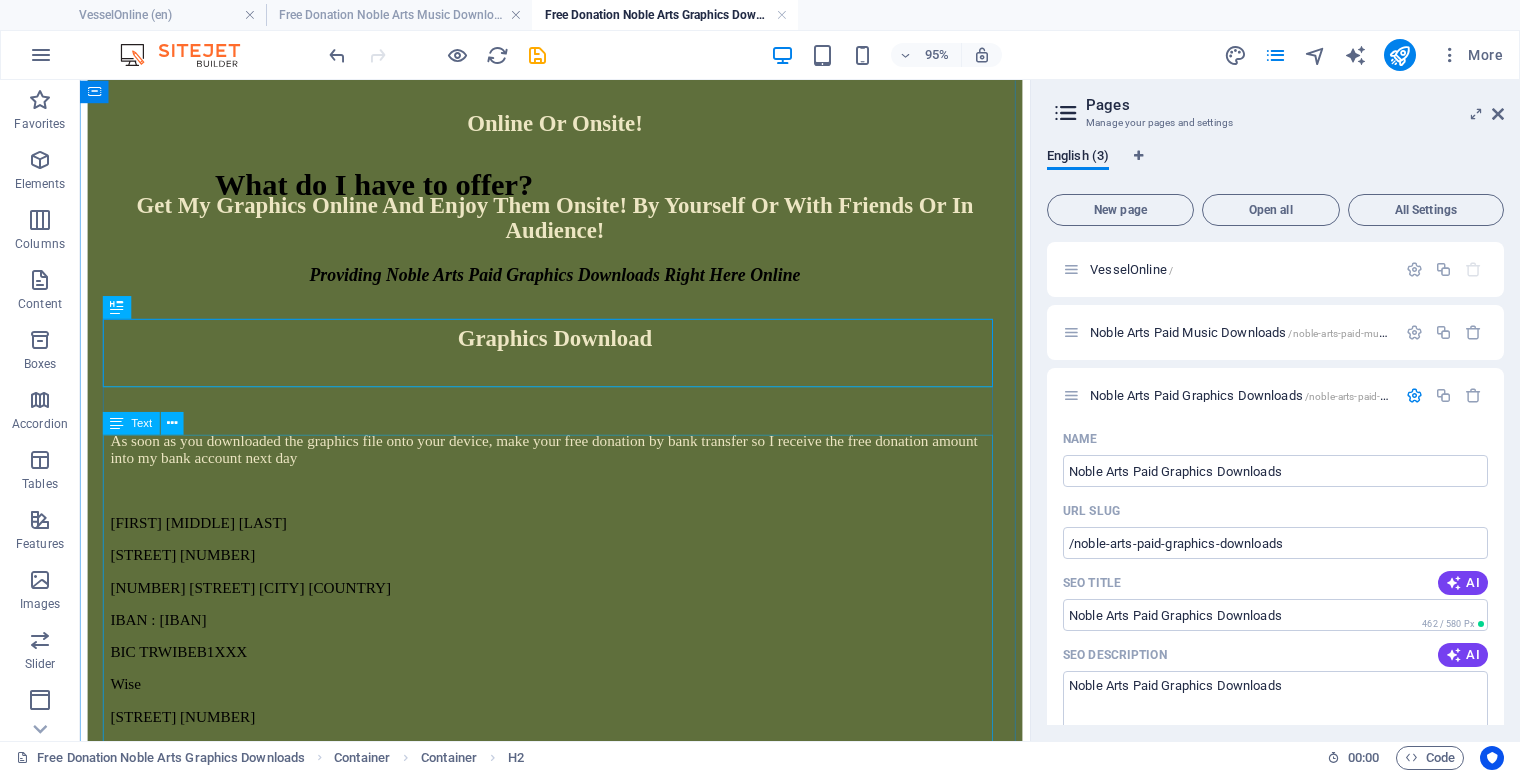 click on "As soon as you downloaded the graphics file onto your device, make your free donation by bank transfer so I receive the free donation amount into my bank account next day [FIRST] [MIDDLE] [LAST] [STREET] [NUMBER] [CITY] [COUNTRY] IBAN : [IBAN] BIC TRWIBEB1XXX Wise [STREET] [NUMBER] [FLOOR] [CITY] [POSTAL_CODE] [COUNTRY]" at bounding box center [580, 673] 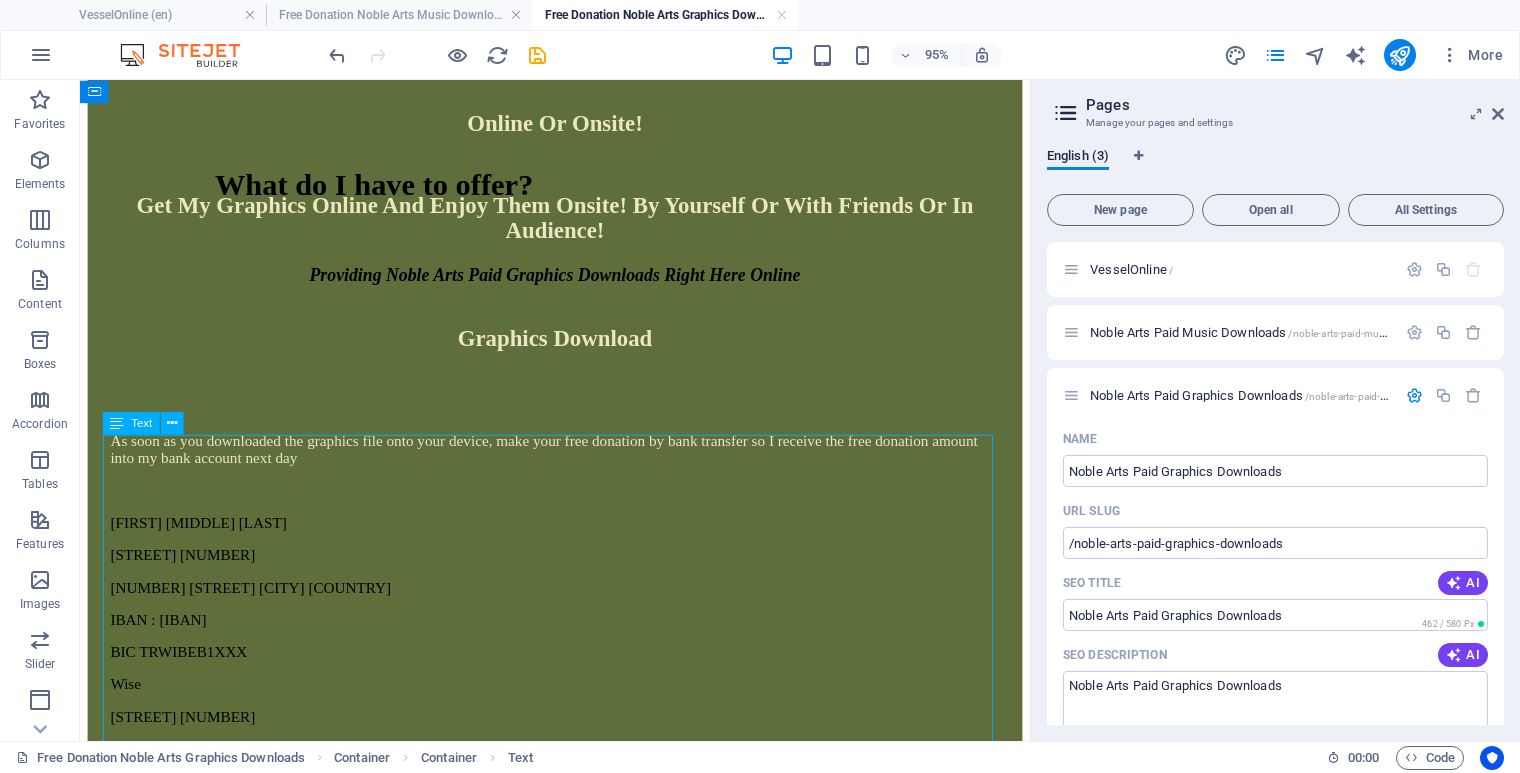 click on "As soon as you downloaded the graphics file onto your device, make your free donation by bank transfer so I receive the free donation amount into my bank account next day [FIRST] [MIDDLE] [LAST] [STREET] [NUMBER] [CITY] [COUNTRY] IBAN : [IBAN] BIC TRWIBEB1XXX Wise [STREET] [NUMBER] [FLOOR] [CITY] [POSTAL_CODE] [COUNTRY]" at bounding box center (580, 673) 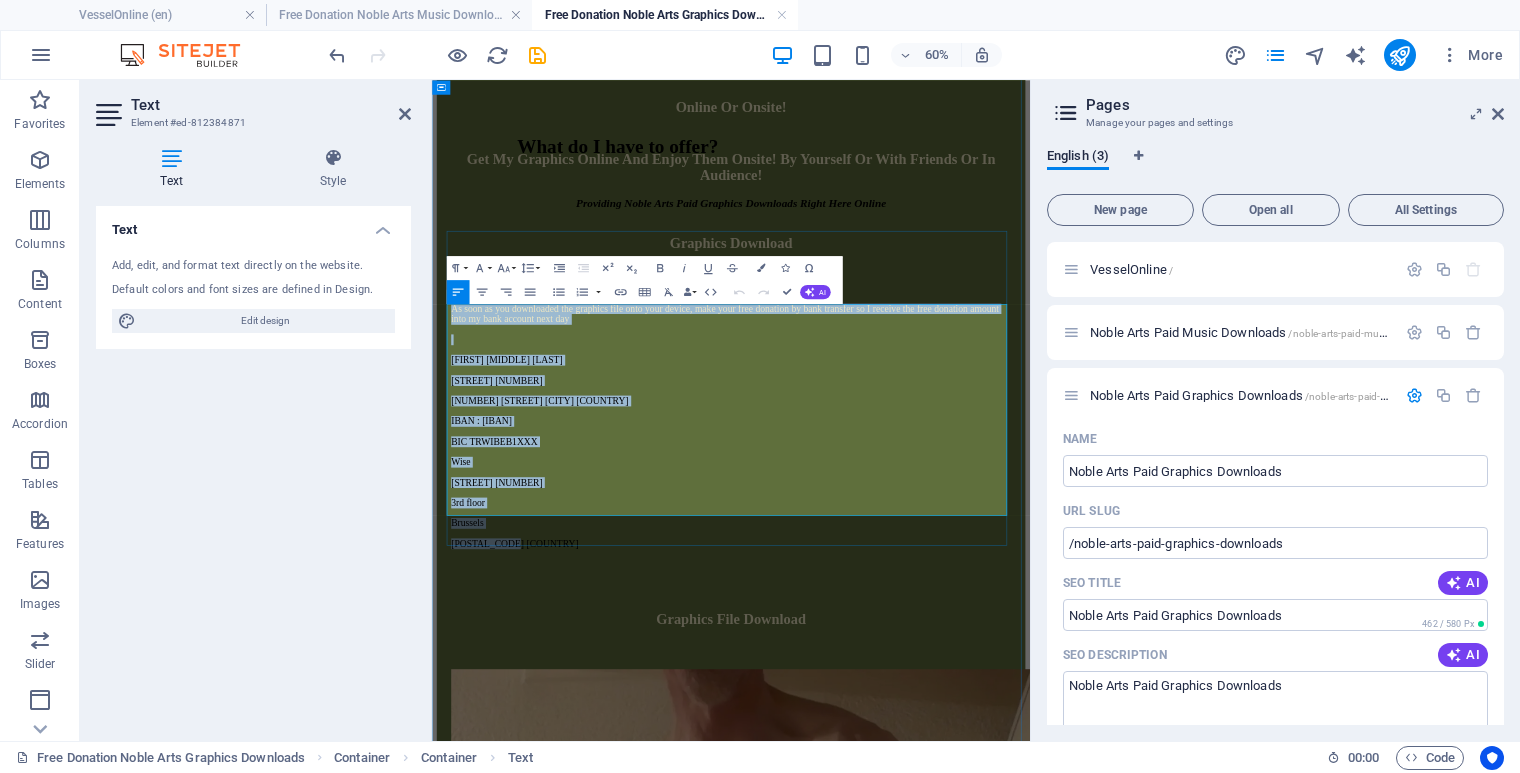 drag, startPoint x: 458, startPoint y: 470, endPoint x: 945, endPoint y: 764, distance: 568.8629 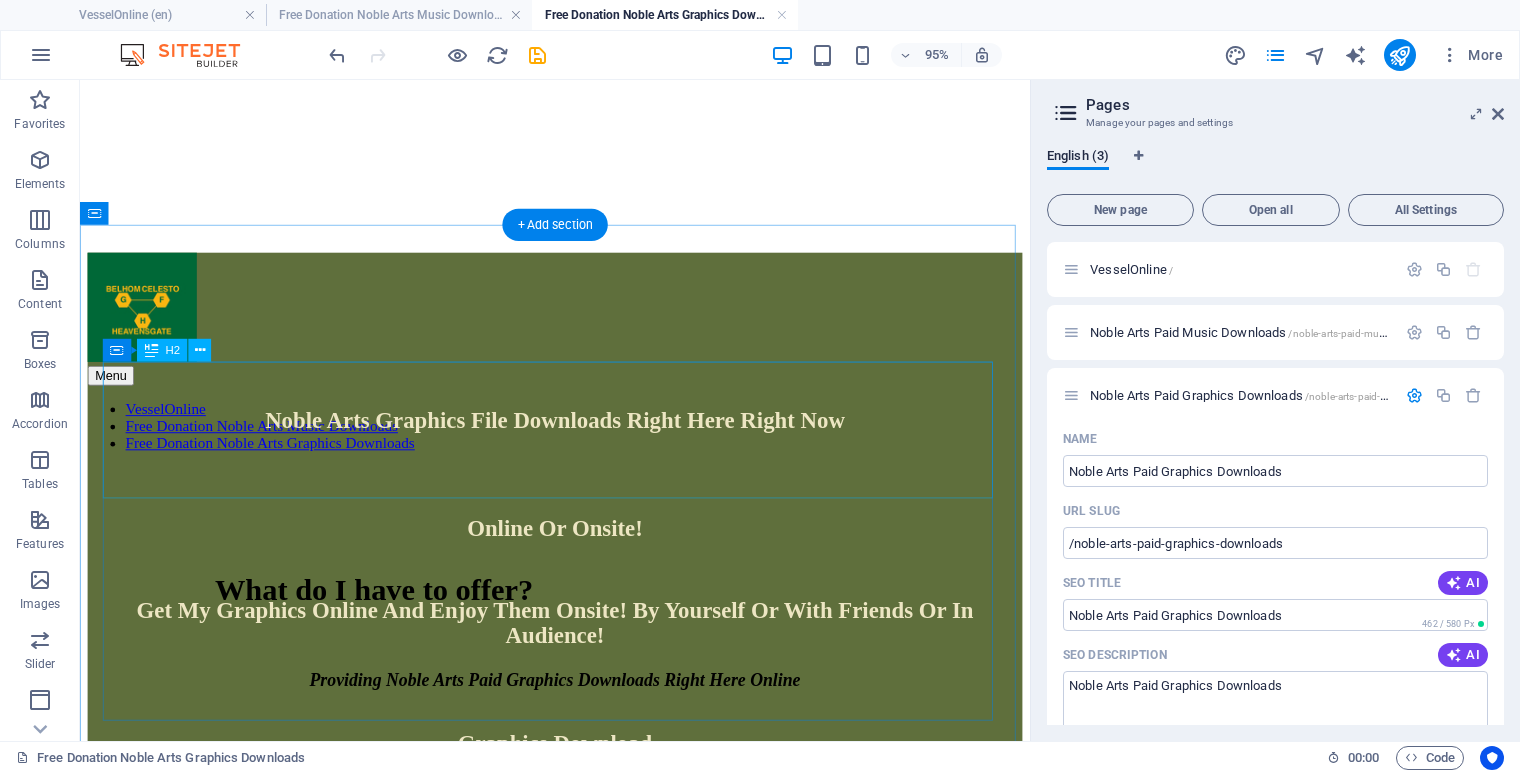 scroll, scrollTop: 745, scrollLeft: 0, axis: vertical 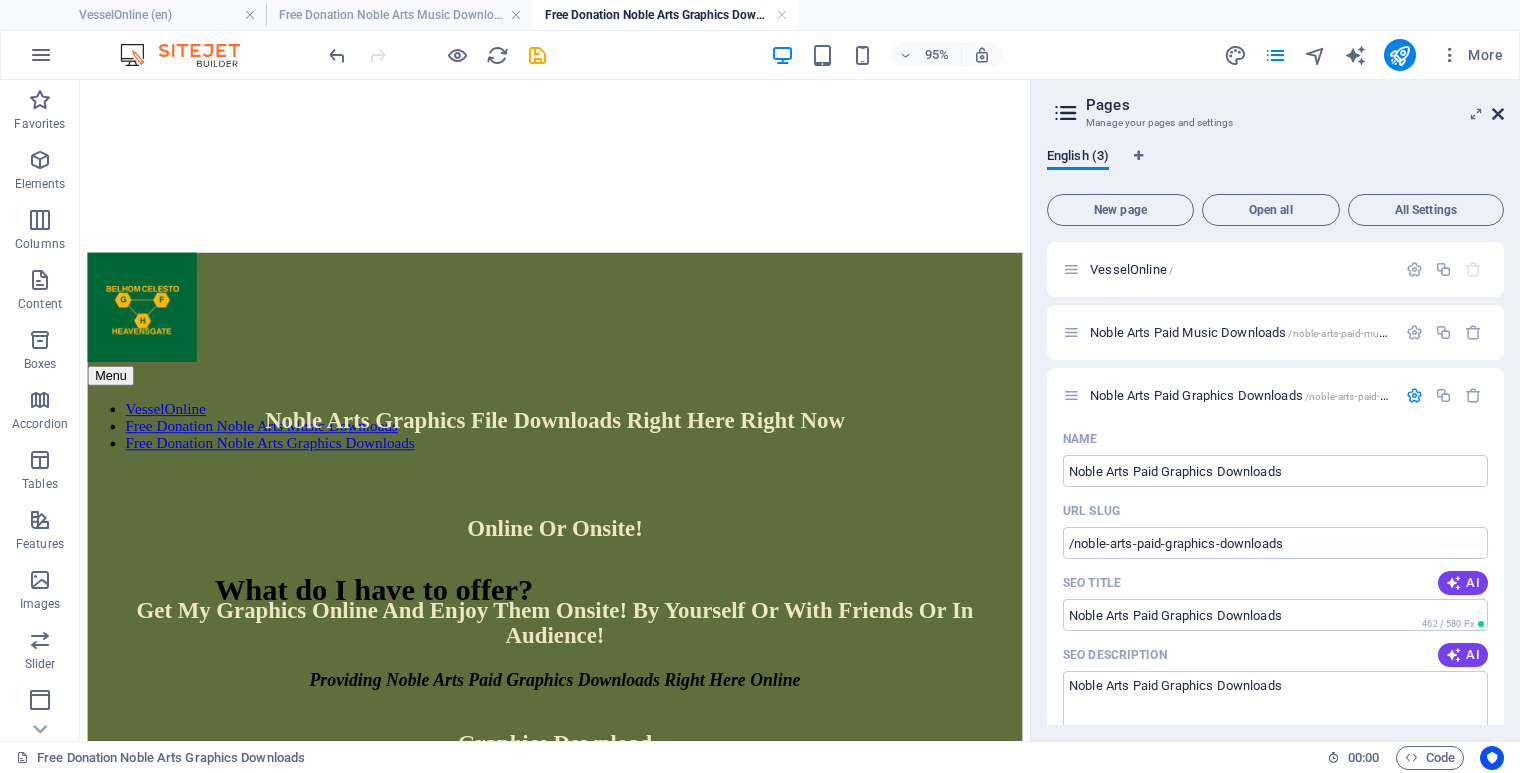 click at bounding box center [1498, 114] 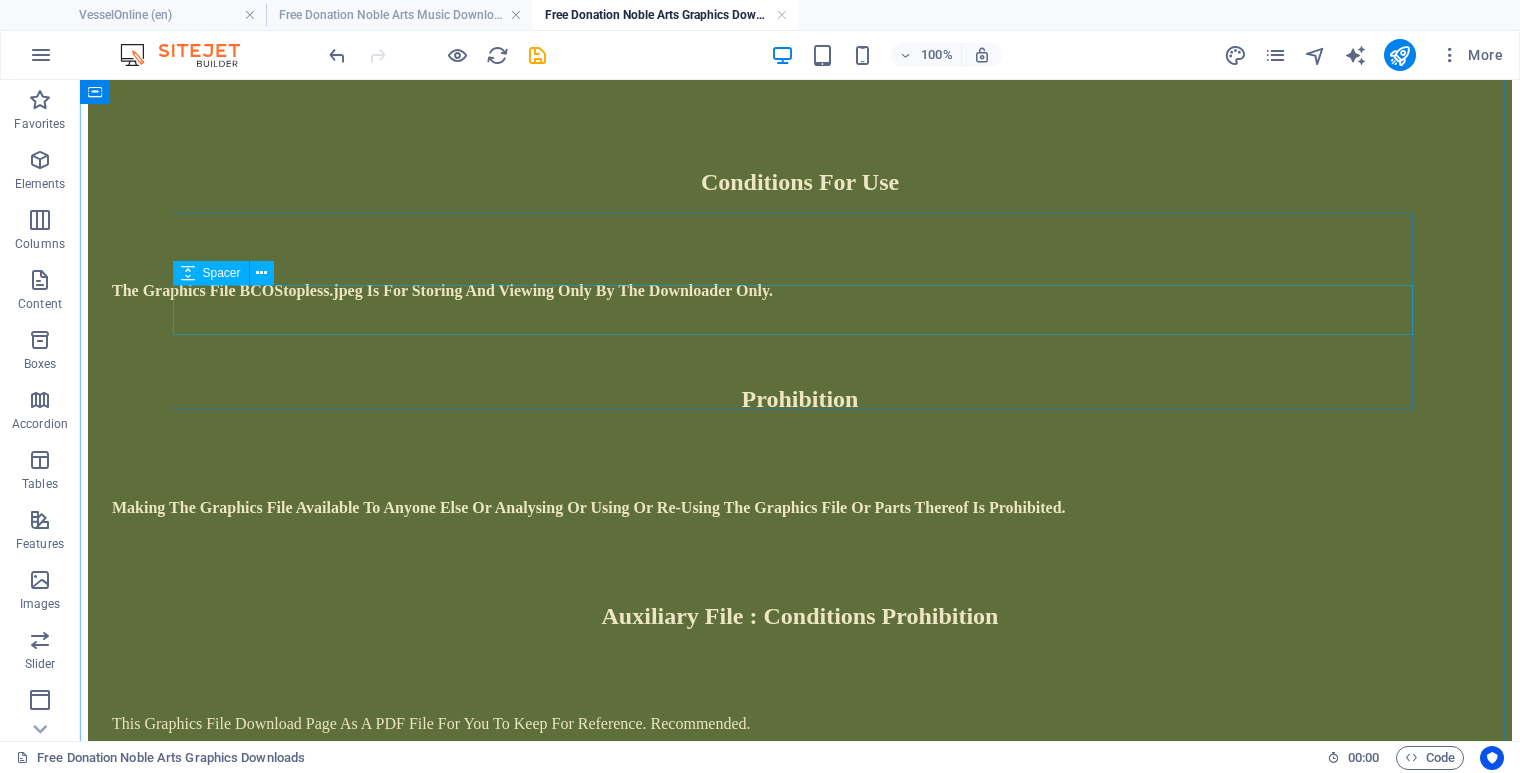 scroll, scrollTop: 2859, scrollLeft: 0, axis: vertical 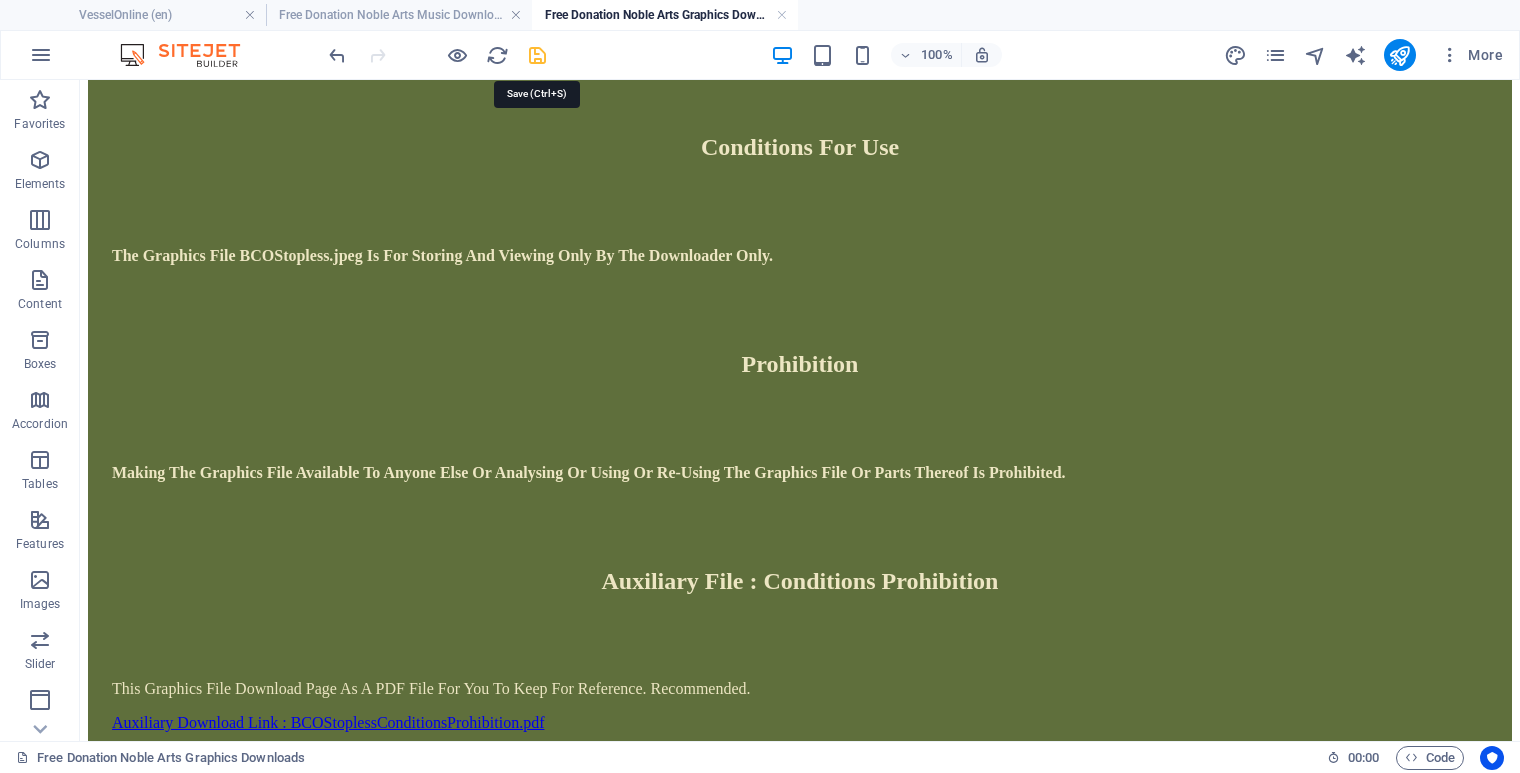 click at bounding box center (537, 55) 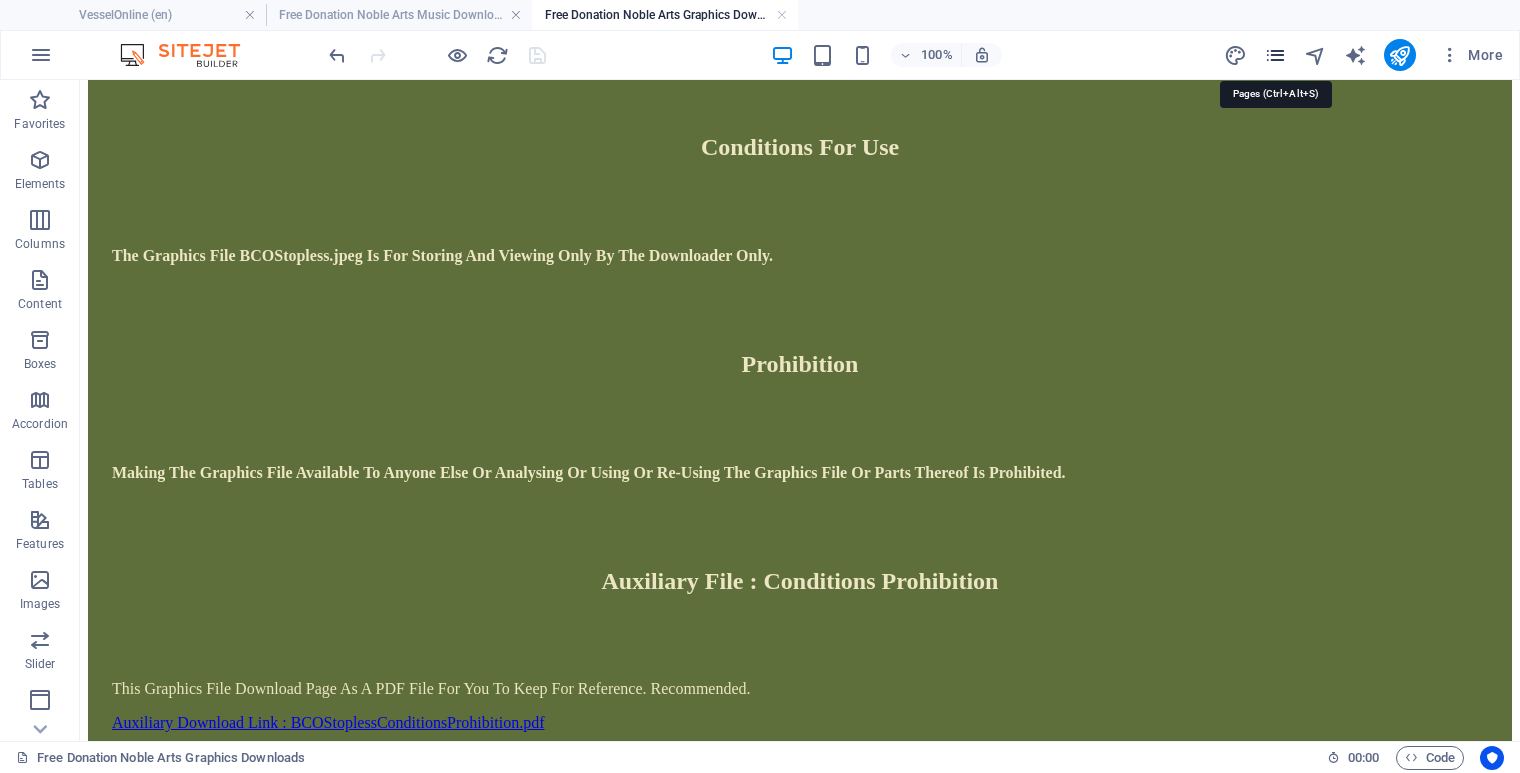 click at bounding box center (1275, 55) 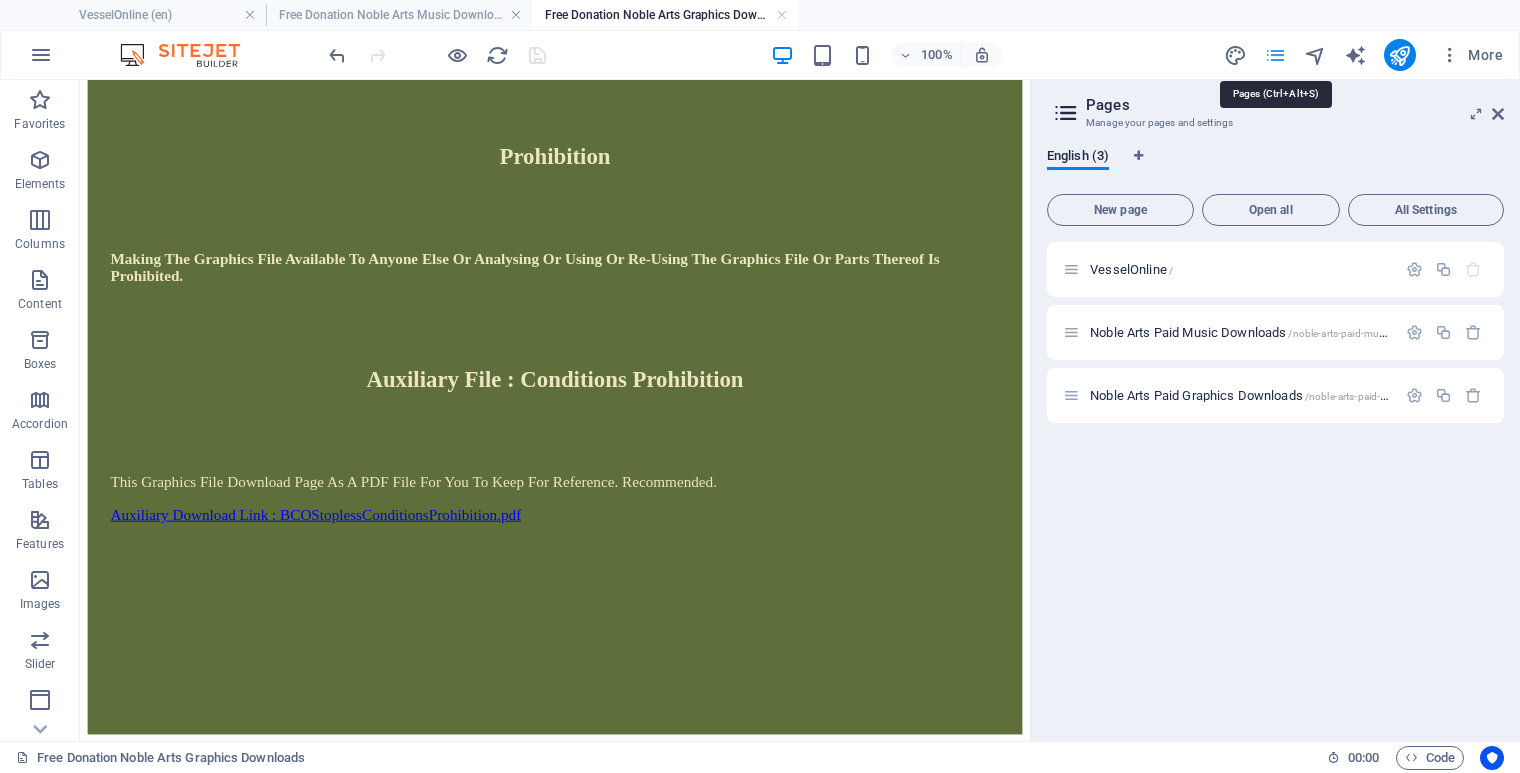 scroll, scrollTop: 2667, scrollLeft: 0, axis: vertical 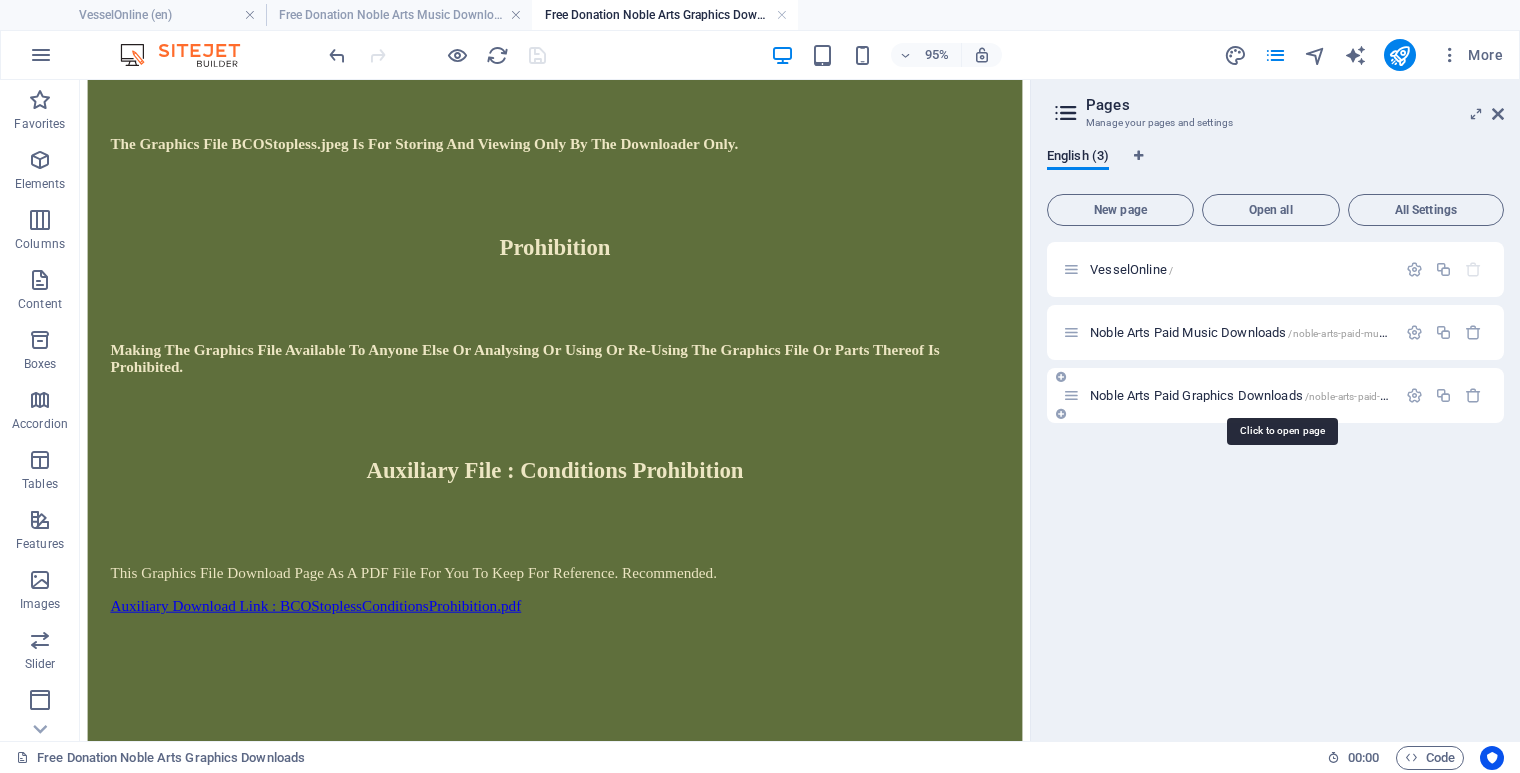 click on "Noble Arts Paid Graphics Downloads /noble-arts-paid-graphics-downloads" at bounding box center [1282, 395] 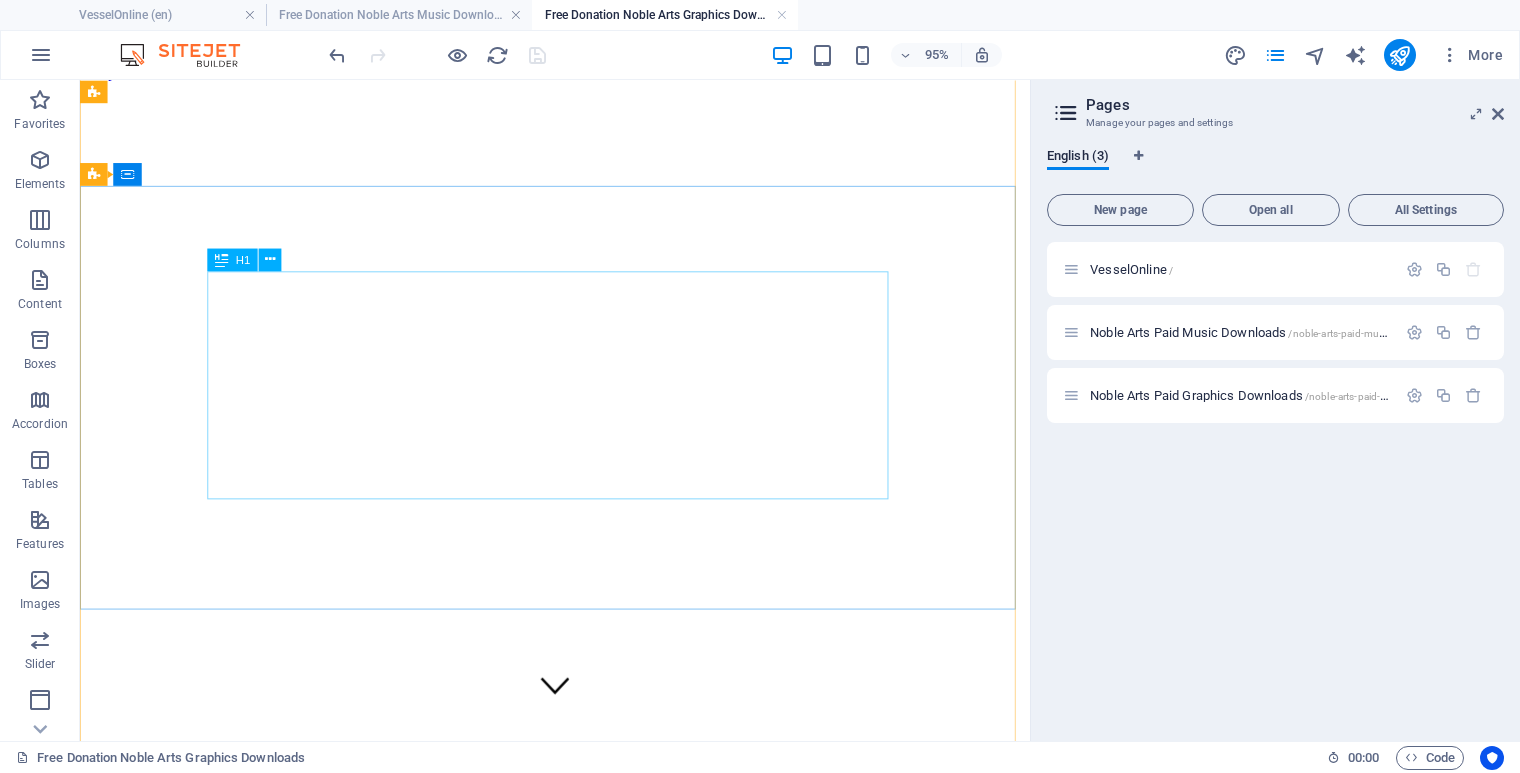 scroll, scrollTop: 0, scrollLeft: 0, axis: both 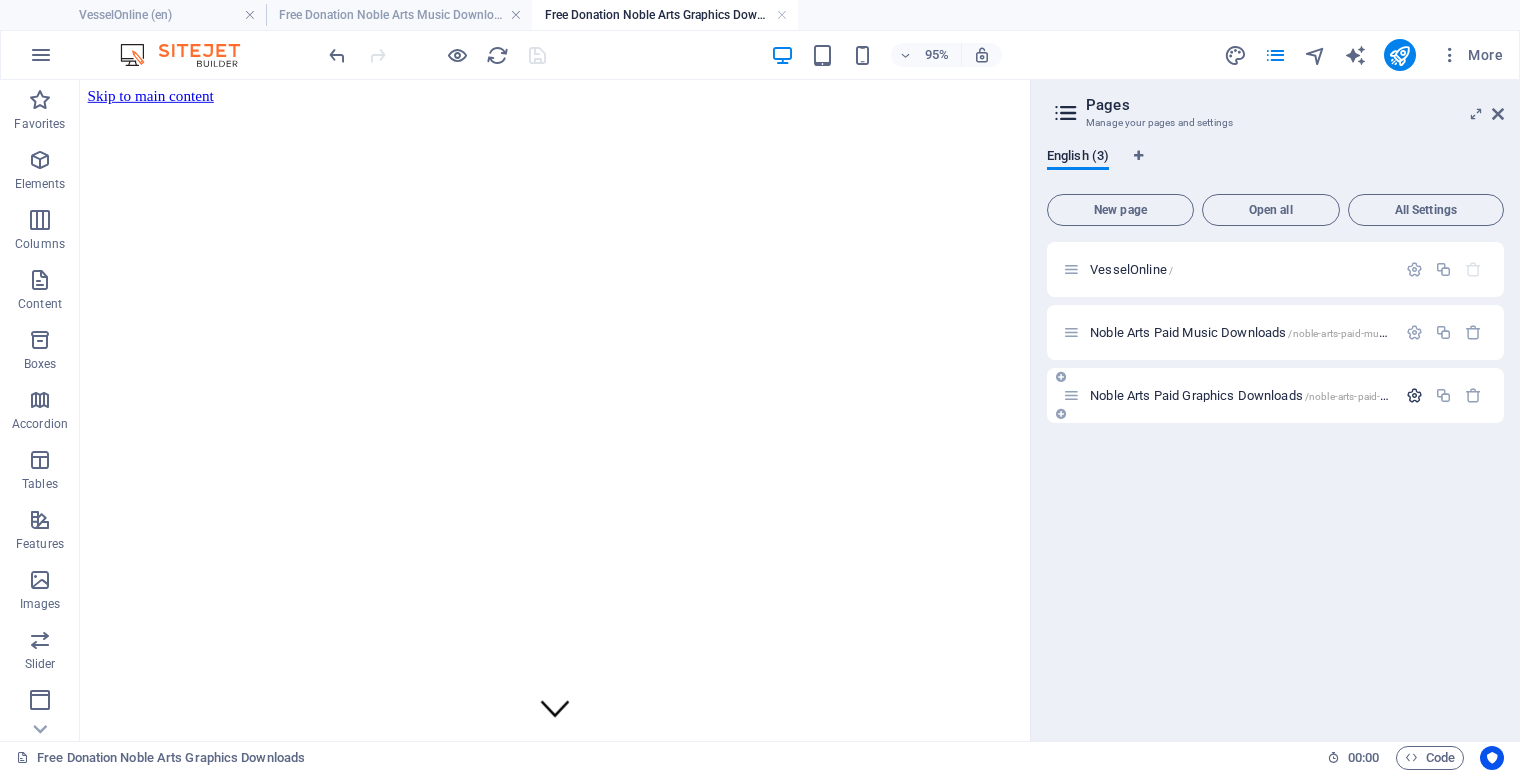 click at bounding box center [1414, 395] 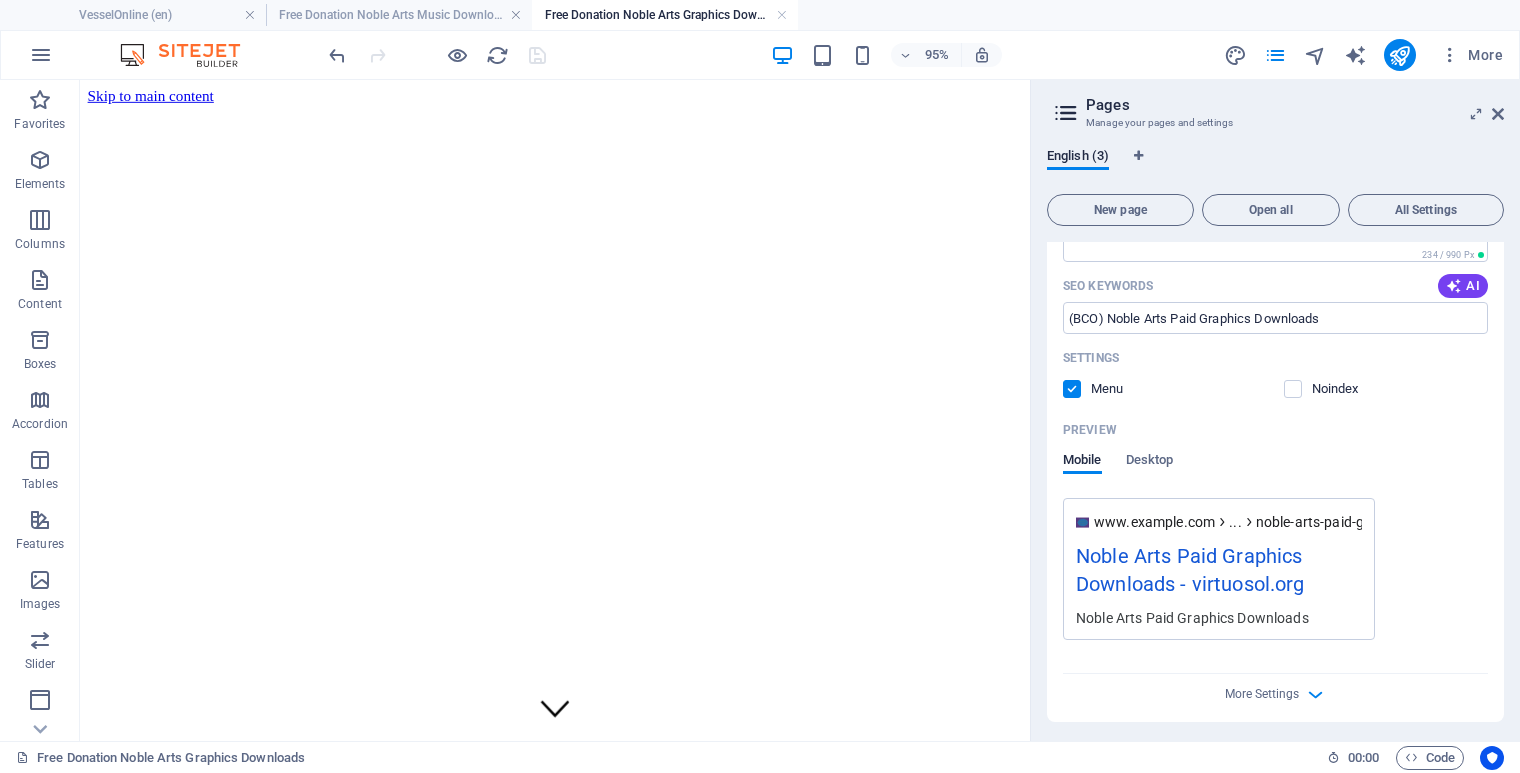 scroll, scrollTop: 479, scrollLeft: 0, axis: vertical 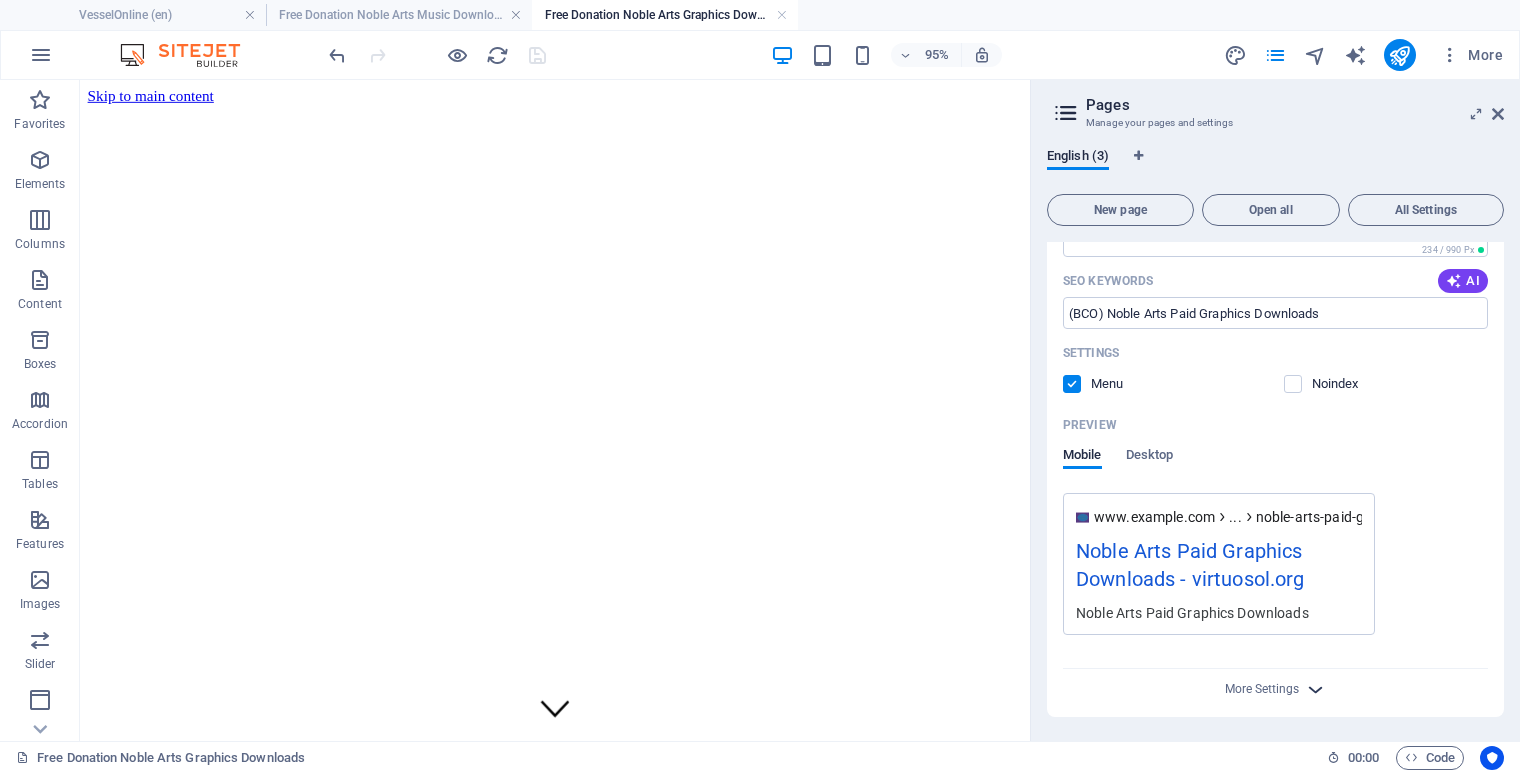 click at bounding box center [1315, 689] 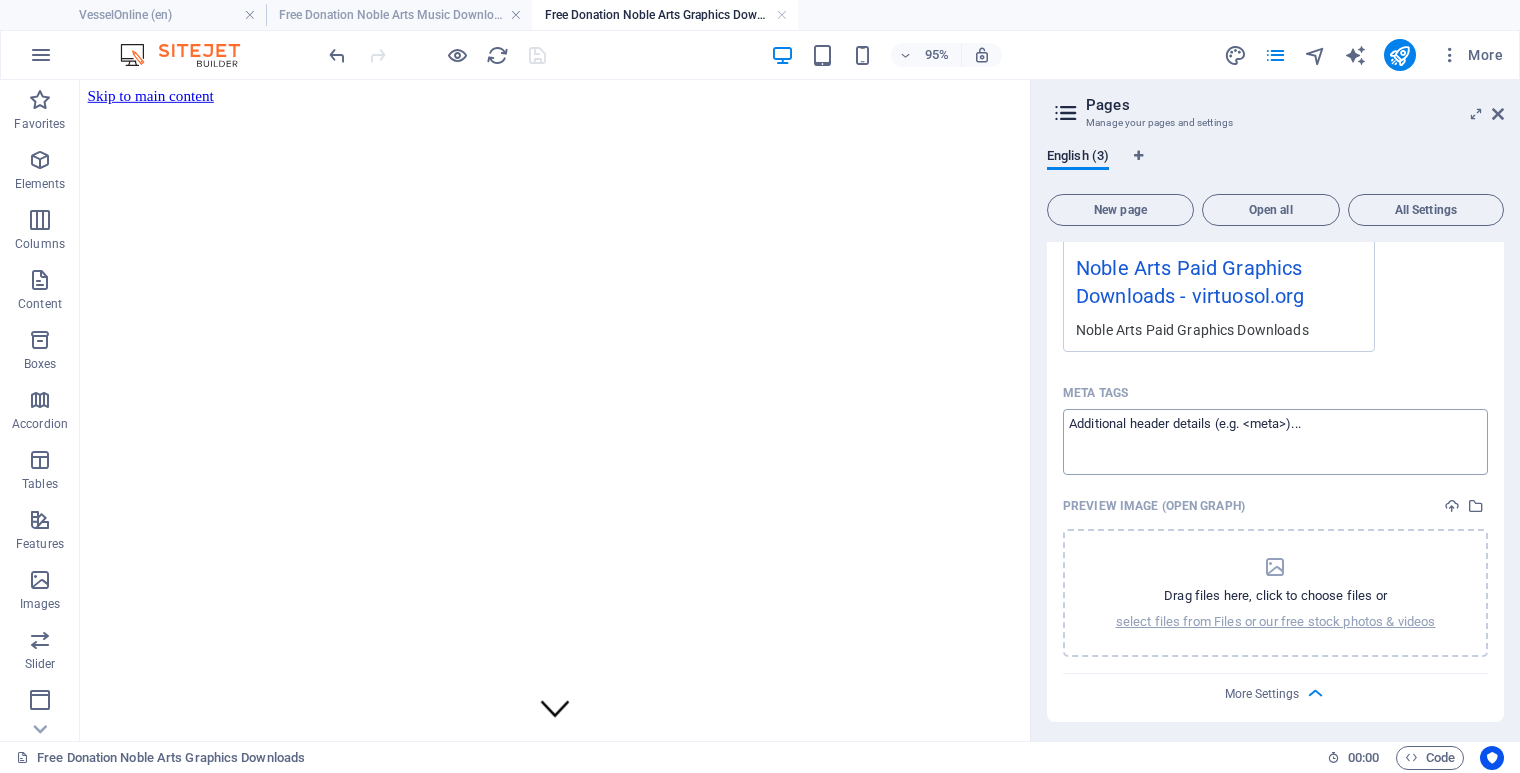 scroll, scrollTop: 767, scrollLeft: 0, axis: vertical 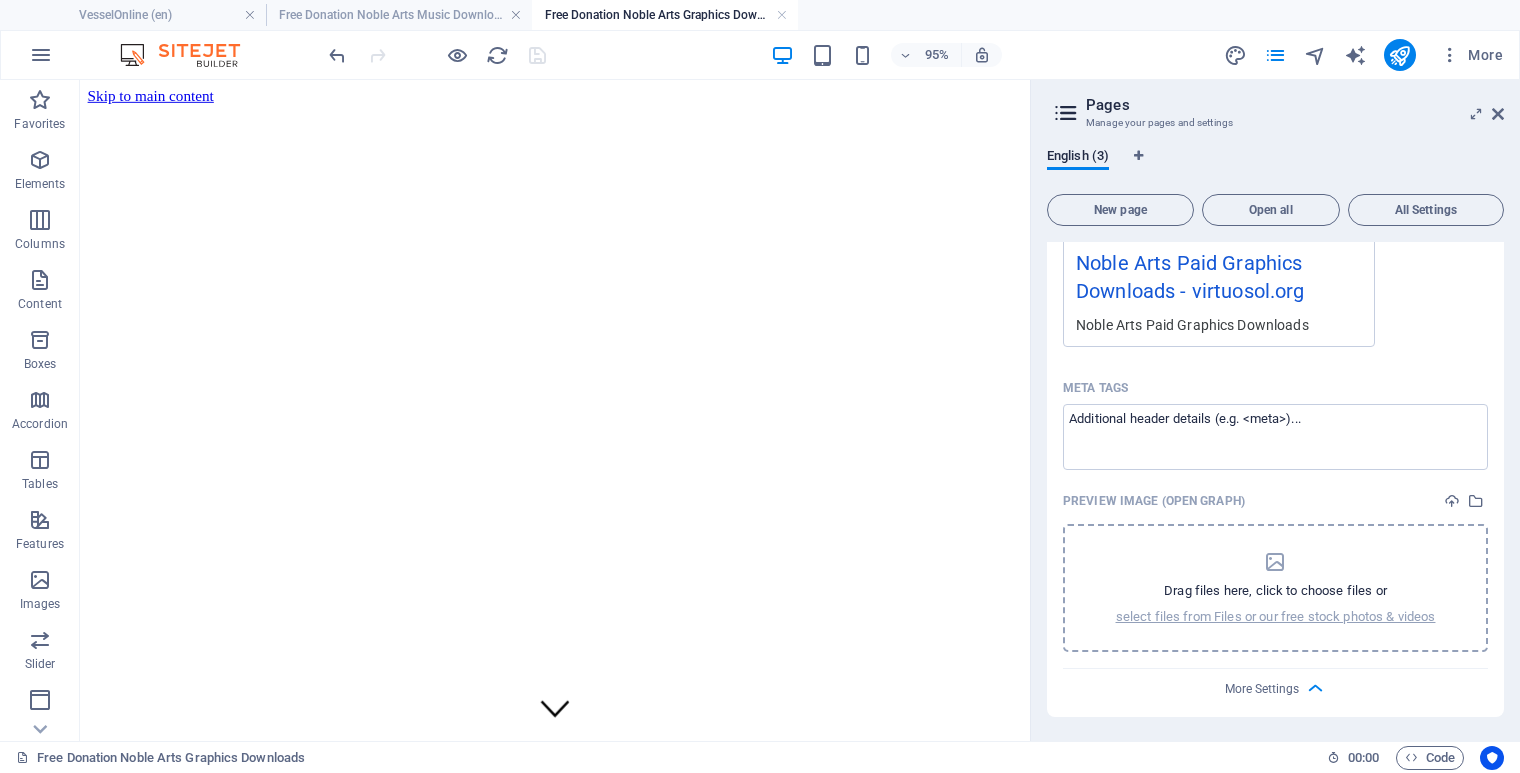 click at bounding box center (1275, 562) 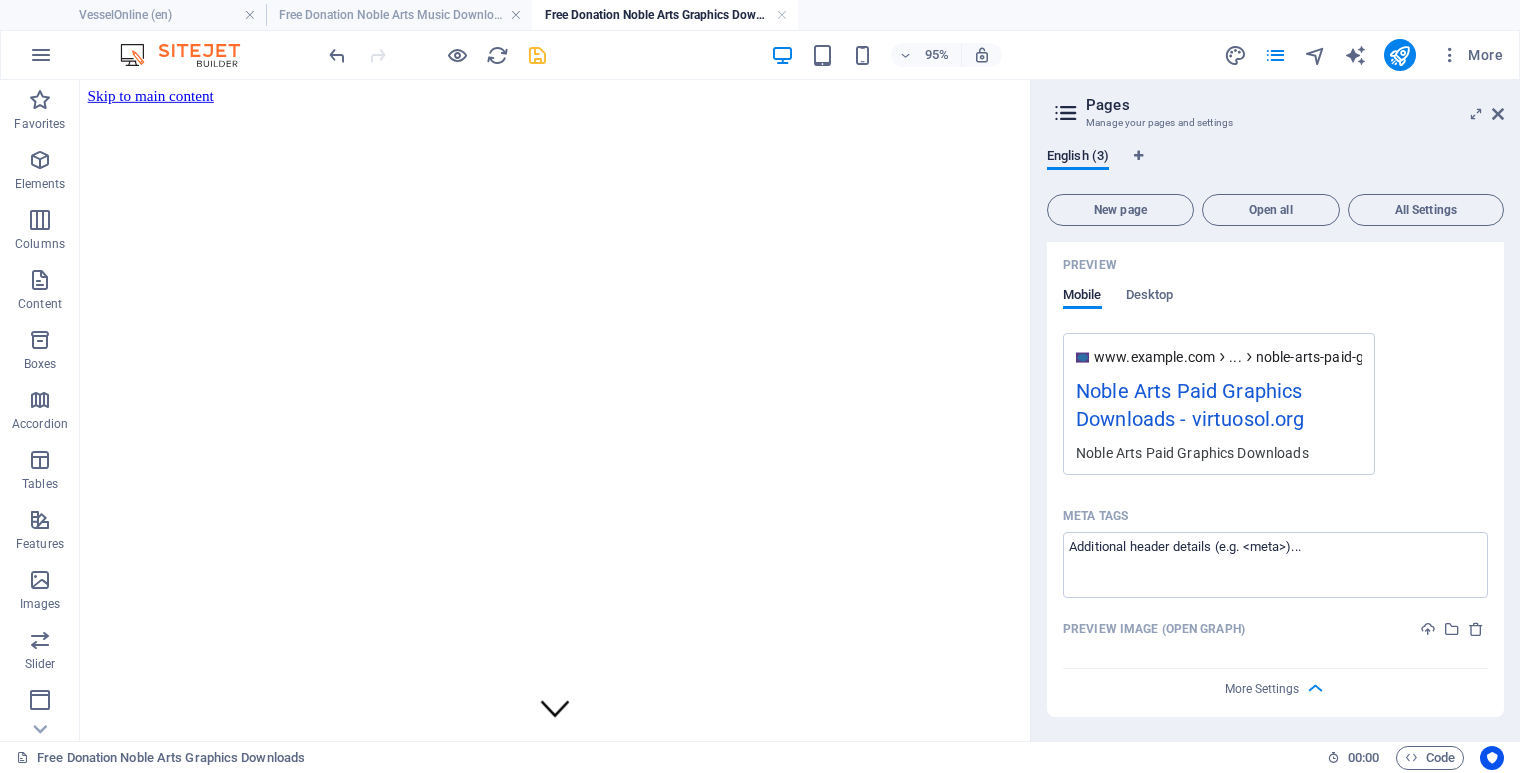 scroll, scrollTop: 639, scrollLeft: 0, axis: vertical 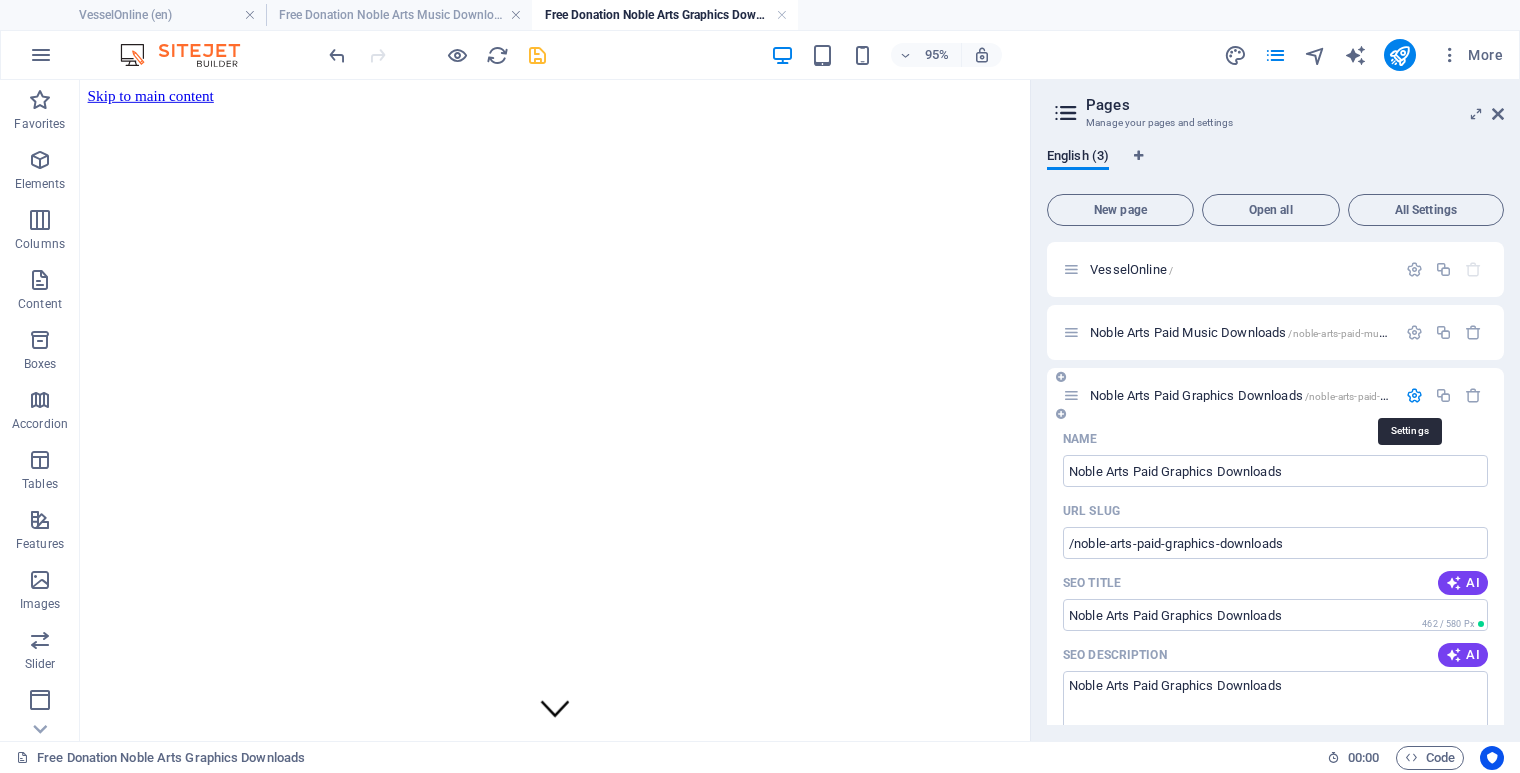 click at bounding box center [1414, 395] 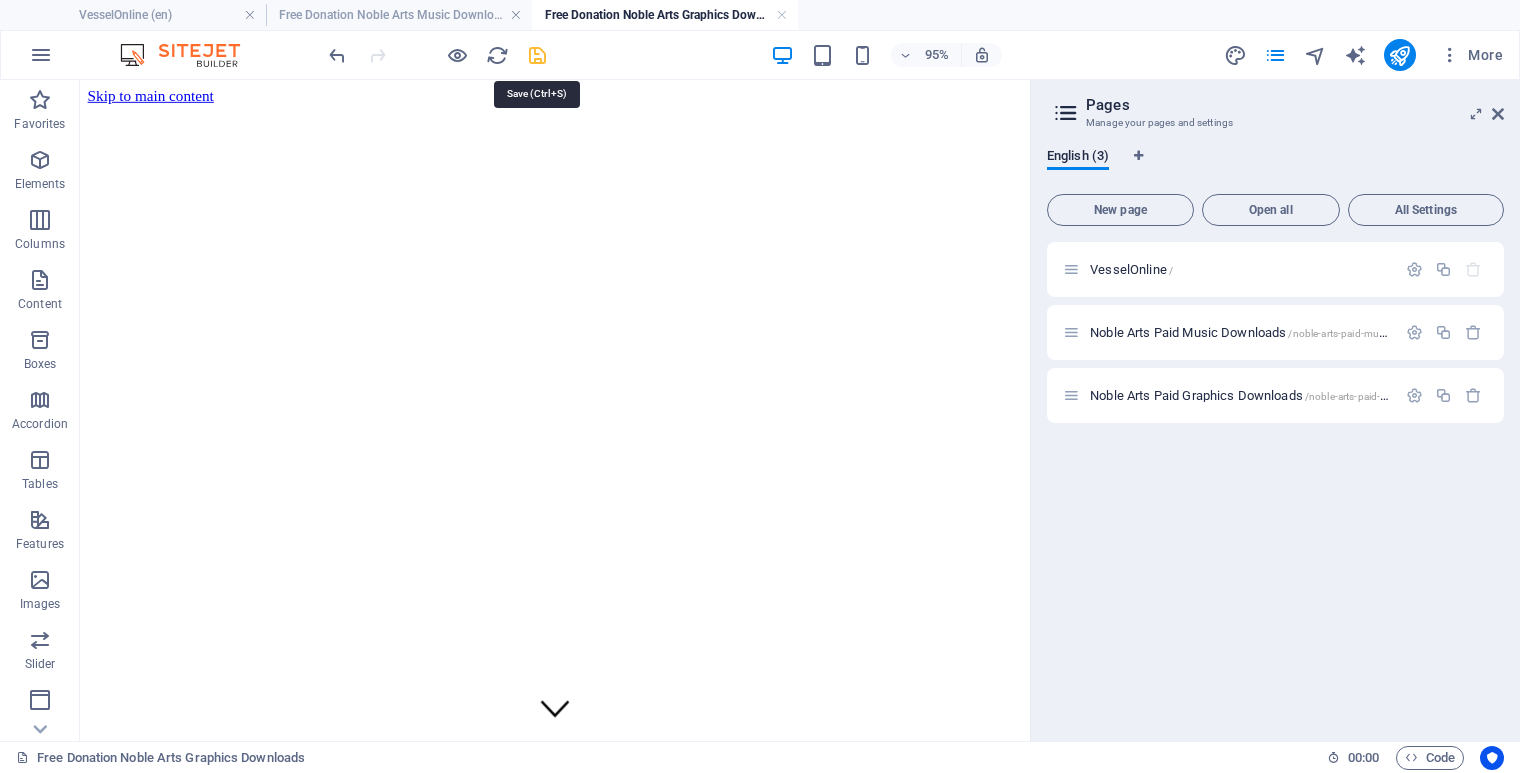 click at bounding box center [537, 55] 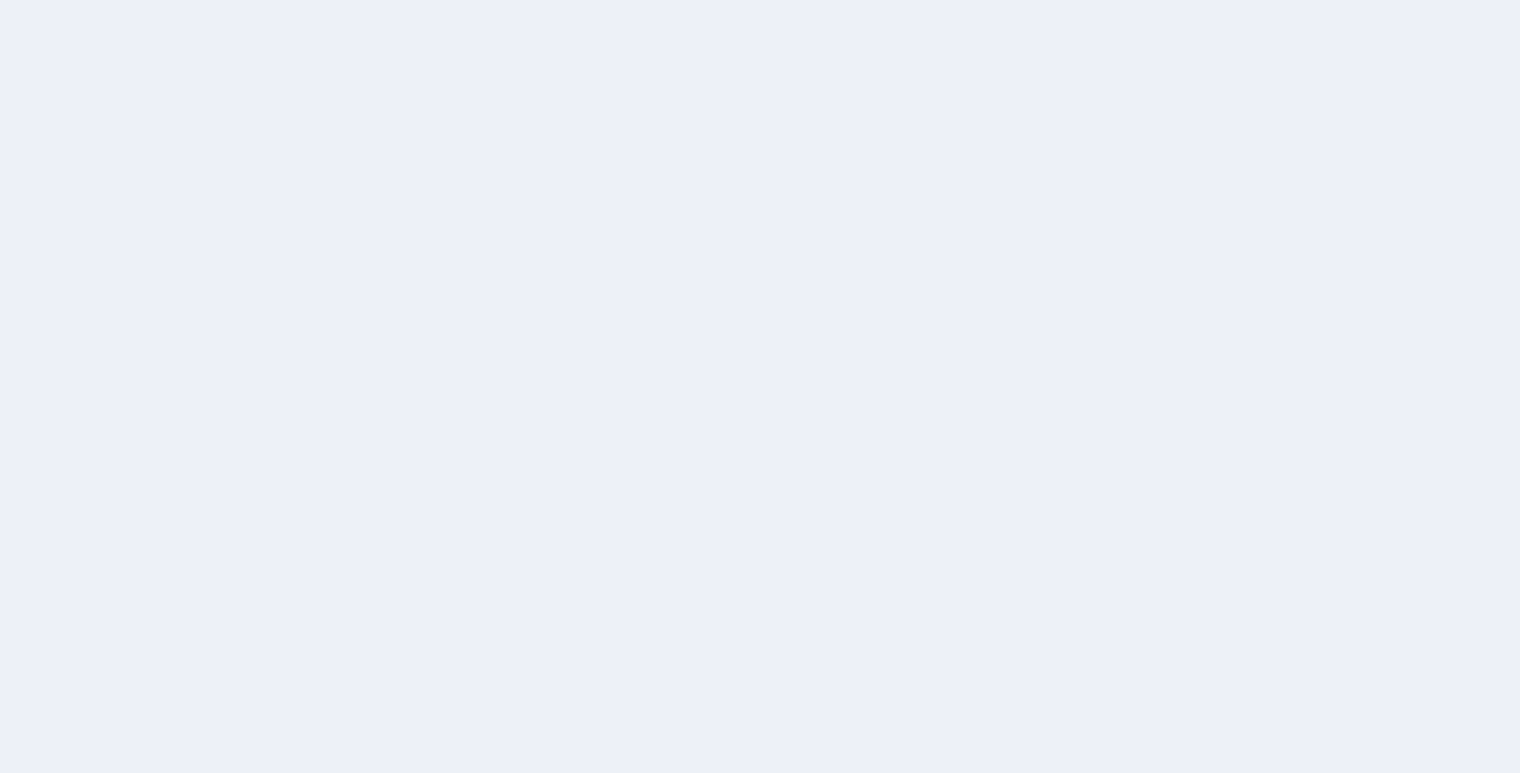 scroll, scrollTop: 0, scrollLeft: 0, axis: both 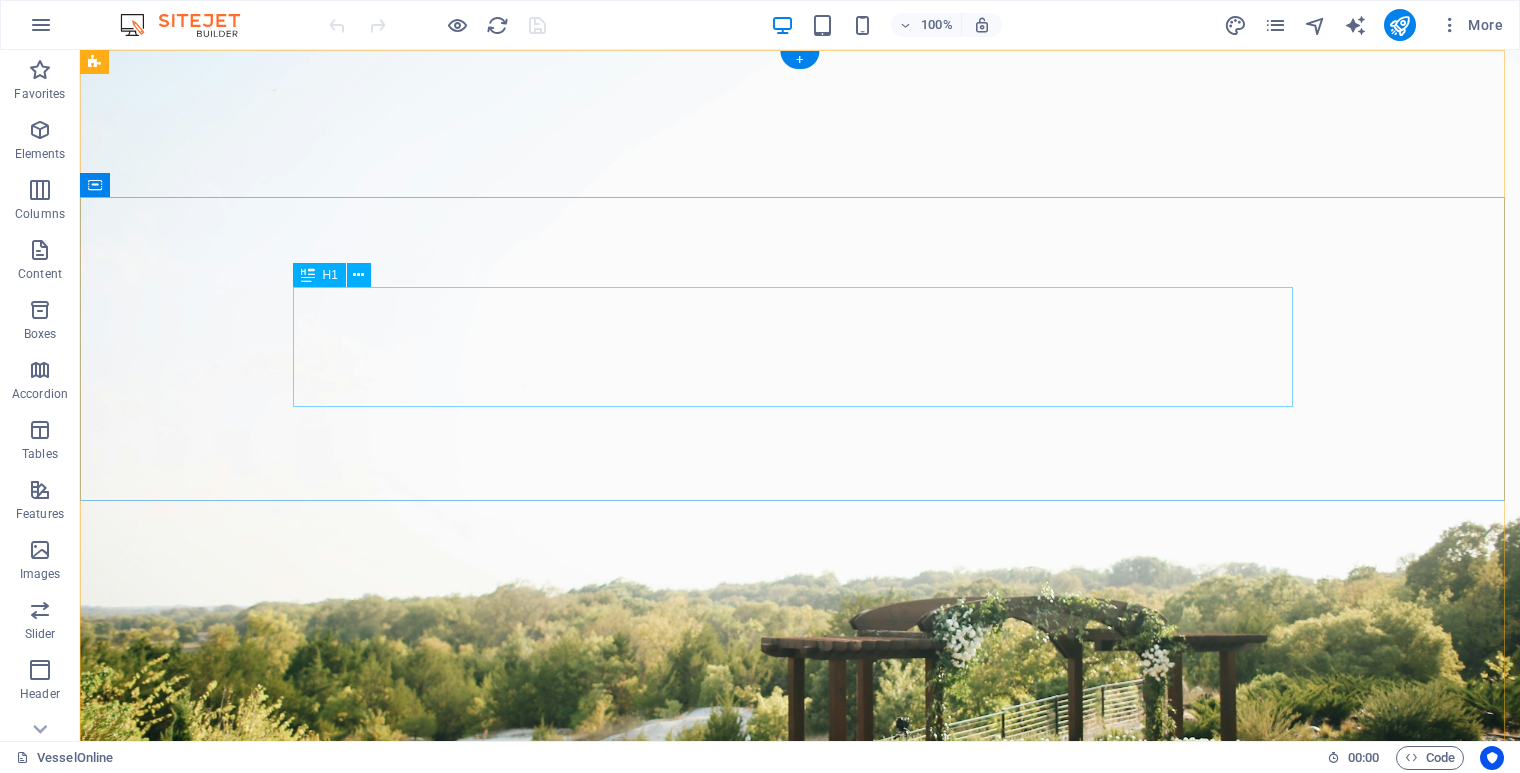 click on "Belhom Celesto Online" at bounding box center [800, 1272] 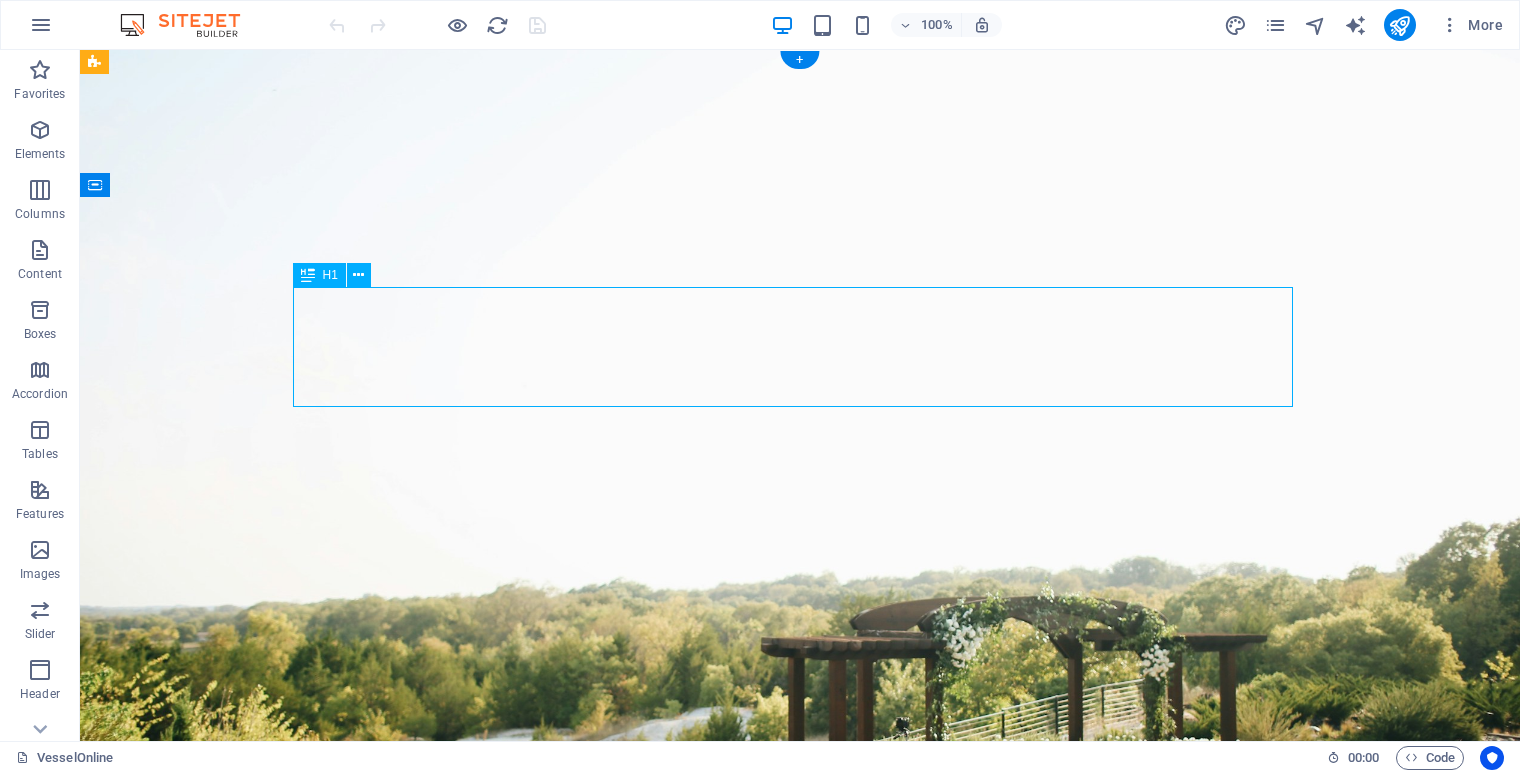 click on "Belhom Celesto Online" at bounding box center [800, 1272] 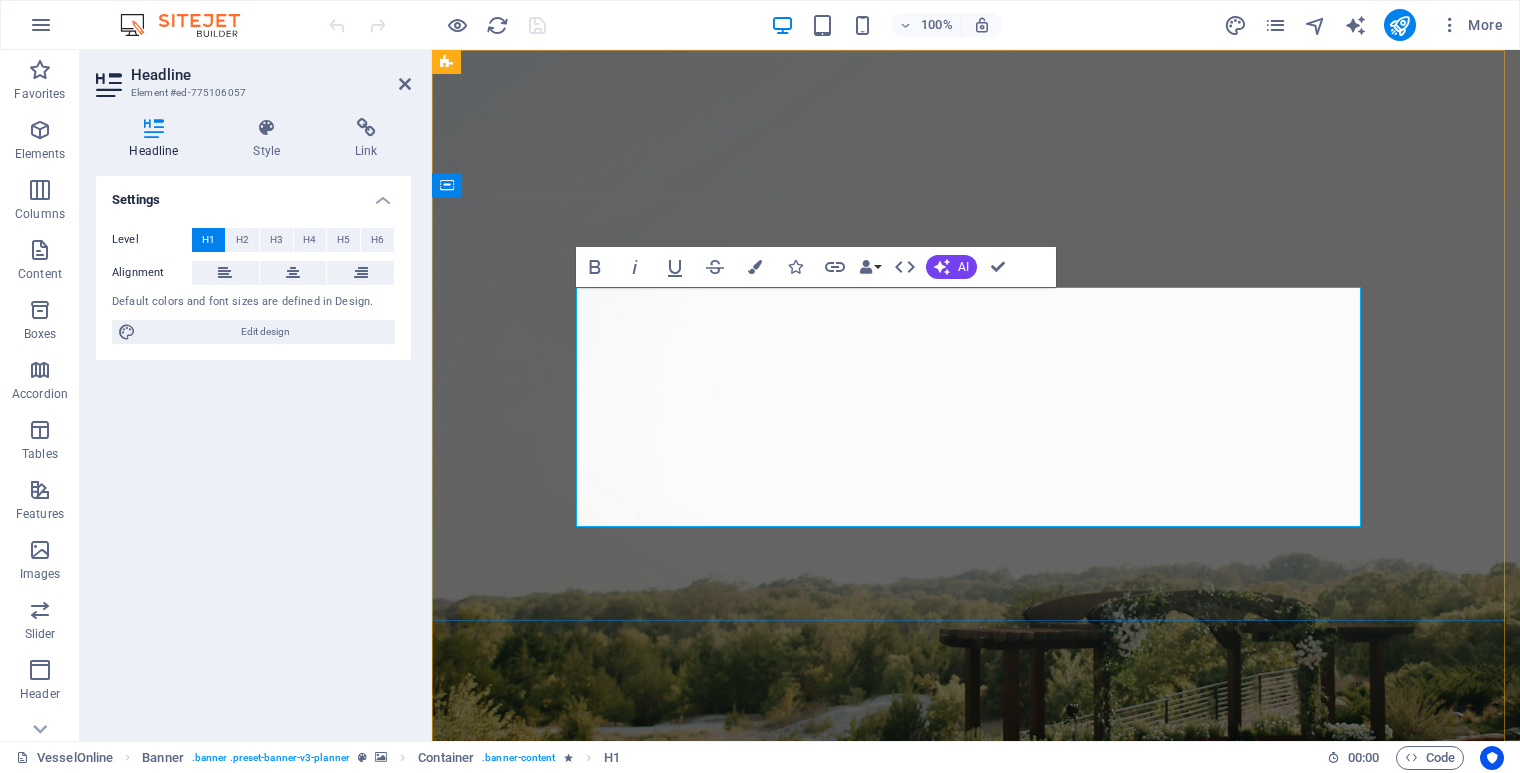 click on "Belhom Celesto Online" at bounding box center (976, 1332) 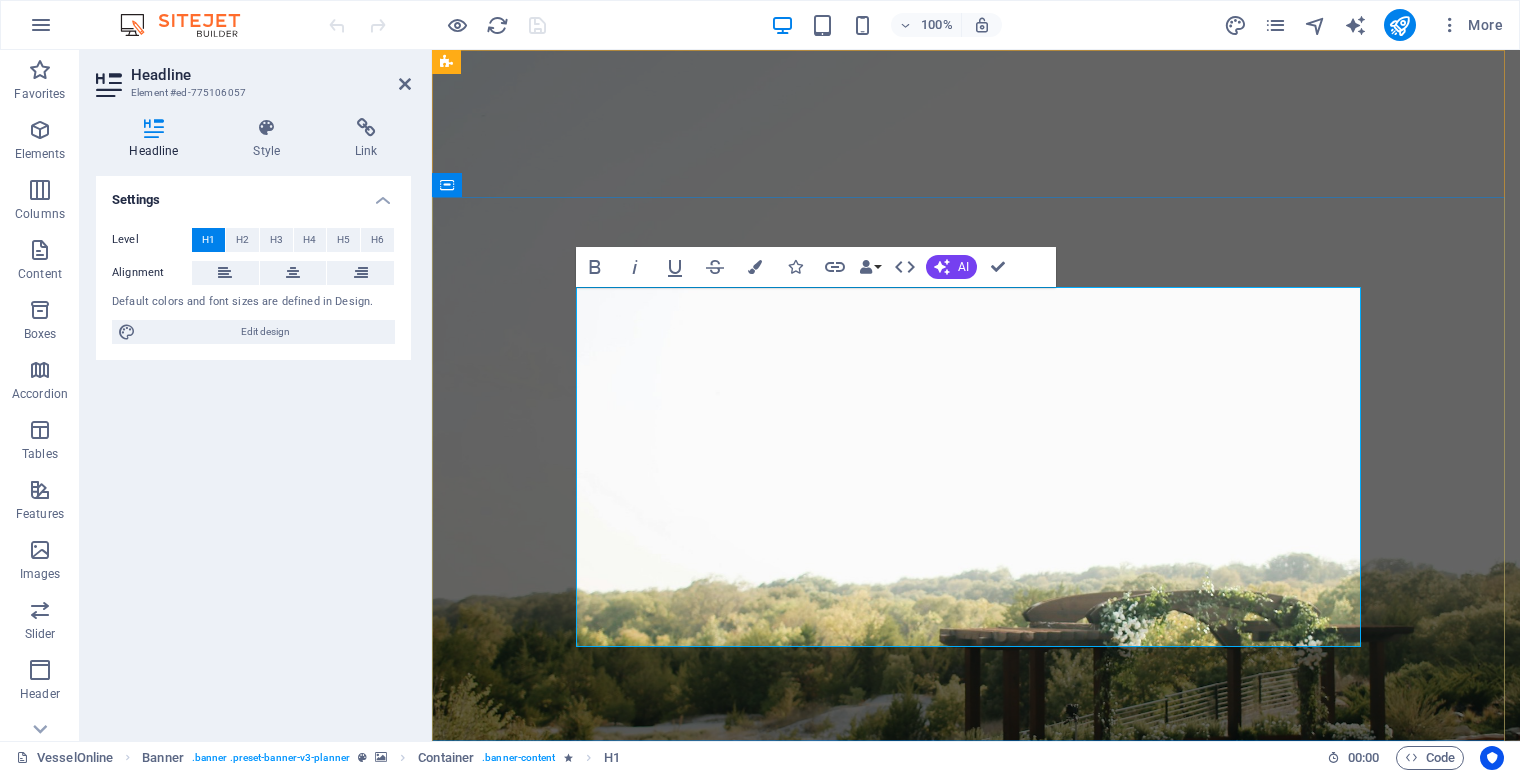type 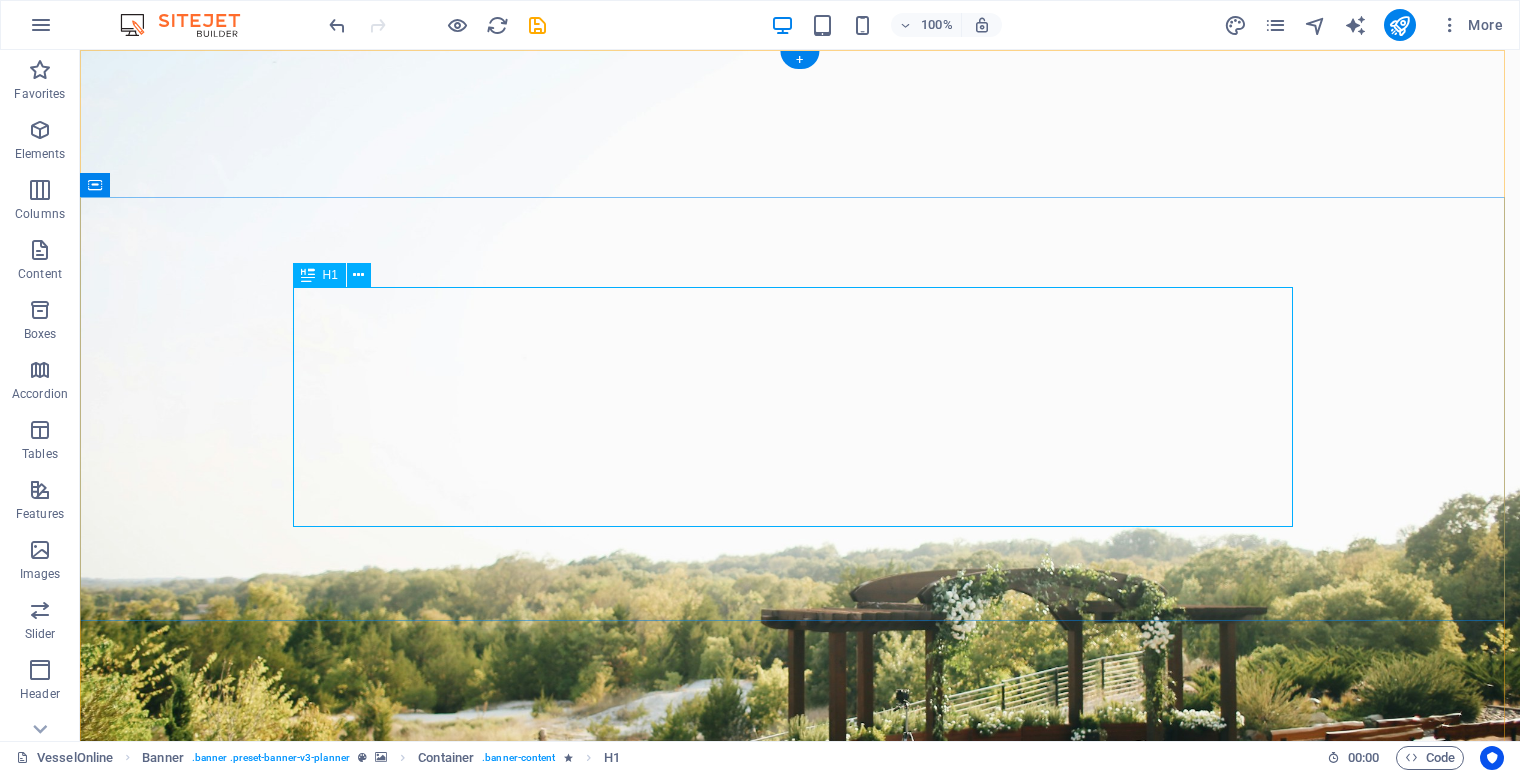 scroll, scrollTop: 0, scrollLeft: 0, axis: both 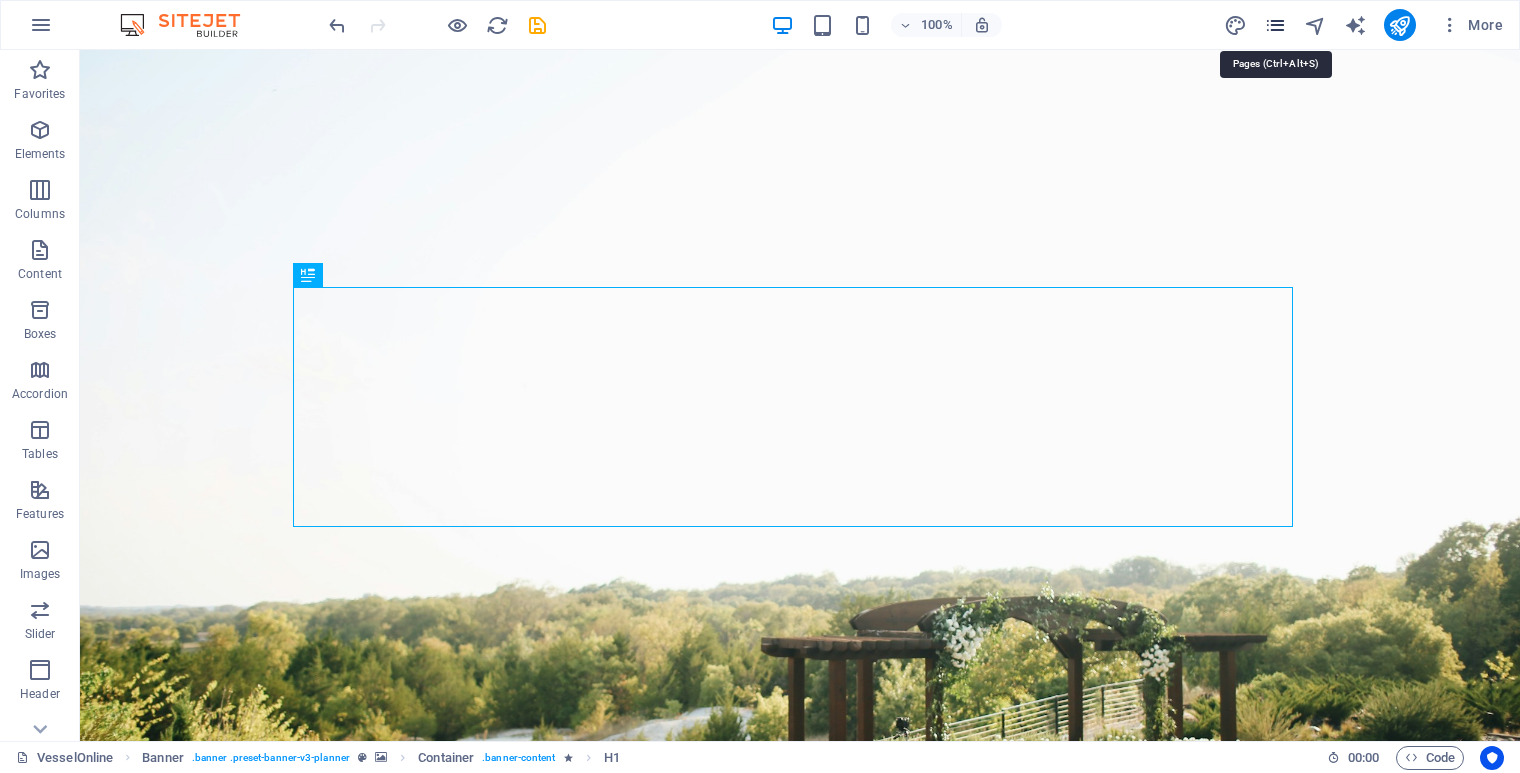 click at bounding box center (1275, 25) 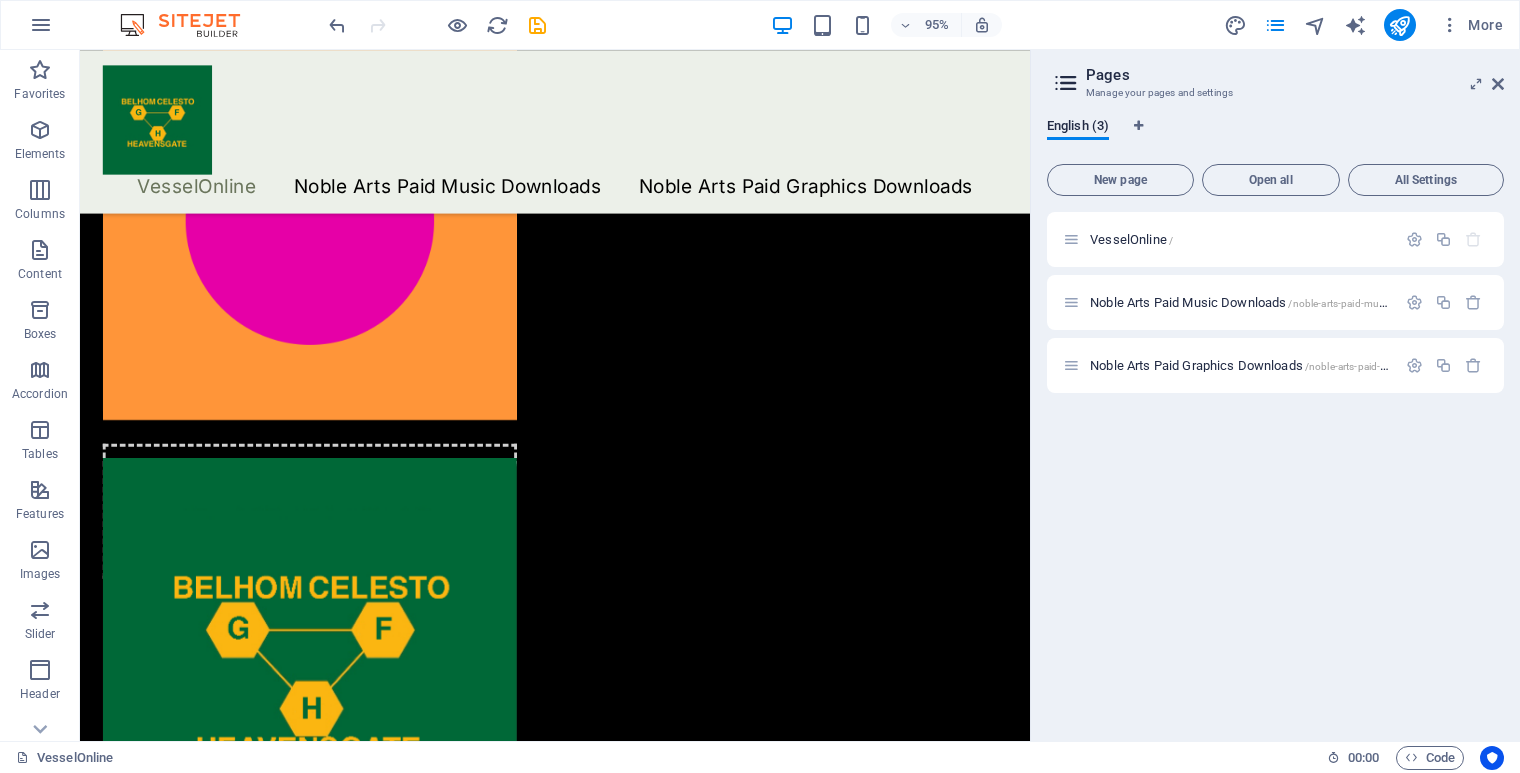 scroll, scrollTop: 1291, scrollLeft: 0, axis: vertical 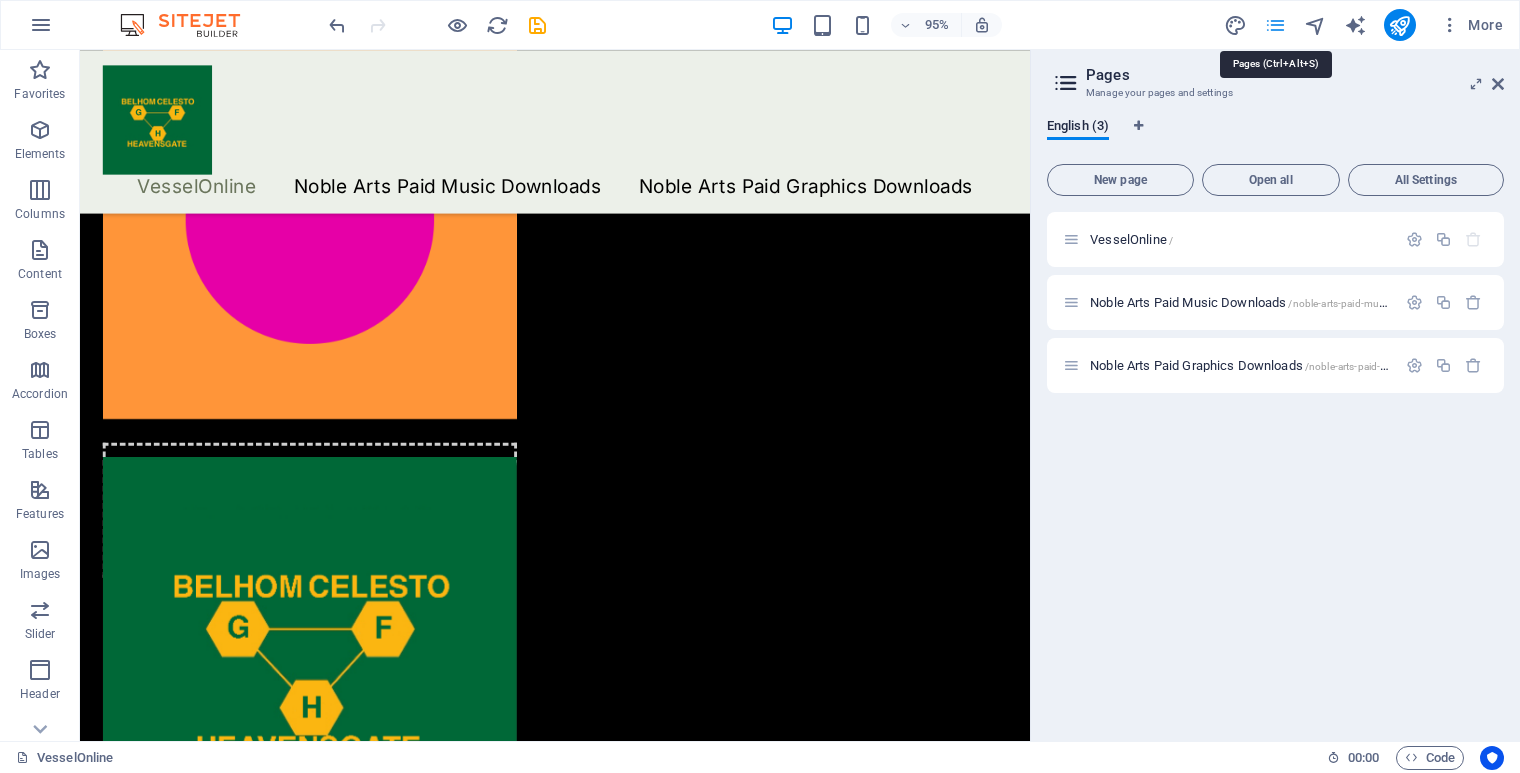 click at bounding box center [1275, 25] 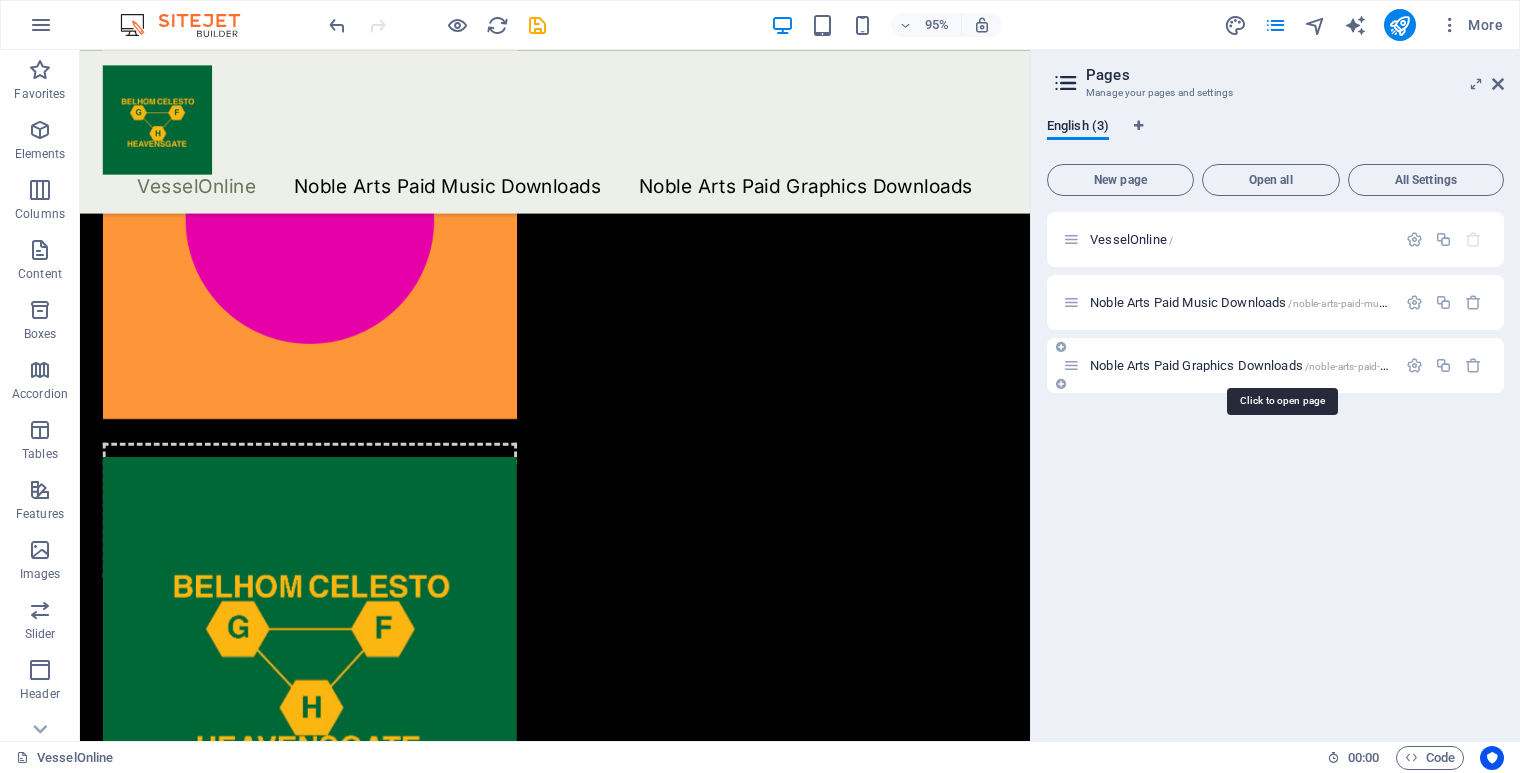 click on "Noble Arts Paid Graphics Downloads /noble-arts-paid-graphics-downloads" at bounding box center (1282, 365) 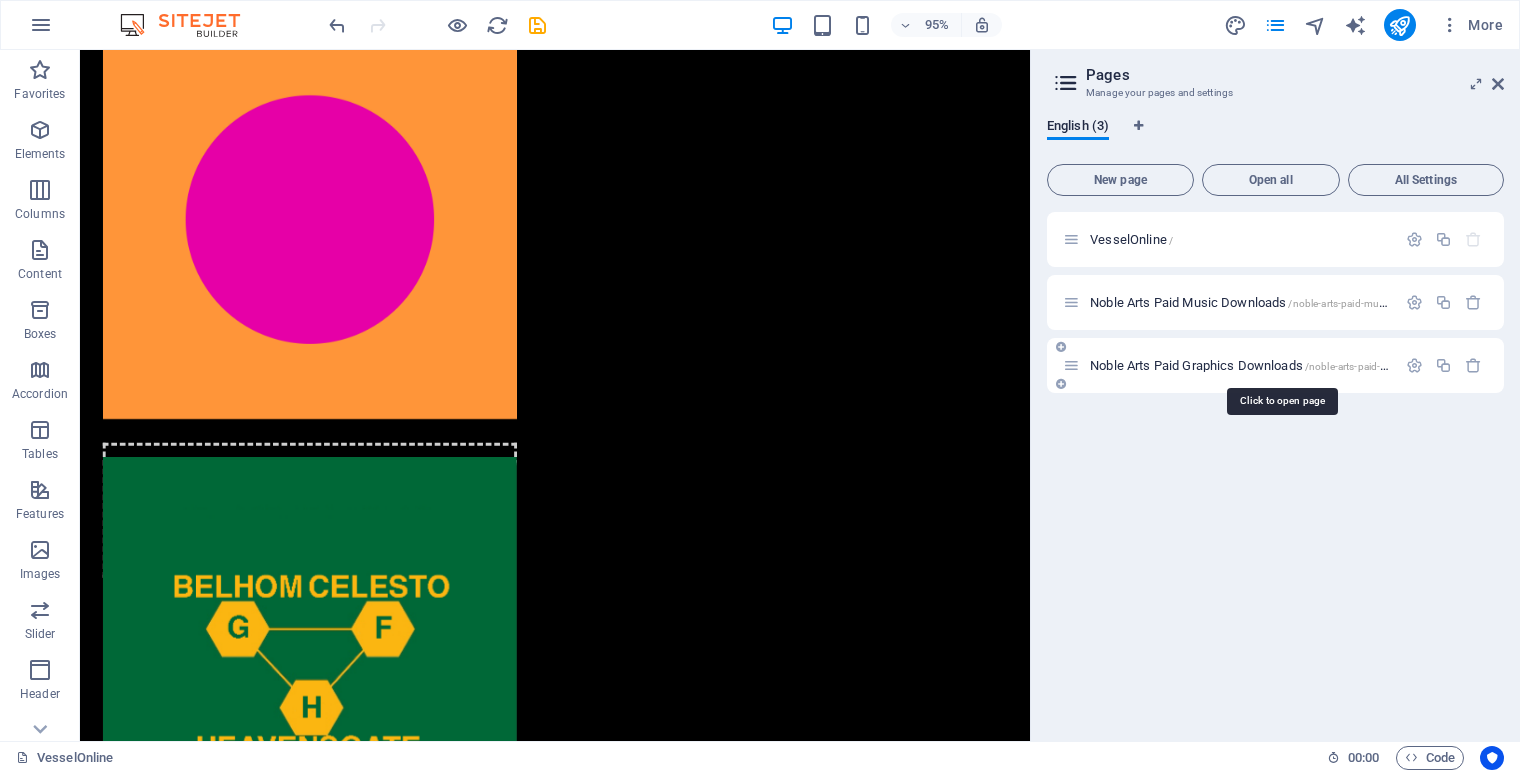 scroll, scrollTop: 0, scrollLeft: 0, axis: both 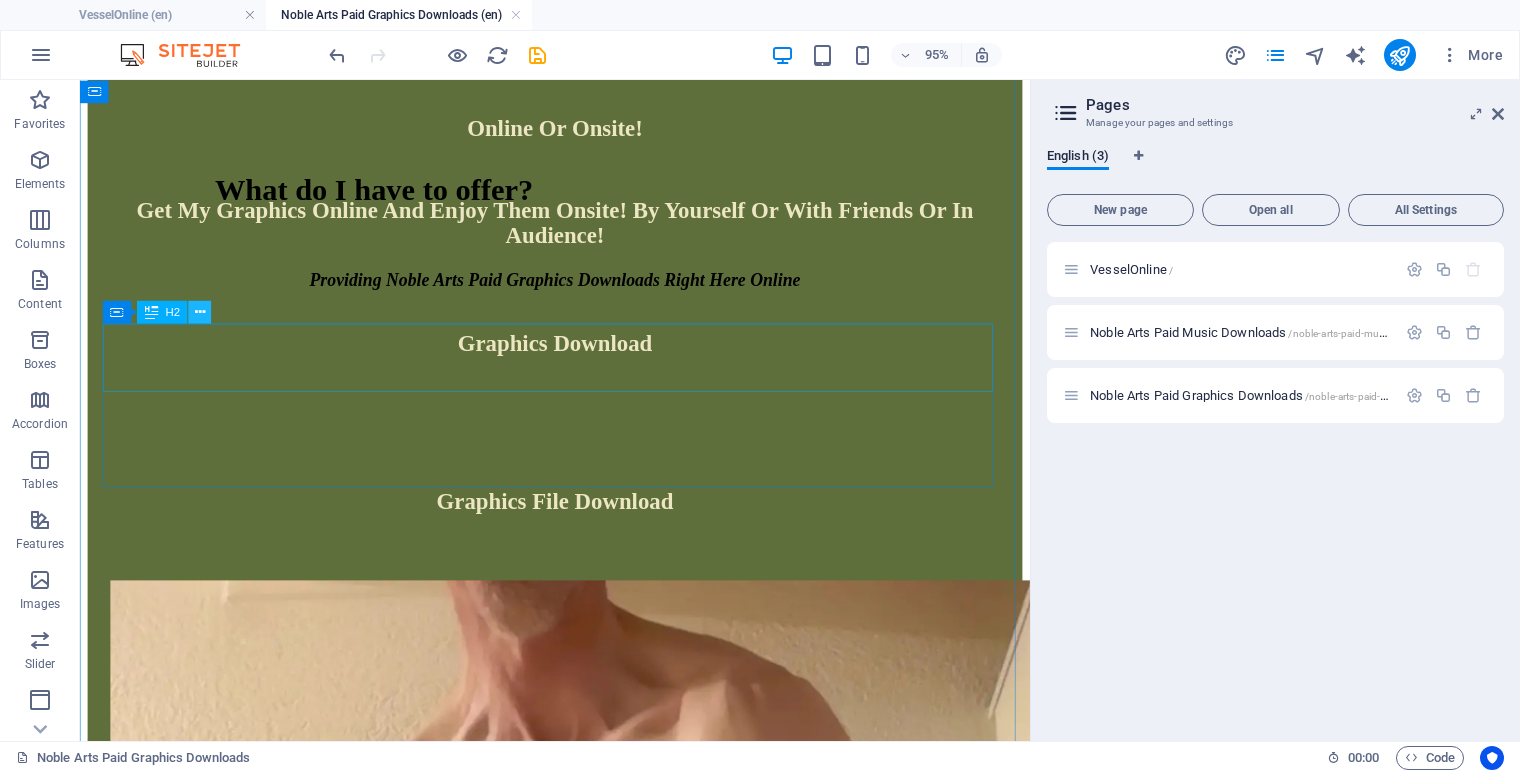 click at bounding box center (200, 312) 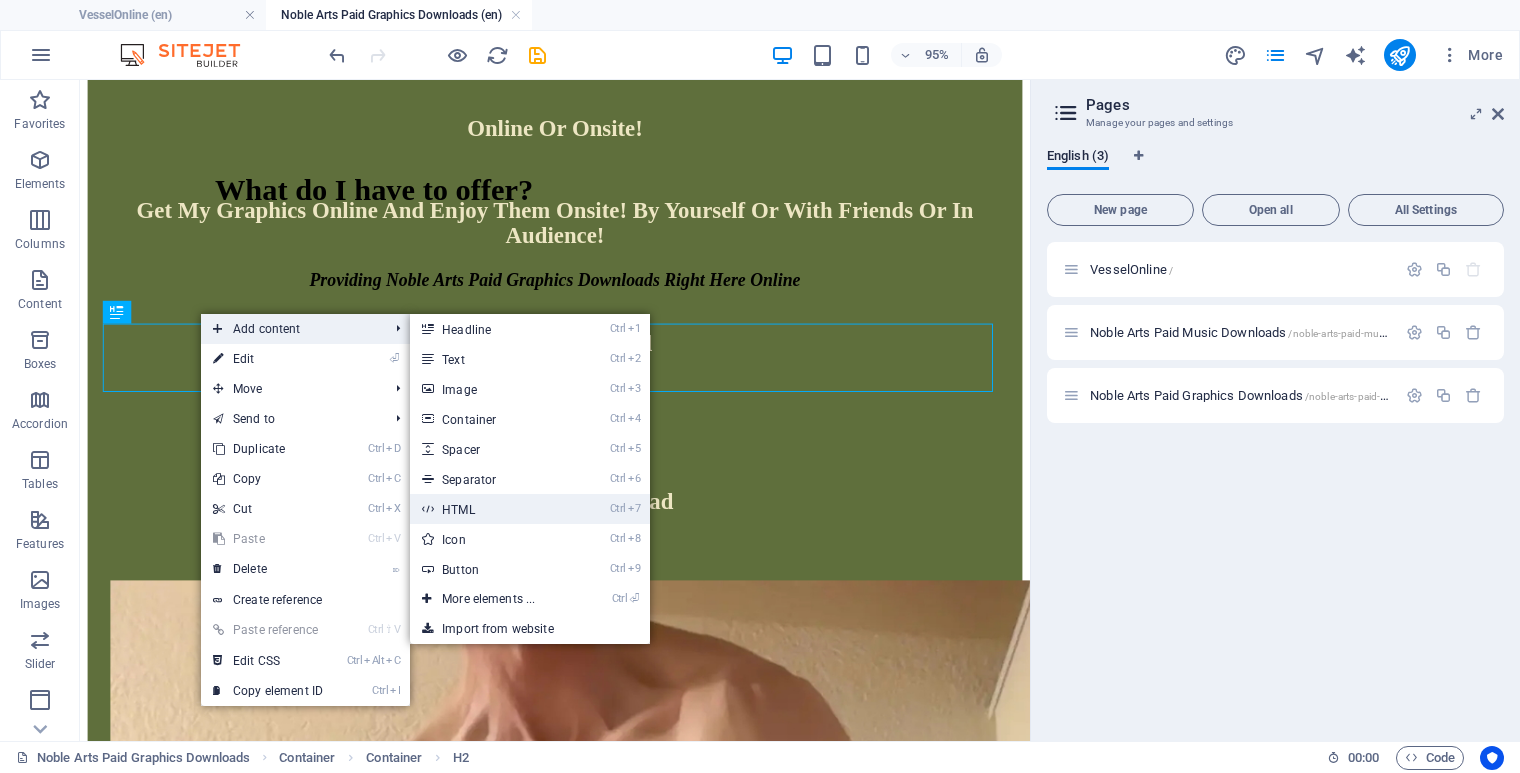 click on "Ctrl 7  HTML" at bounding box center [492, 509] 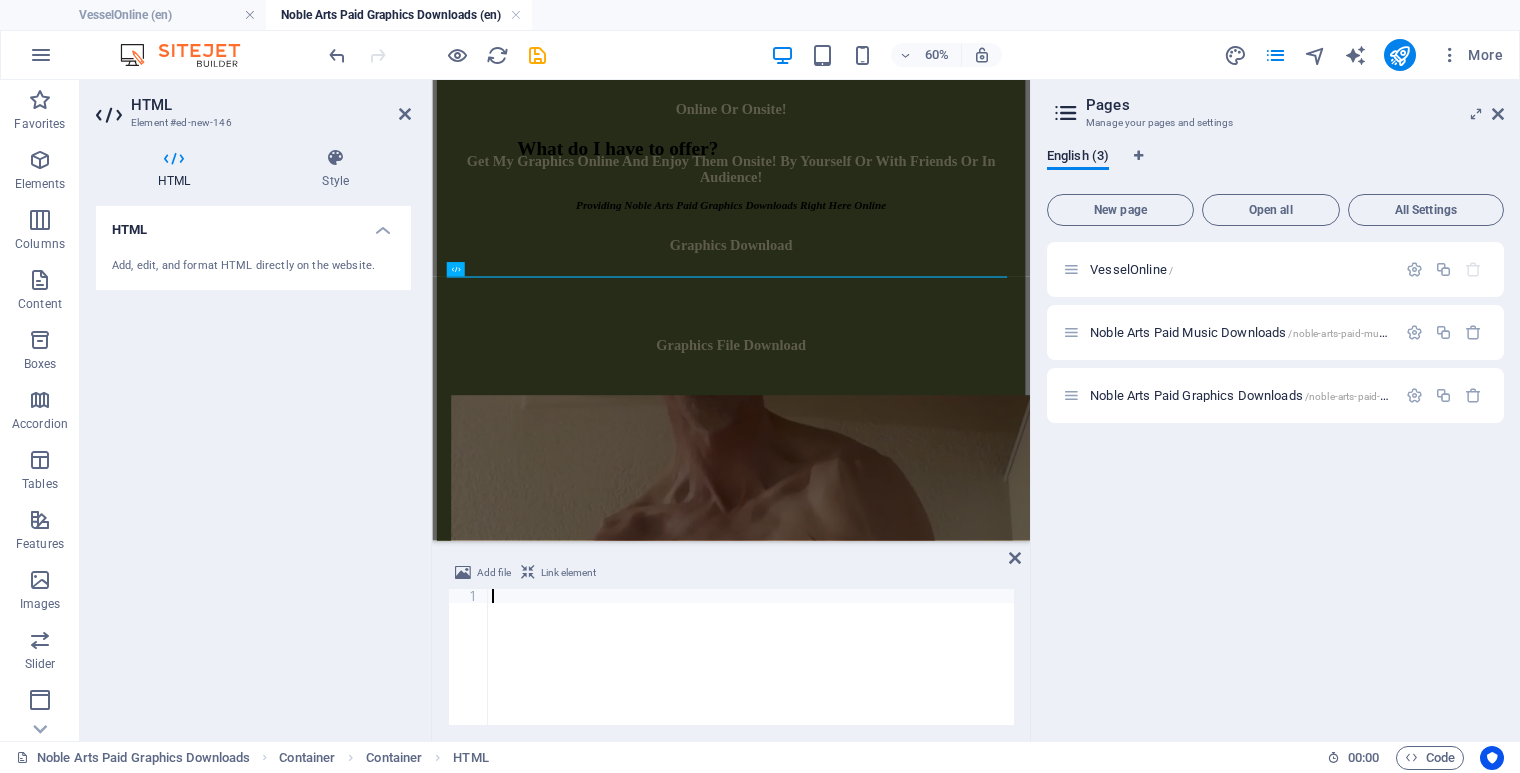 type on "</stripe-buy-button>" 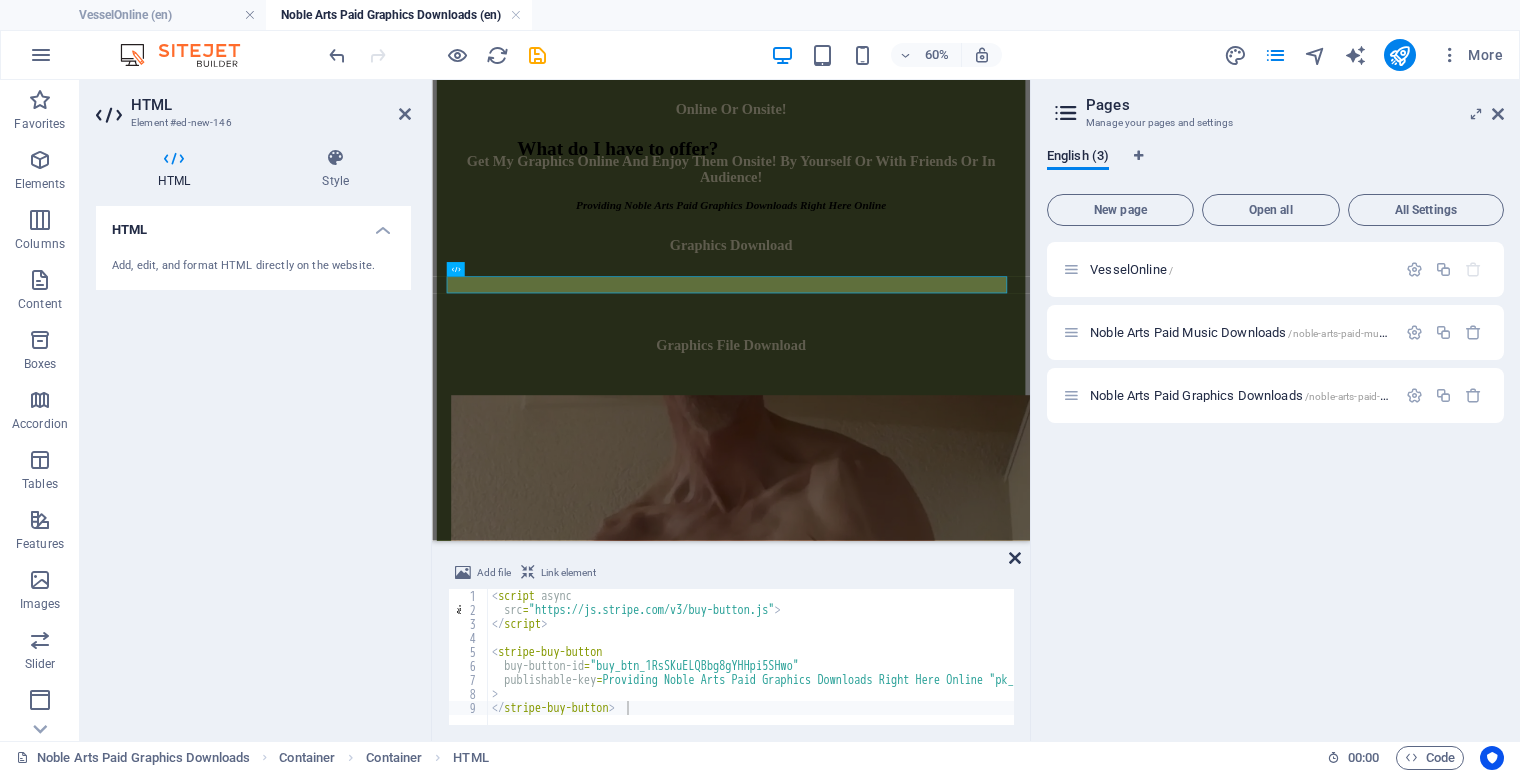 click at bounding box center (1015, 558) 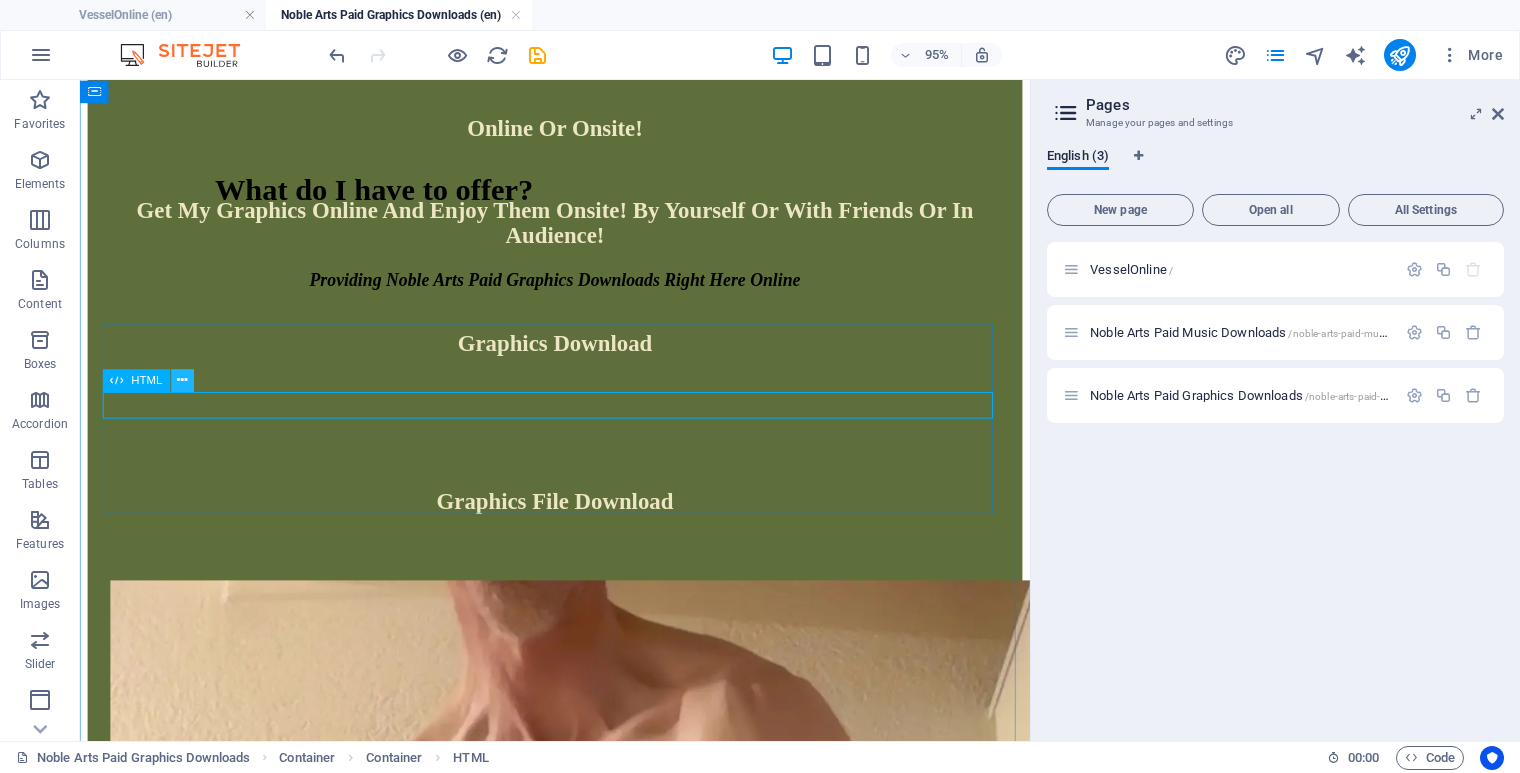 click at bounding box center (182, 381) 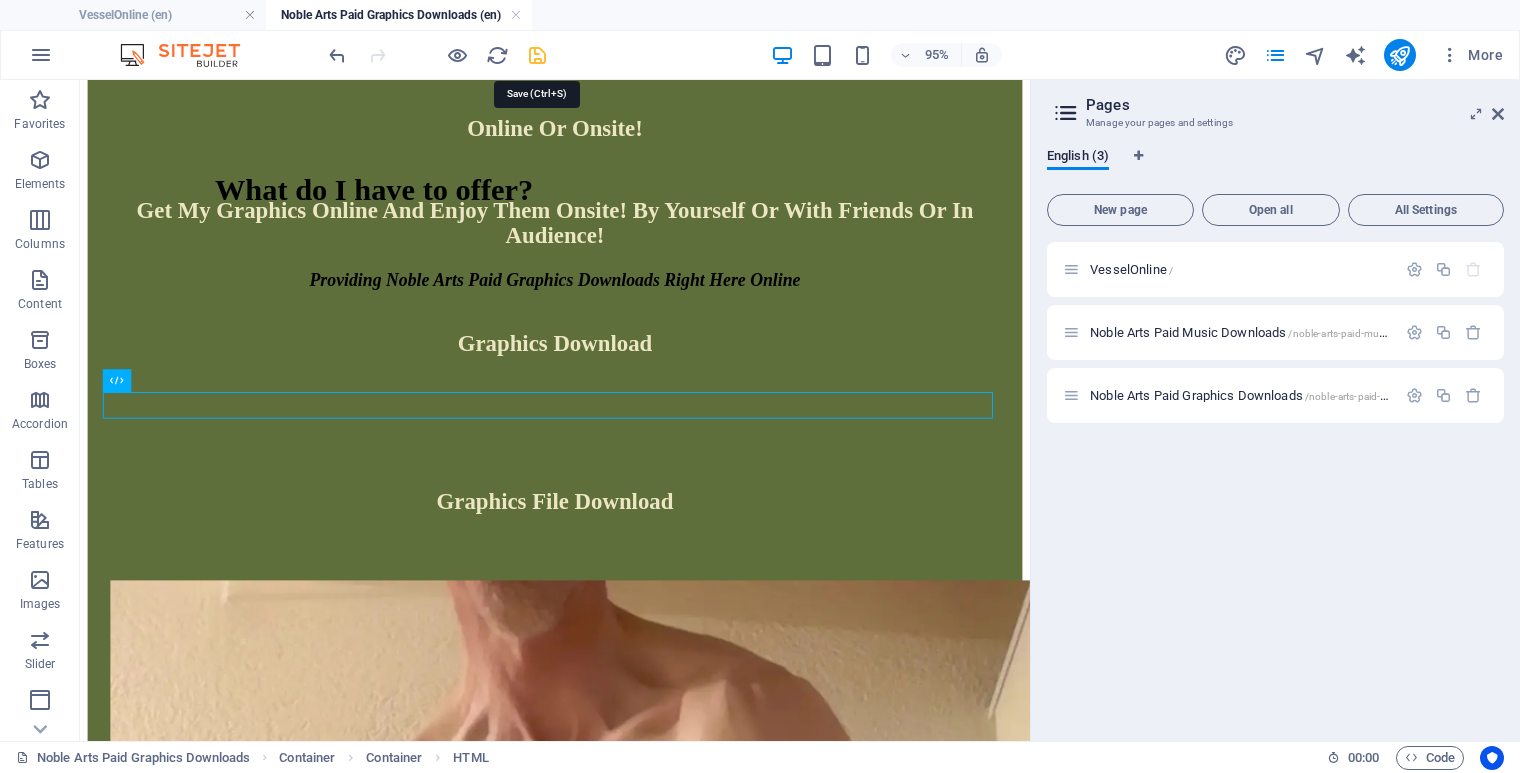 click at bounding box center (537, 55) 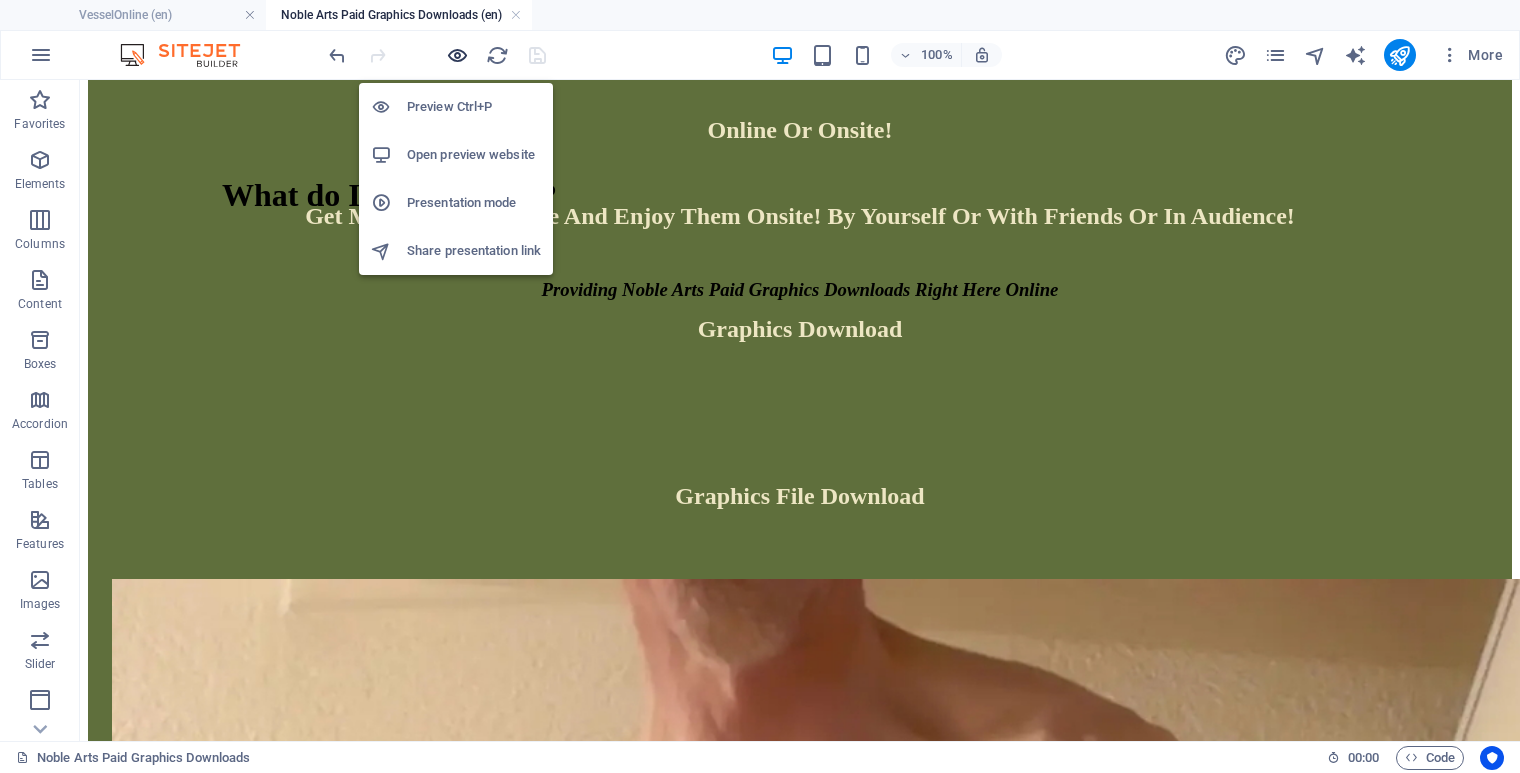 click at bounding box center [457, 55] 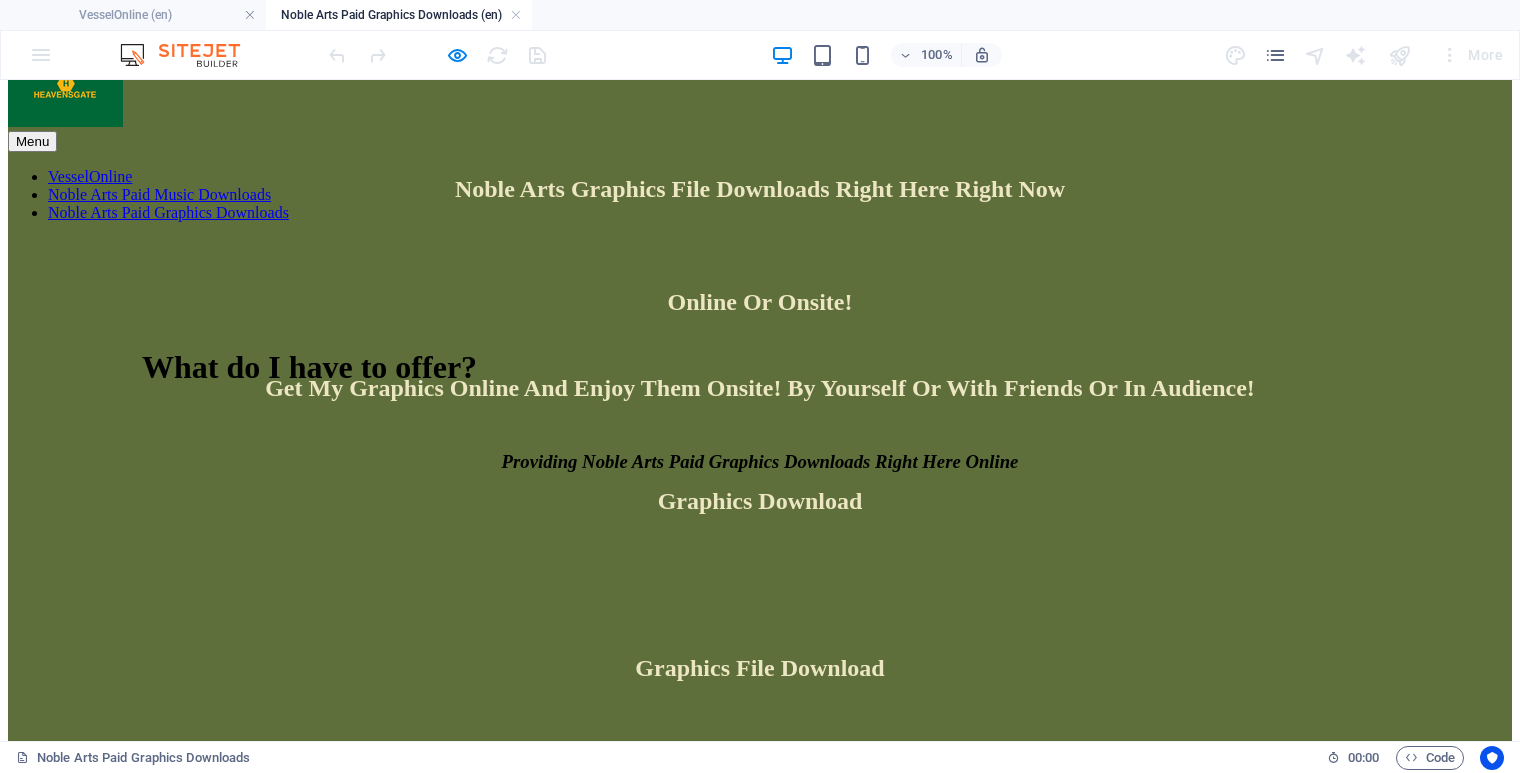 scroll, scrollTop: 982, scrollLeft: 0, axis: vertical 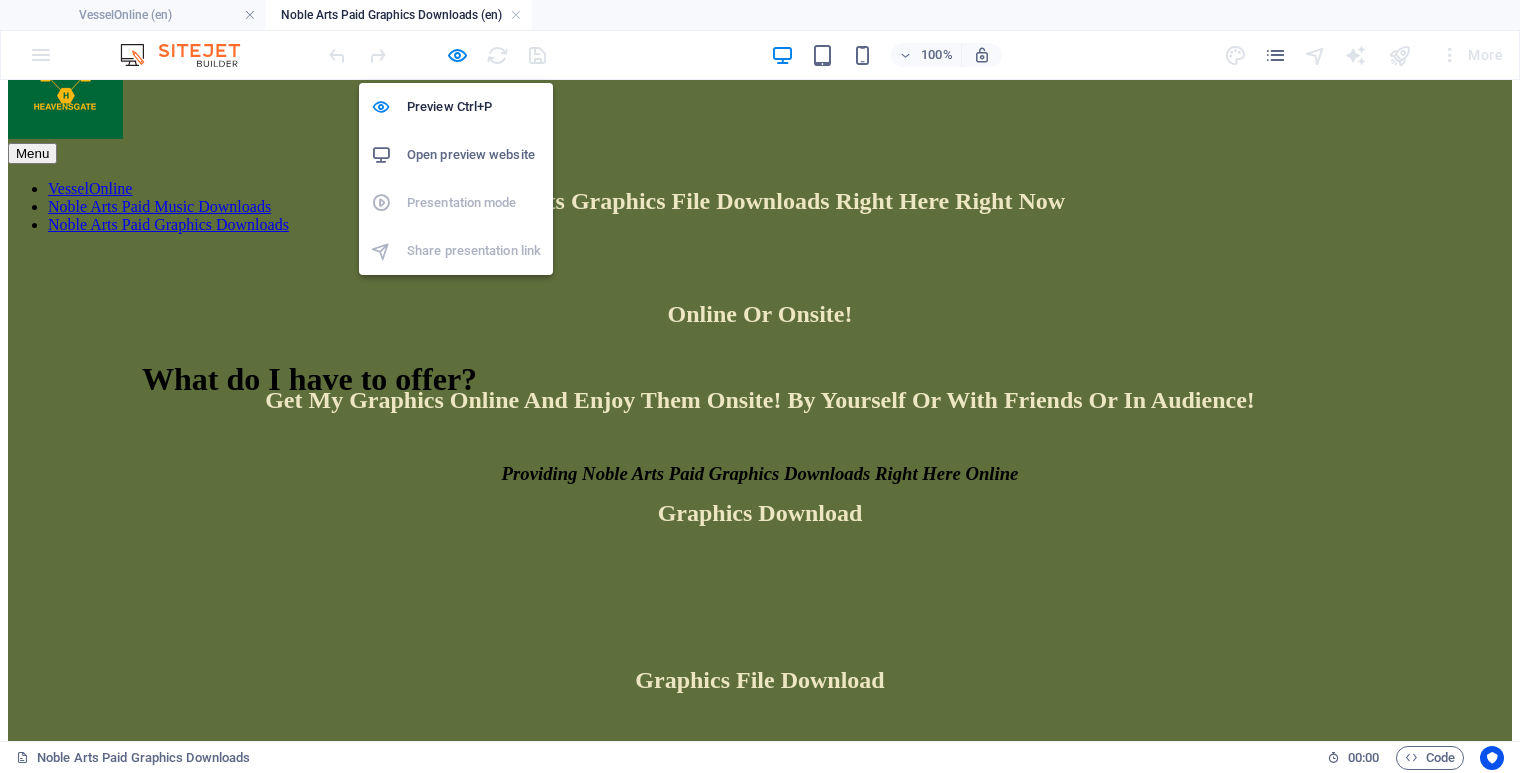 click on "Open preview website" at bounding box center [474, 155] 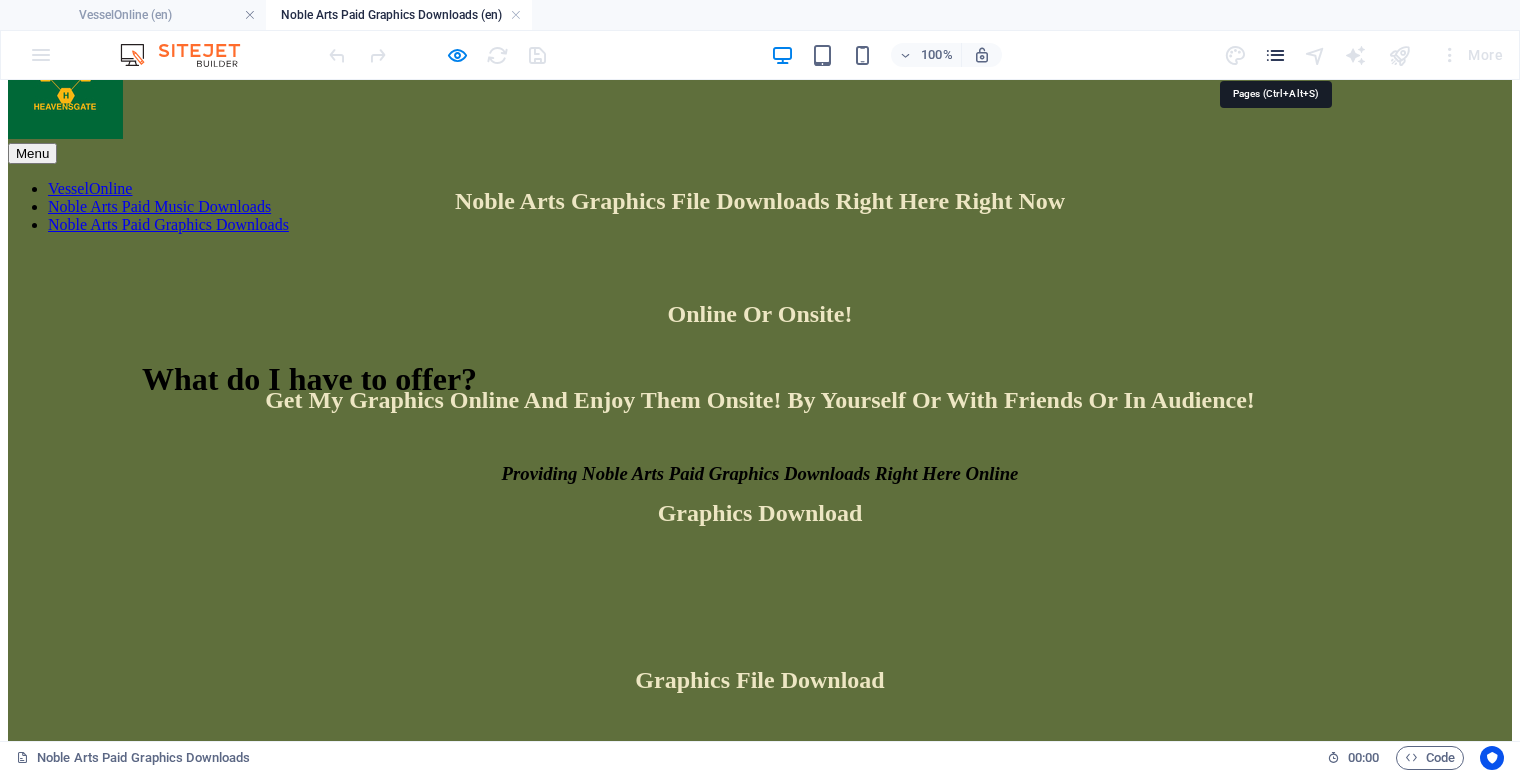 click at bounding box center (1275, 55) 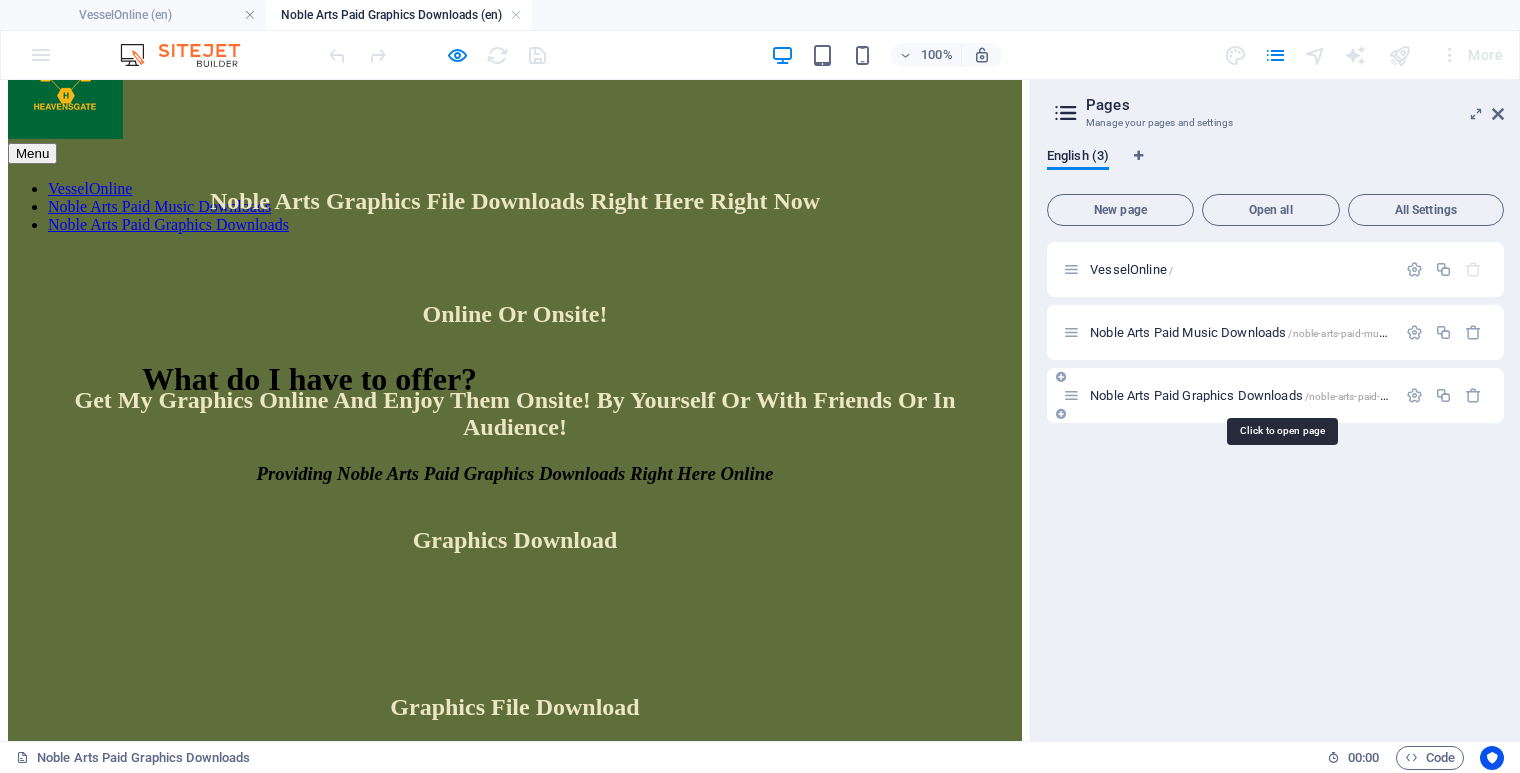 click on "Noble Arts Paid Graphics Downloads /noble-arts-paid-graphics-downloads" at bounding box center (1282, 395) 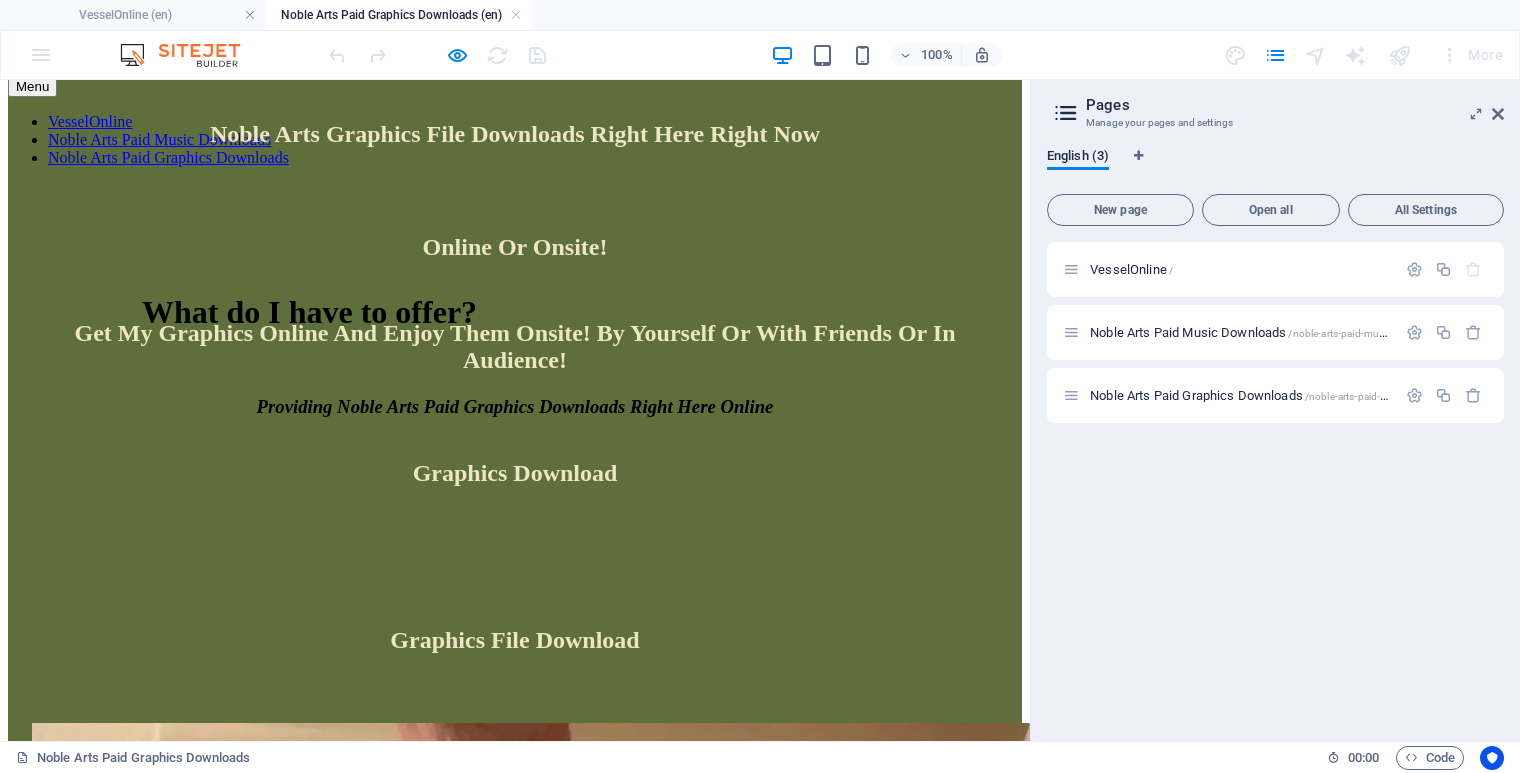 scroll, scrollTop: 1021, scrollLeft: 0, axis: vertical 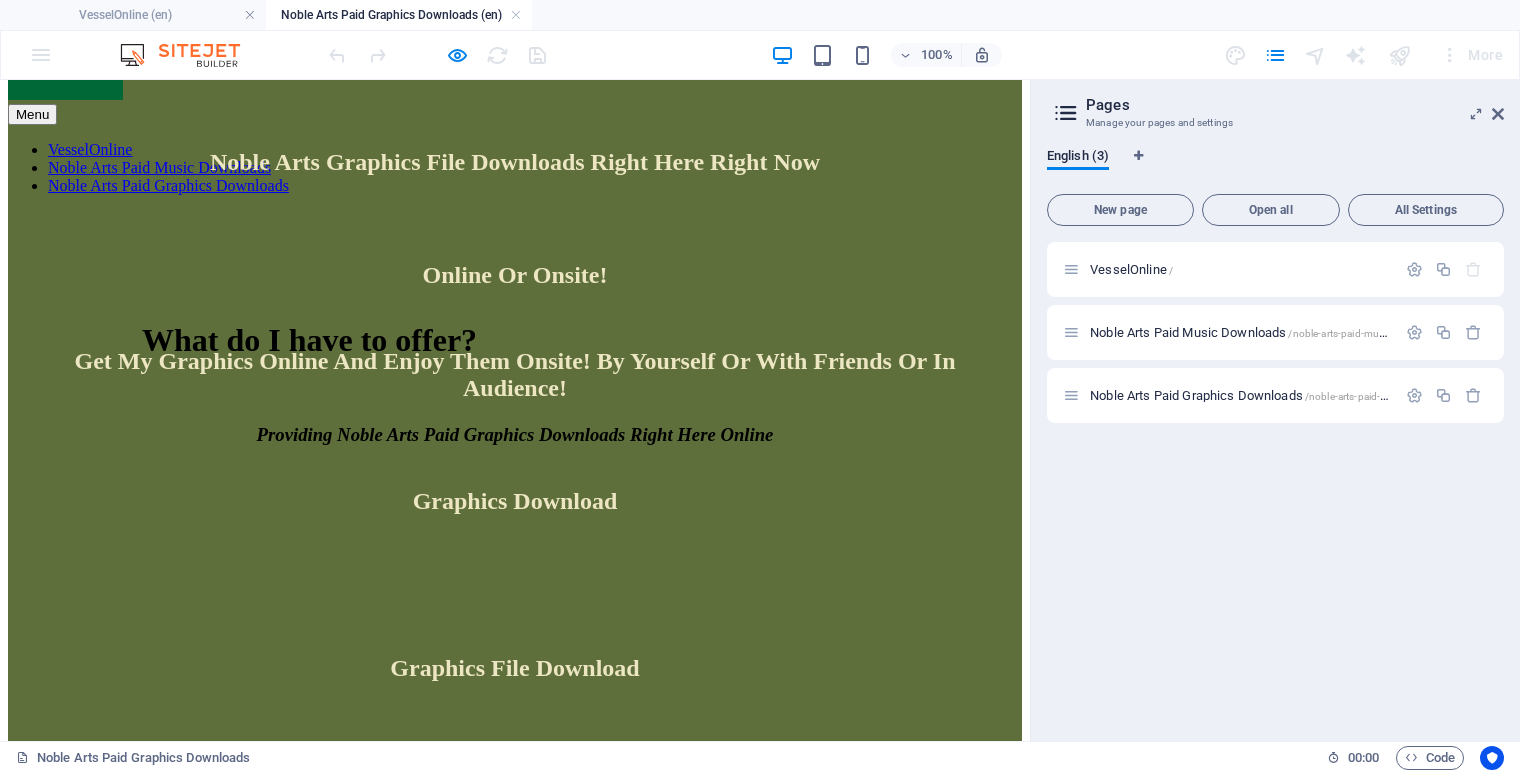 click at bounding box center (515, 560) 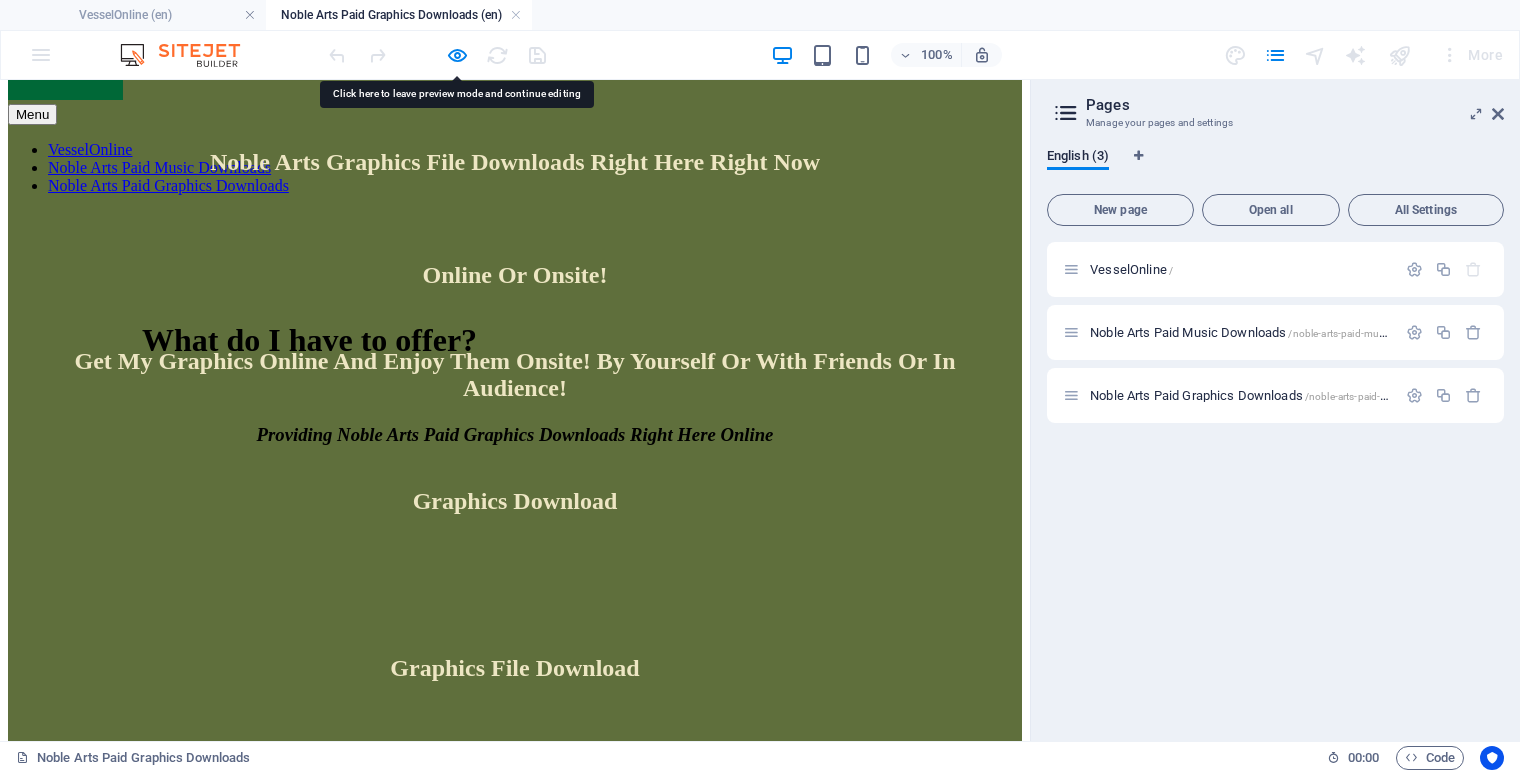 click on "Graphics Download" at bounding box center [515, 501] 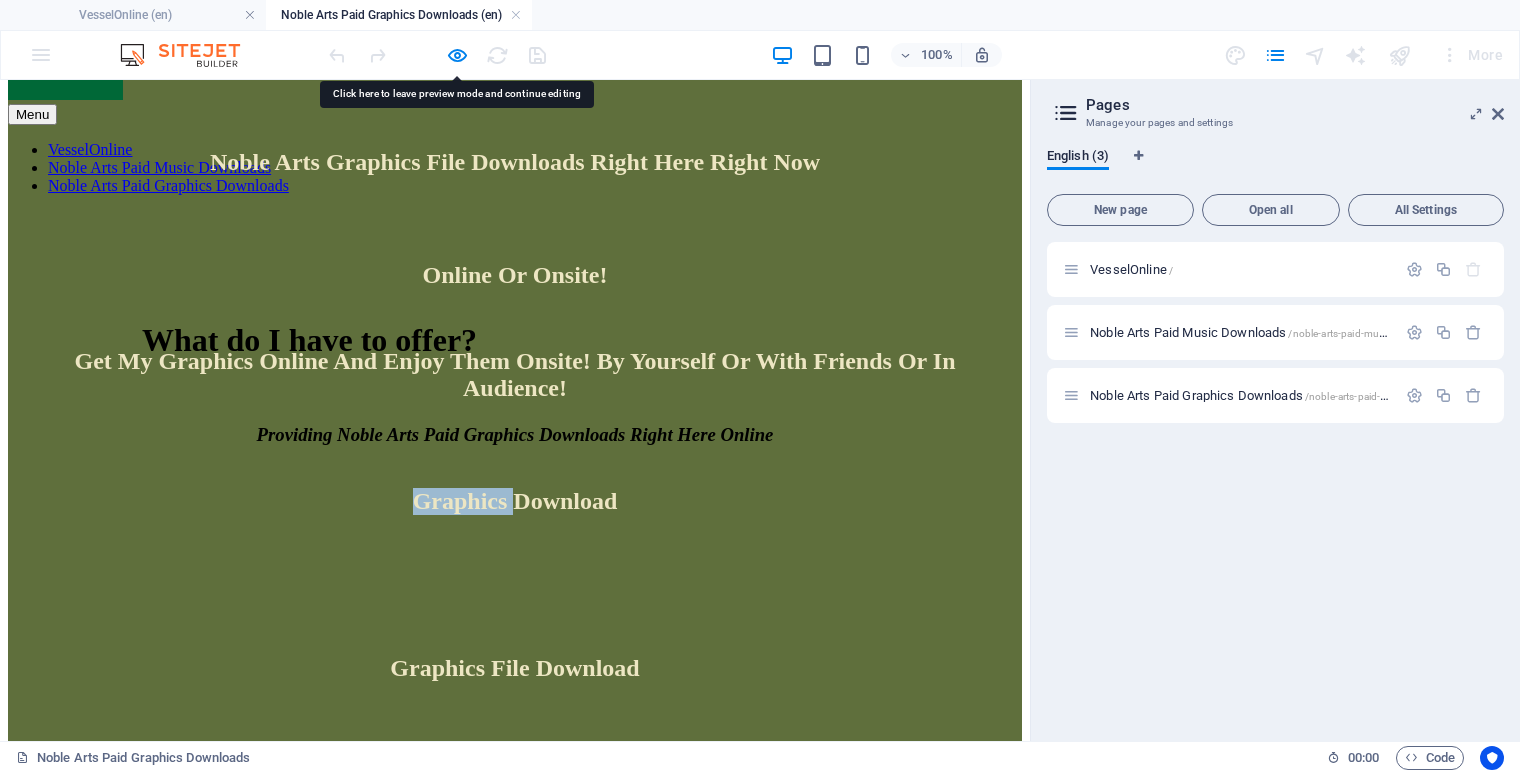 click on "Graphics Download" at bounding box center (515, 501) 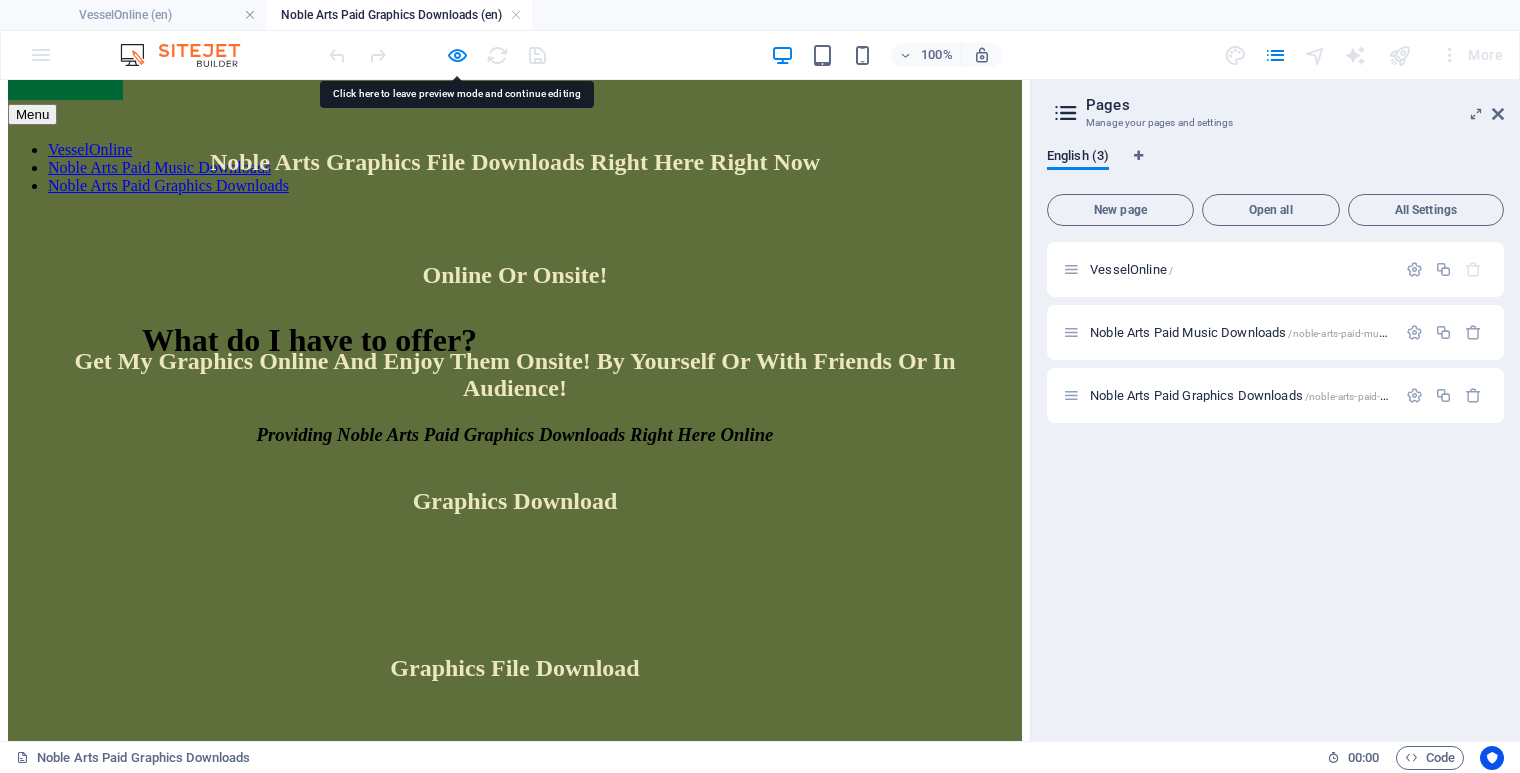 click at bounding box center (515, 560) 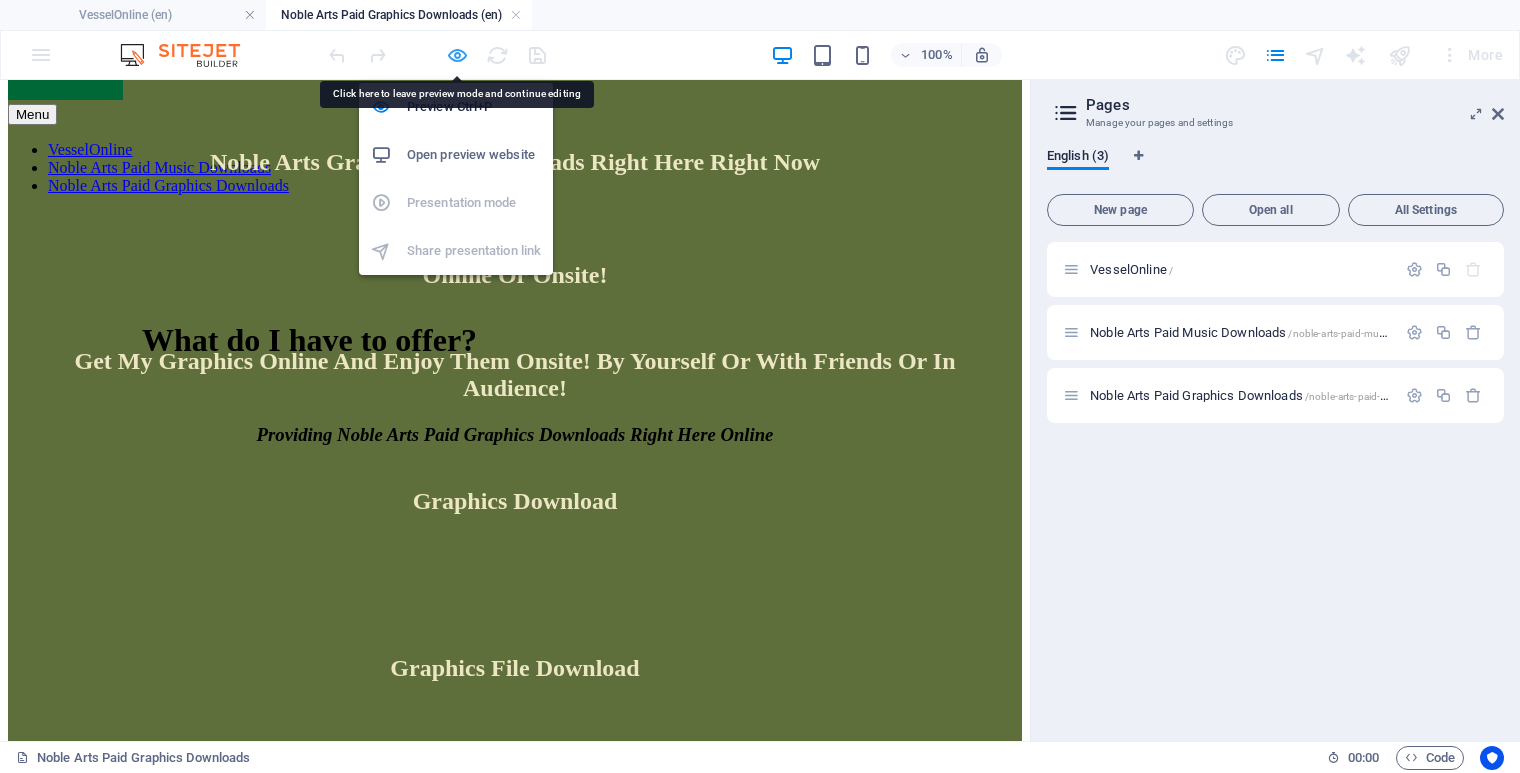 click at bounding box center [457, 55] 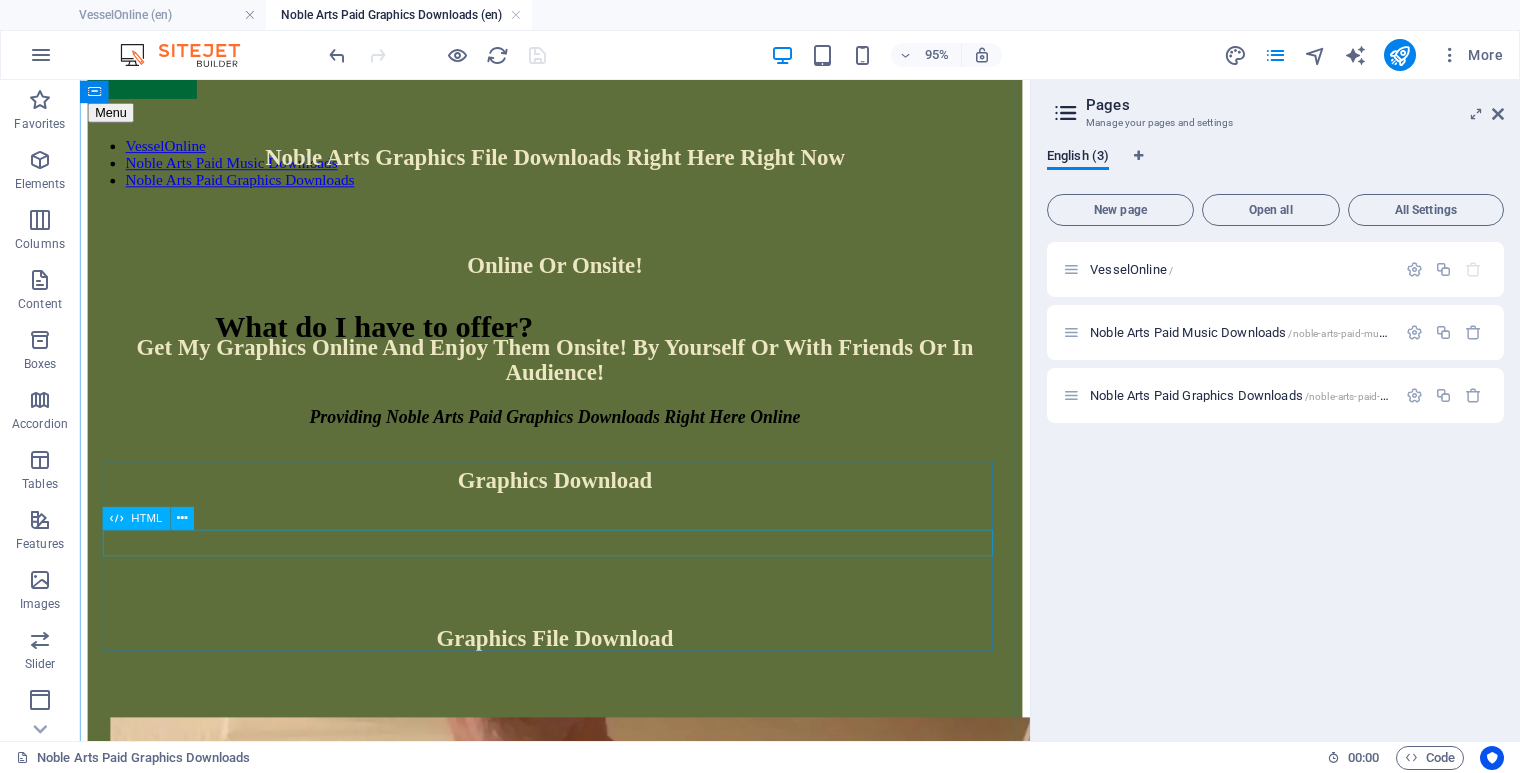 click at bounding box center [580, 535] 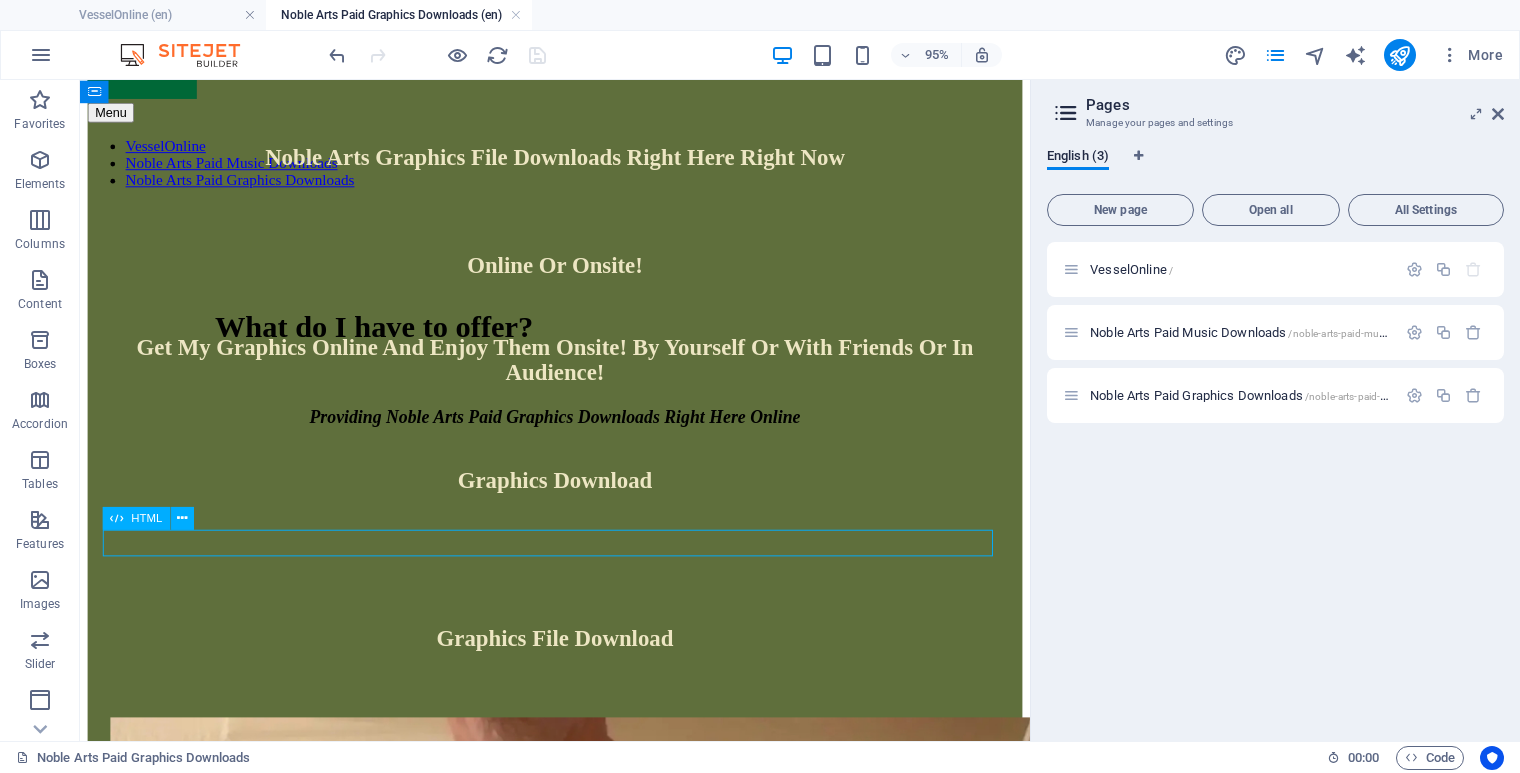 click at bounding box center [580, 535] 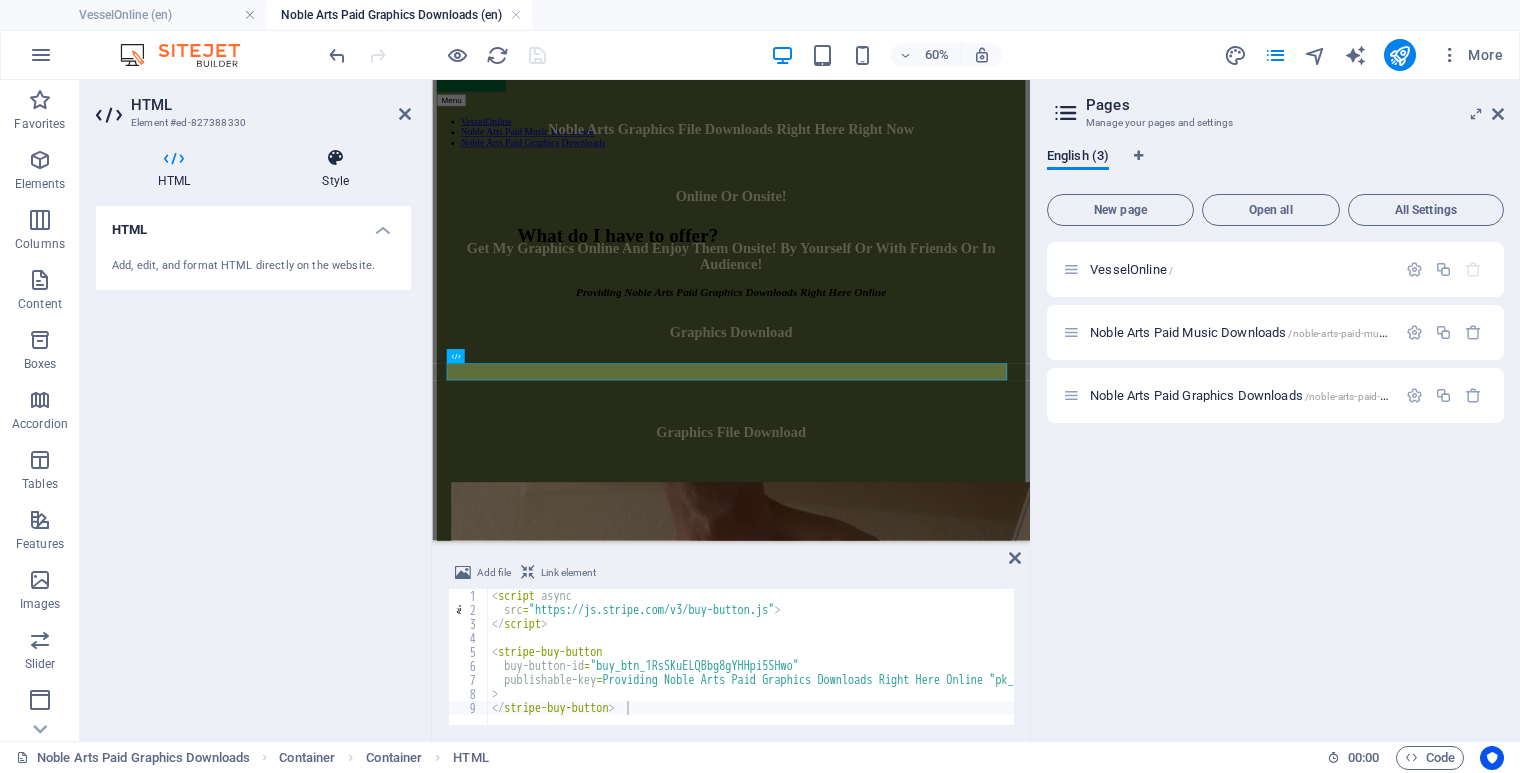 click at bounding box center (335, 158) 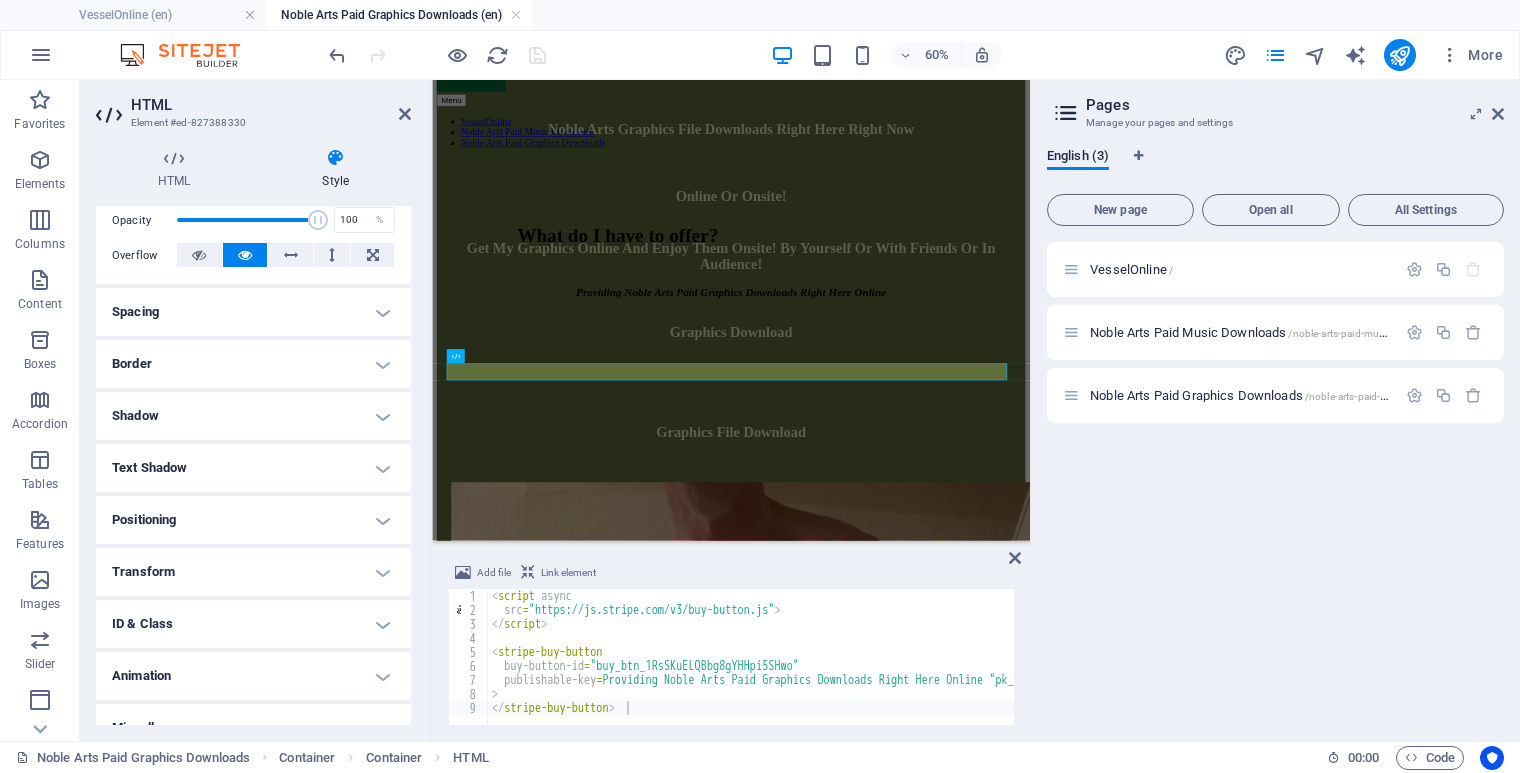 scroll, scrollTop: 299, scrollLeft: 0, axis: vertical 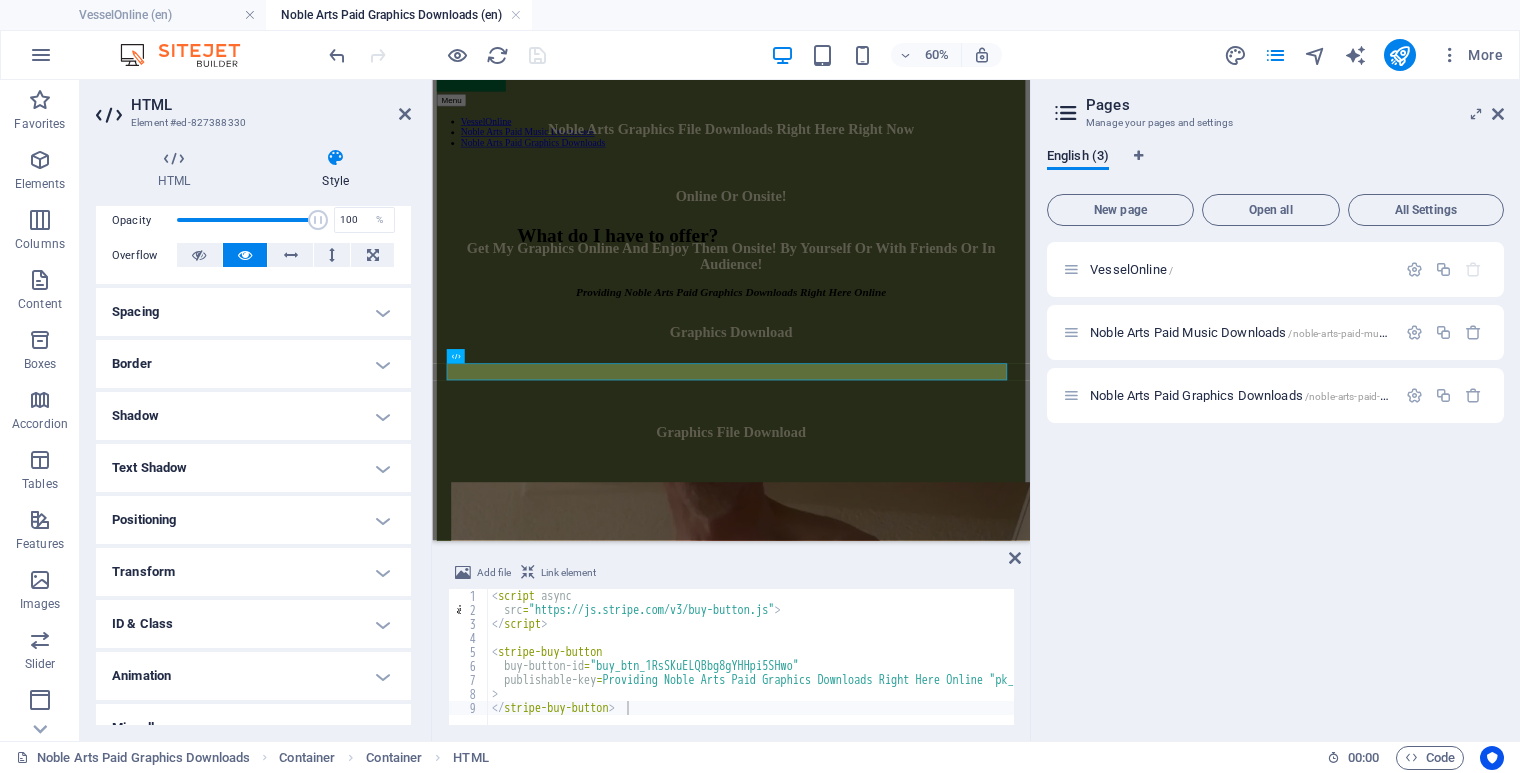 click on "Spacing" at bounding box center [253, 312] 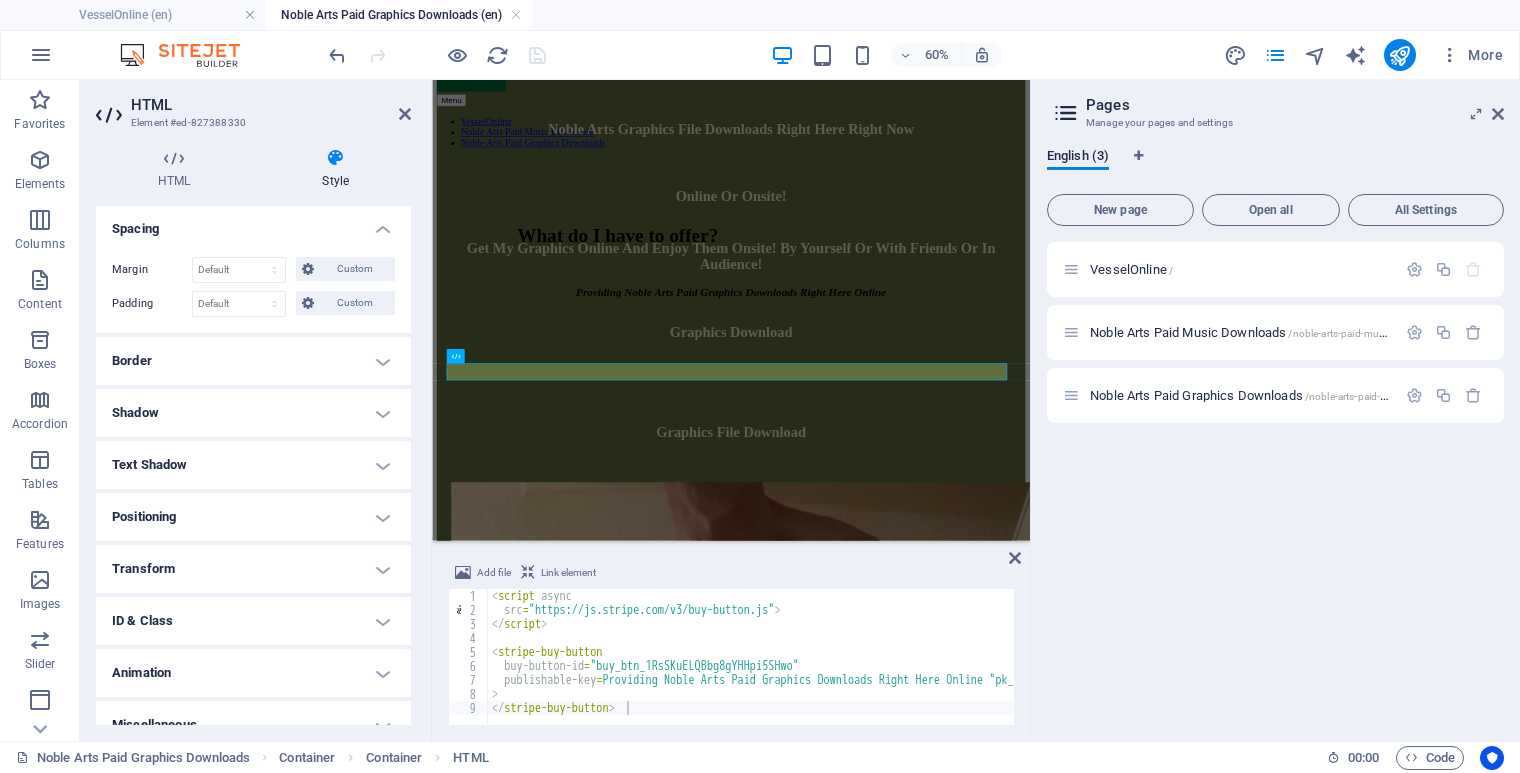 scroll, scrollTop: 406, scrollLeft: 0, axis: vertical 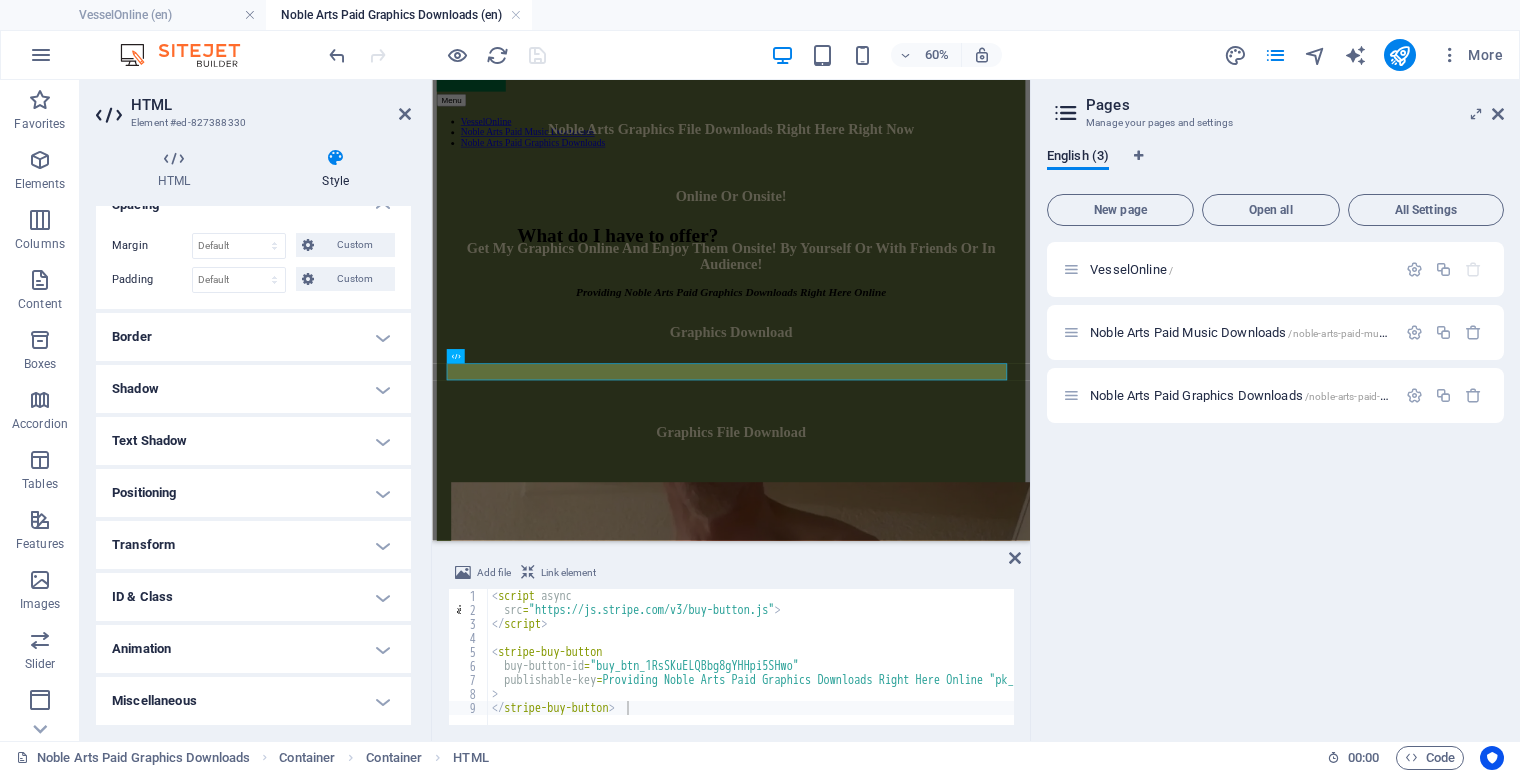 click on "Positioning" at bounding box center (253, 493) 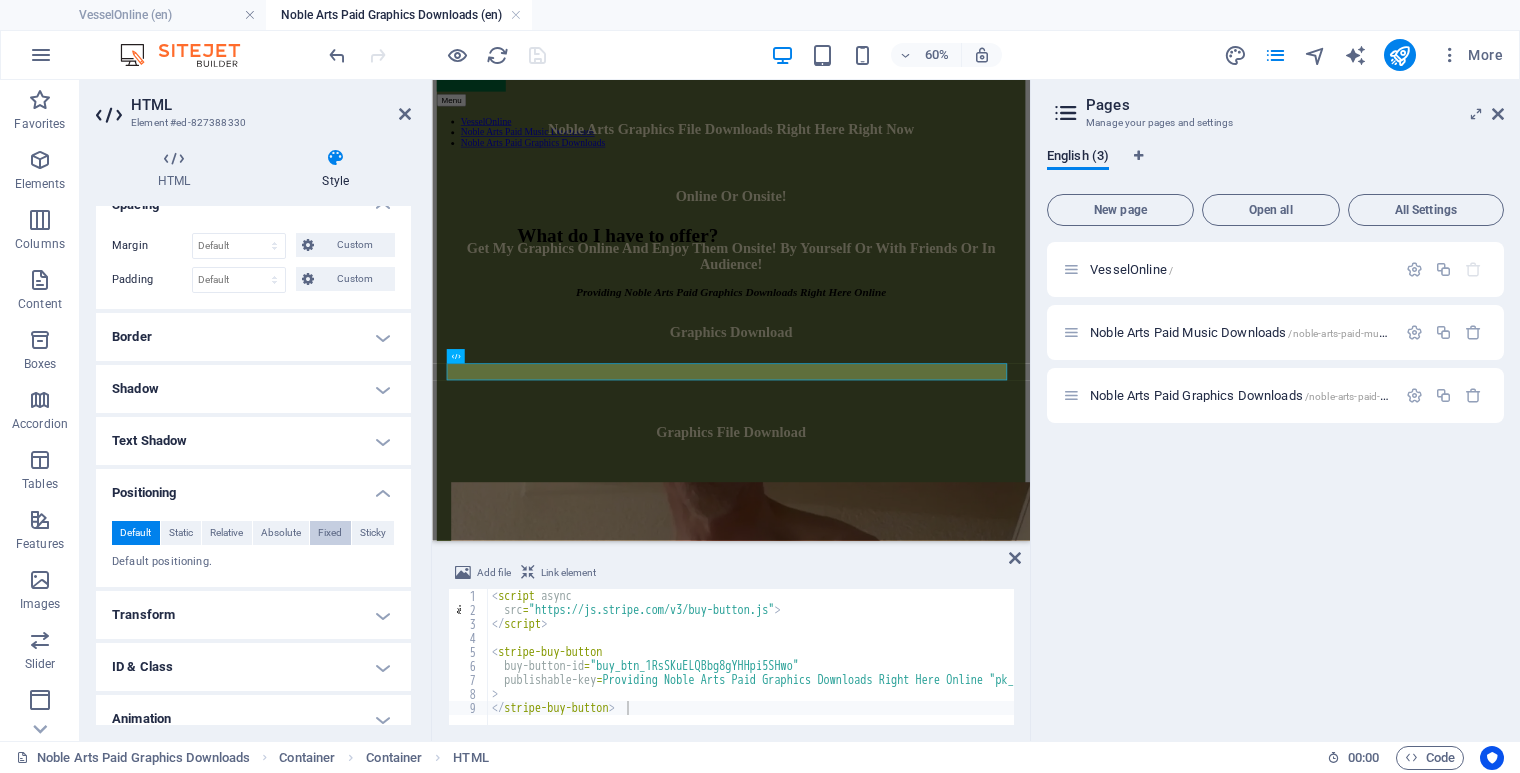click on "Fixed" at bounding box center [330, 533] 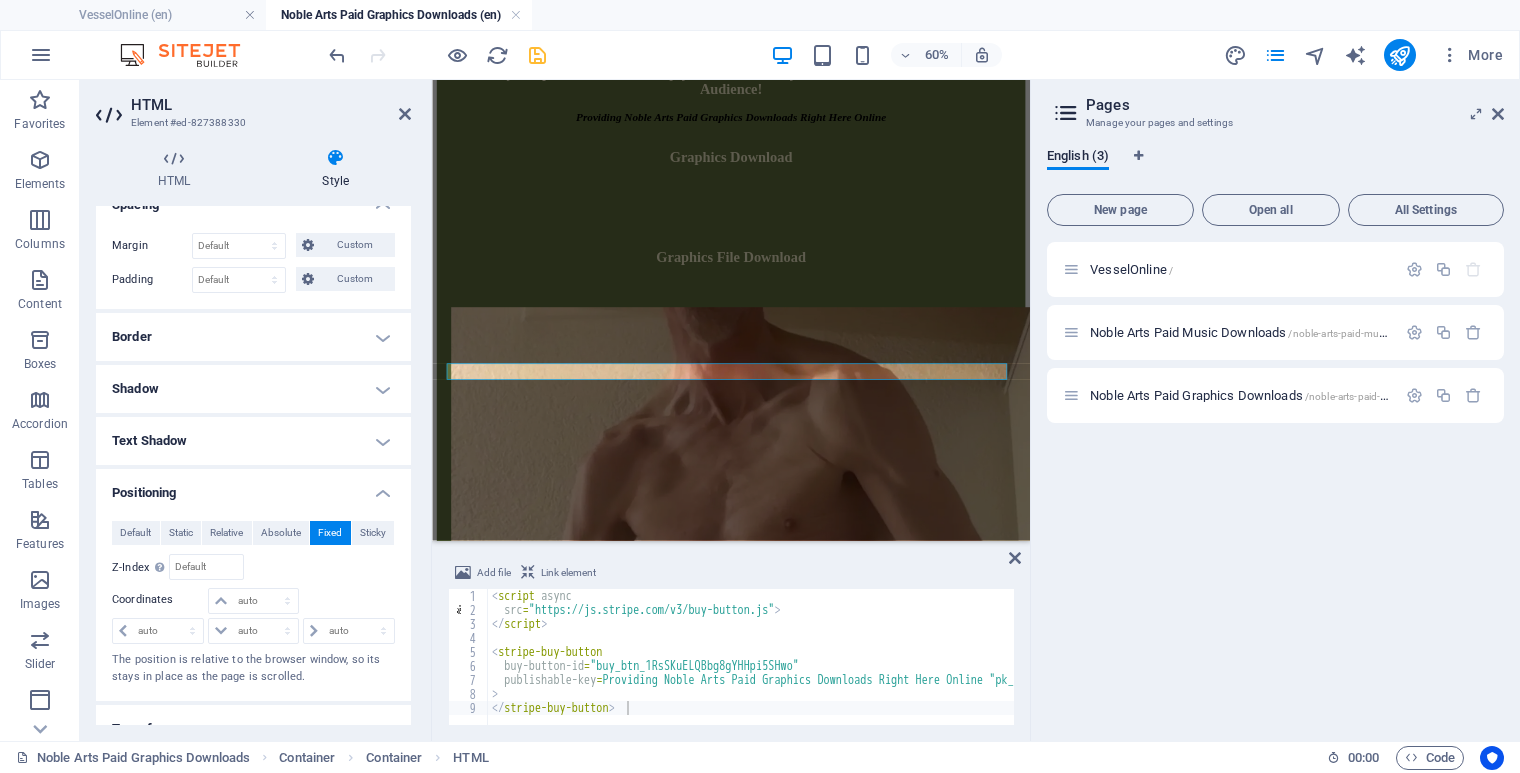 scroll, scrollTop: 2632, scrollLeft: 0, axis: vertical 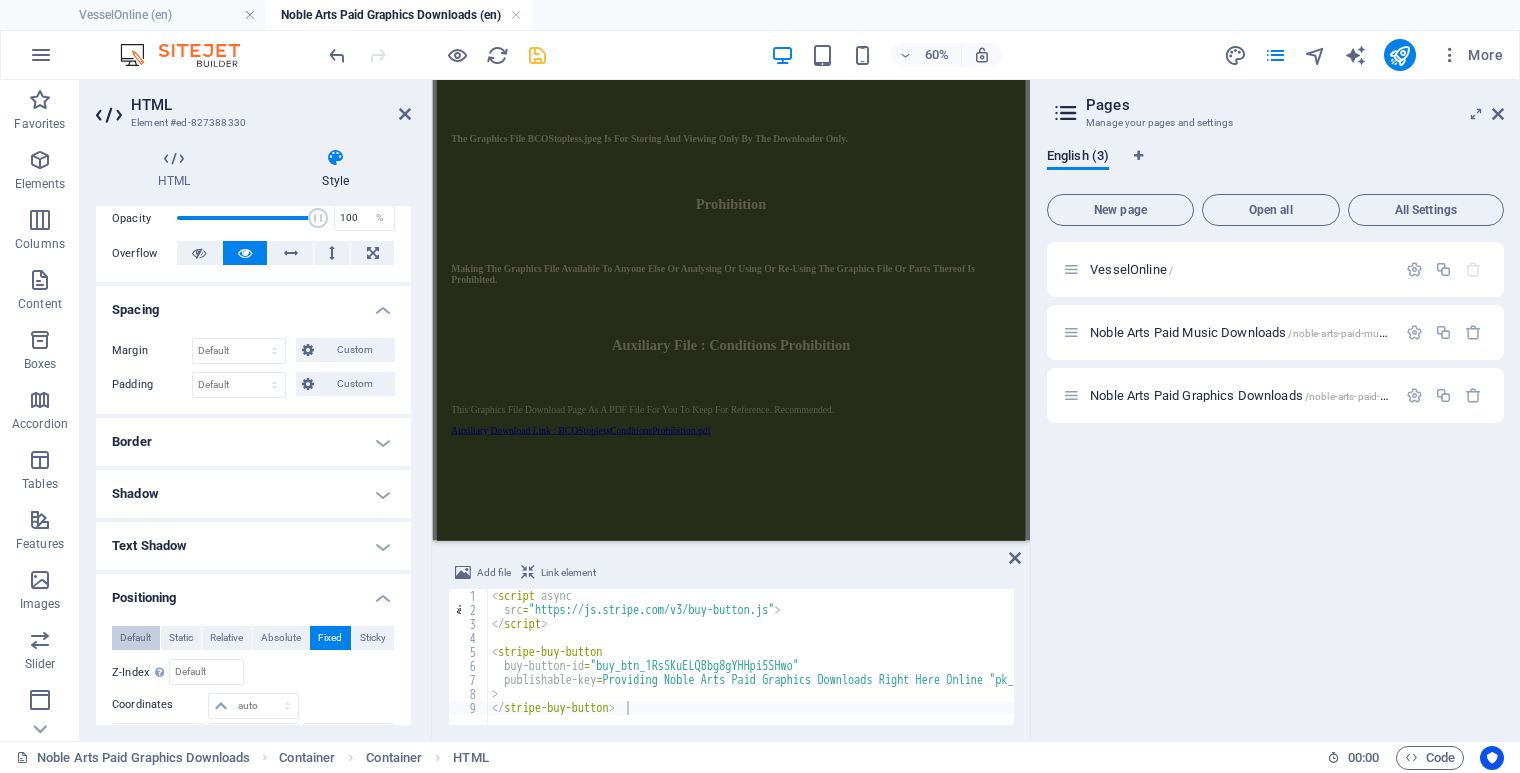click on "Default" at bounding box center (135, 638) 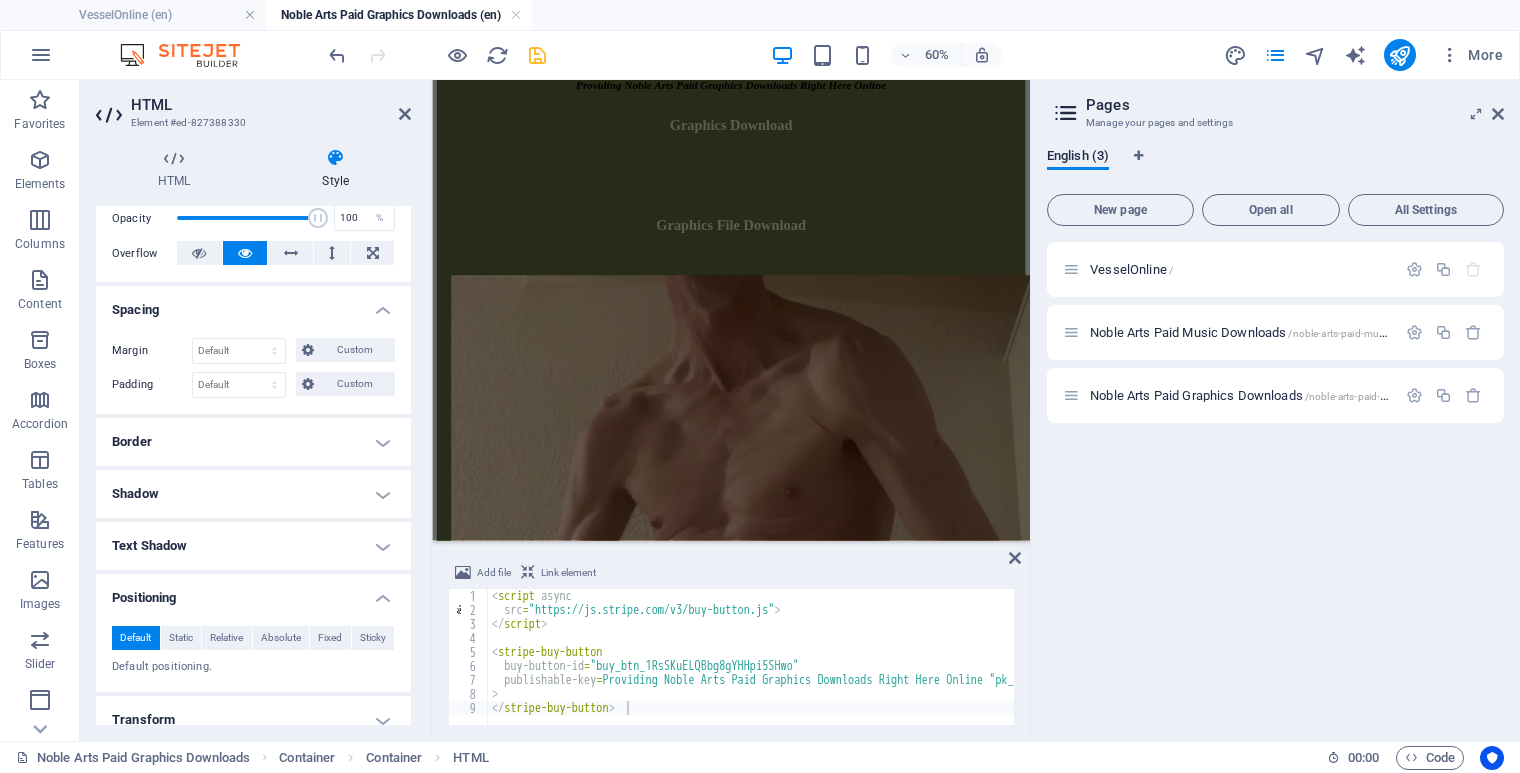 scroll, scrollTop: 1124, scrollLeft: 0, axis: vertical 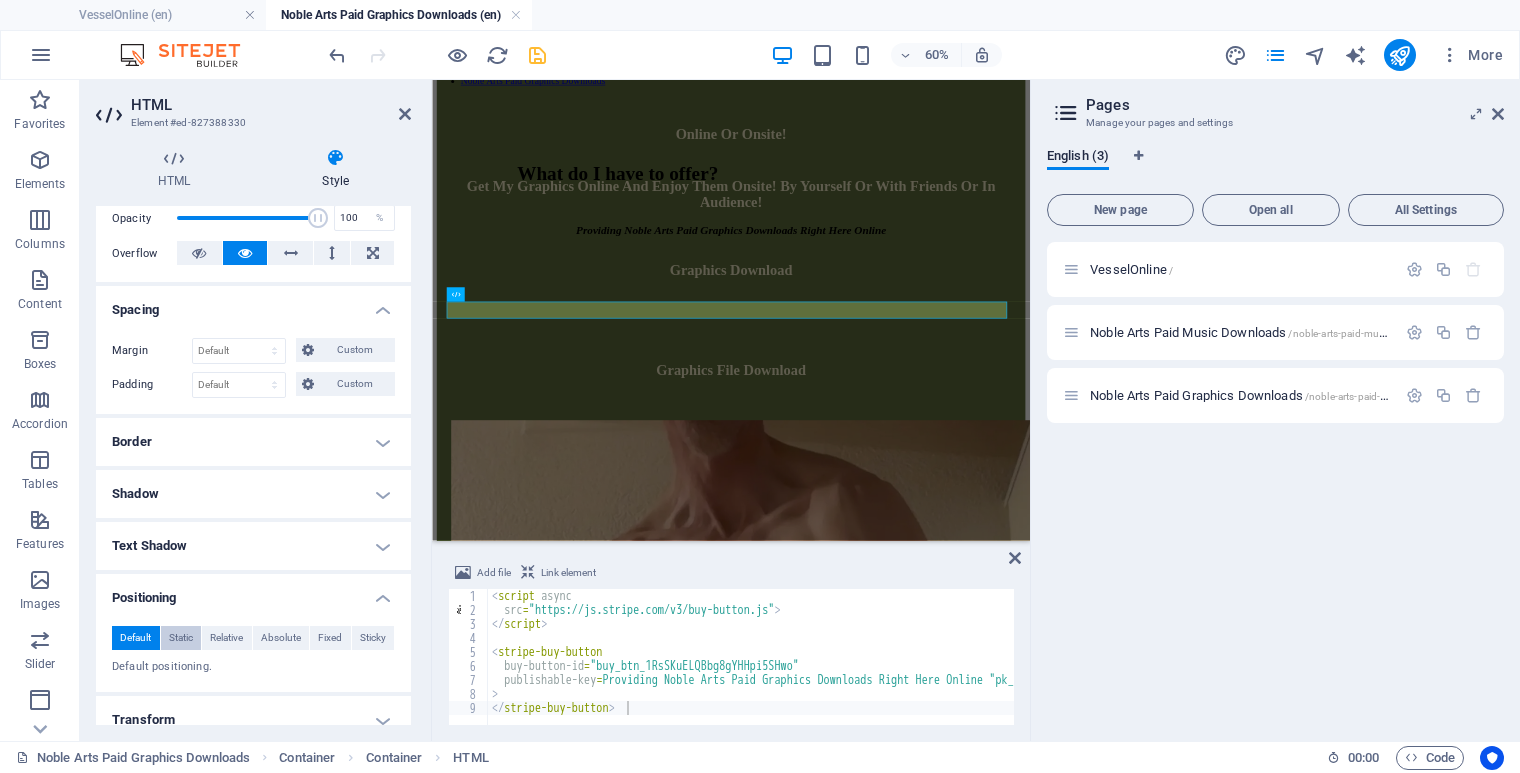 click on "Static" at bounding box center [181, 638] 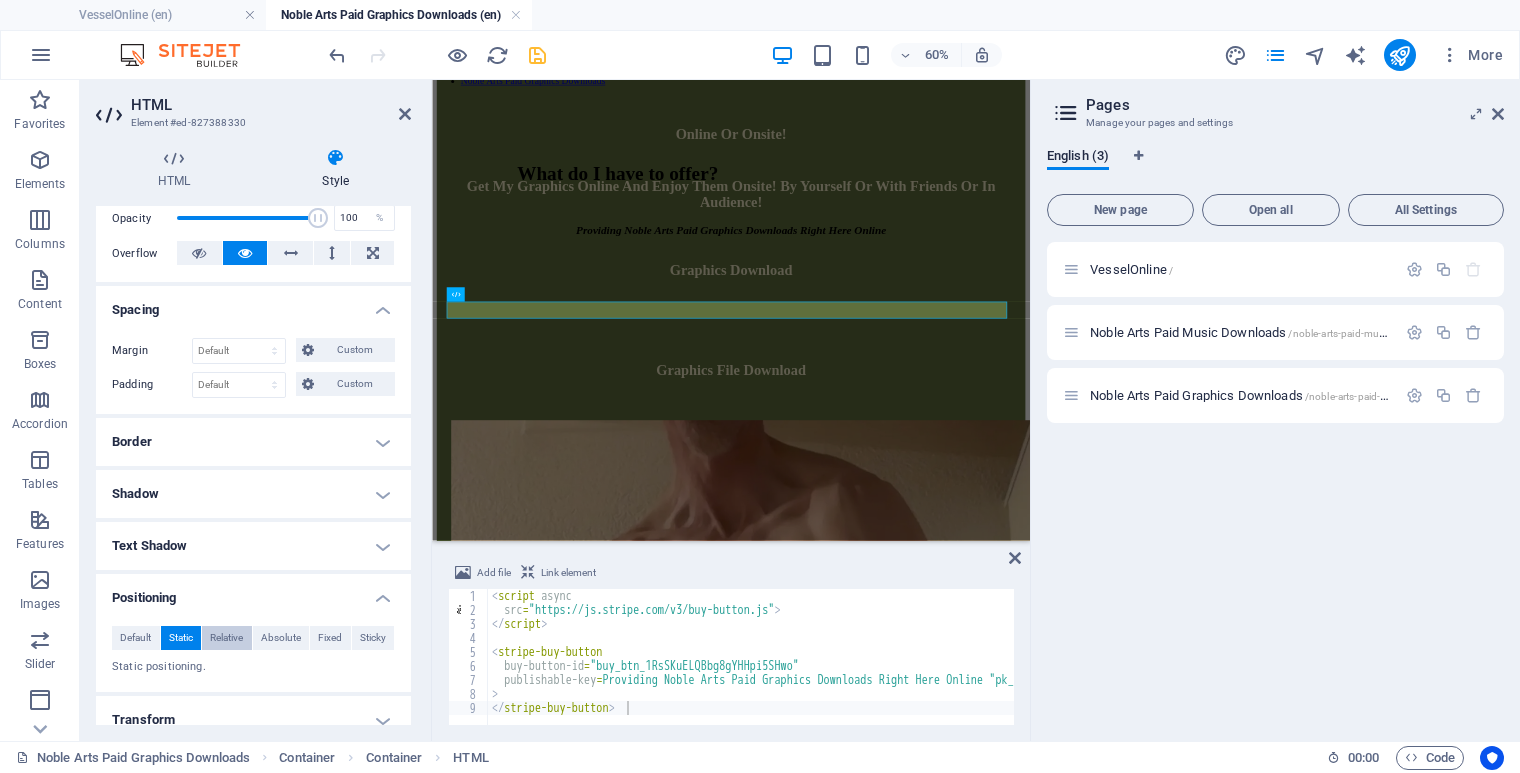 click on "Relative" at bounding box center [226, 638] 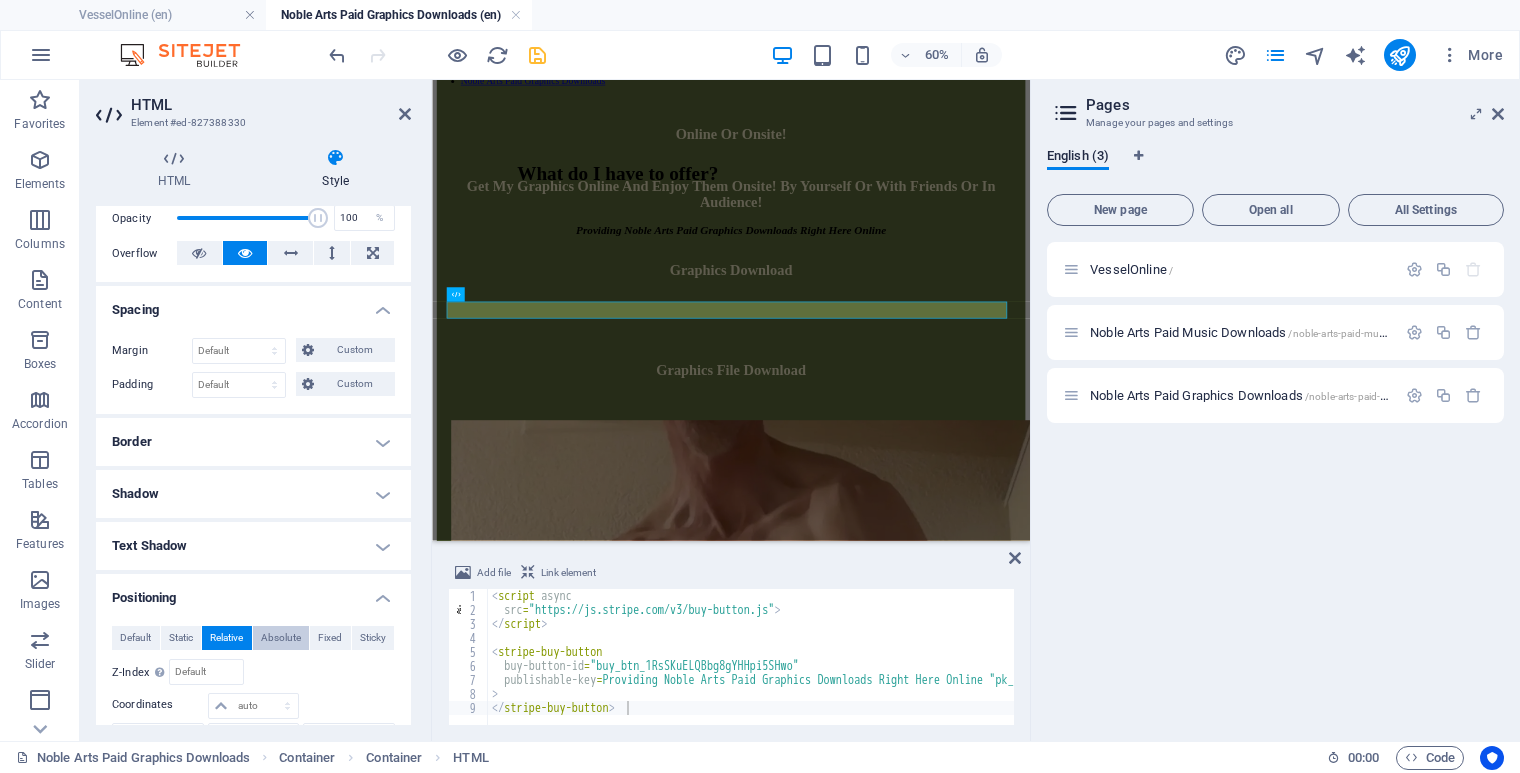 click on "Absolute" at bounding box center [281, 638] 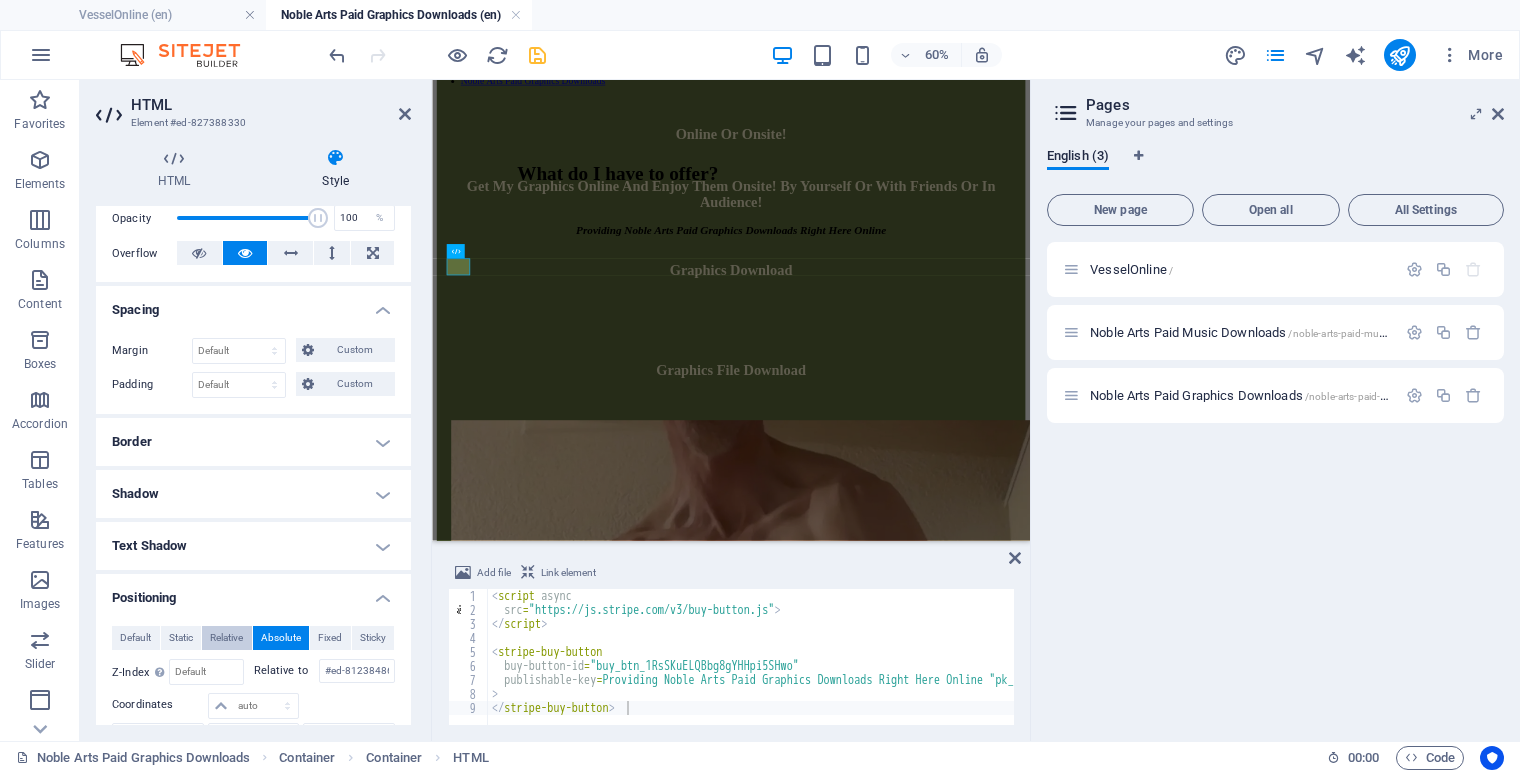 click on "Relative" at bounding box center [226, 638] 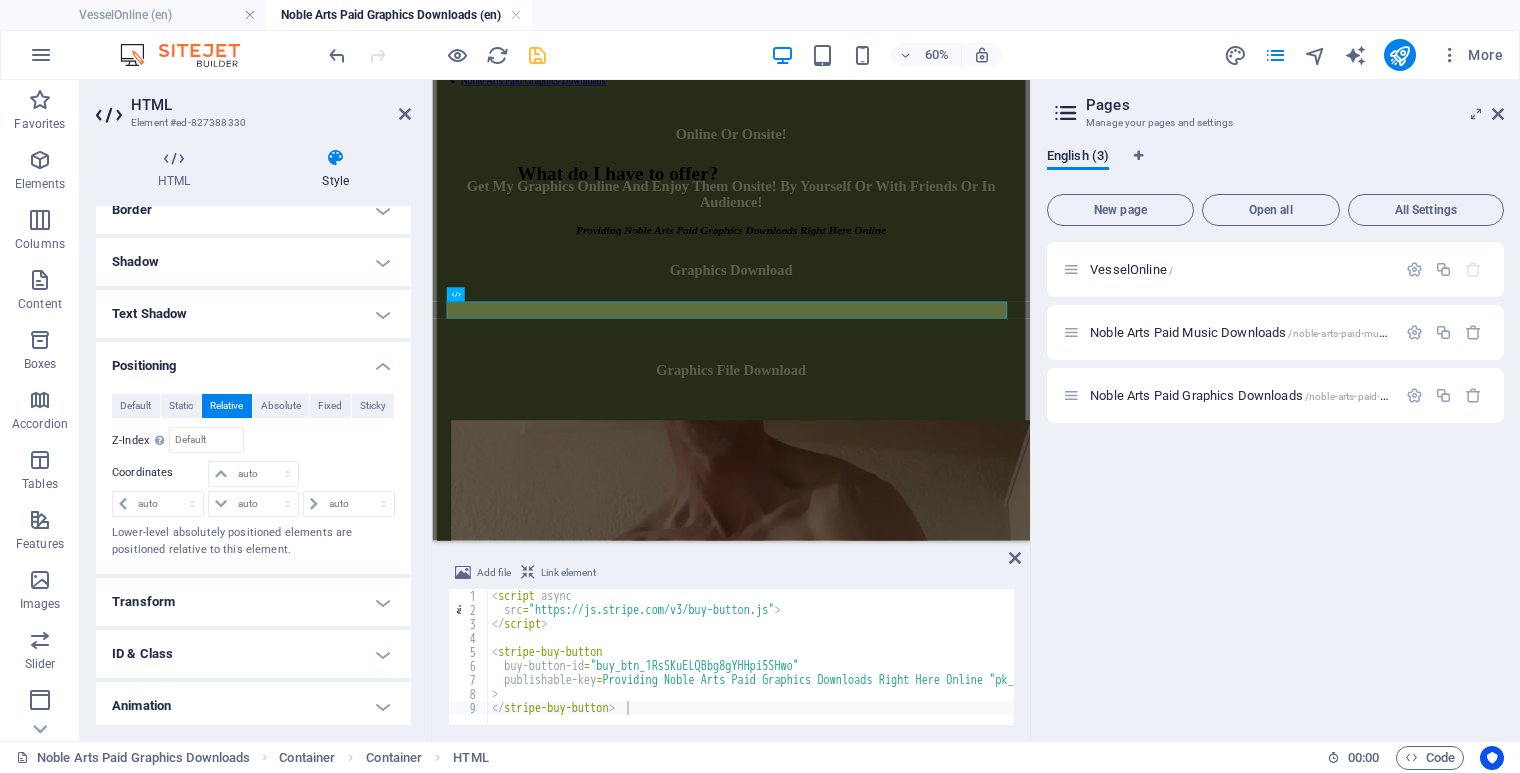 scroll, scrollTop: 553, scrollLeft: 0, axis: vertical 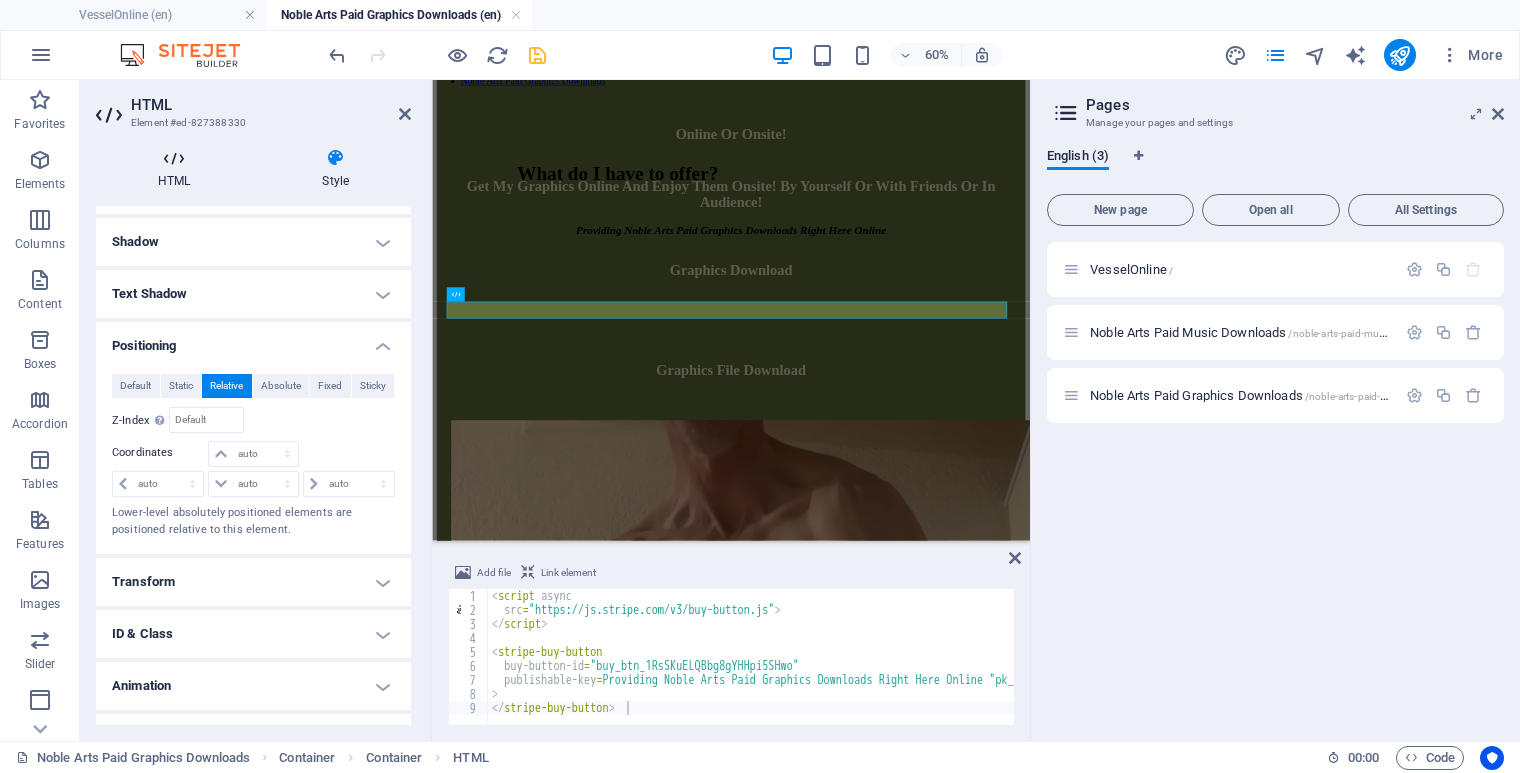 click at bounding box center [174, 158] 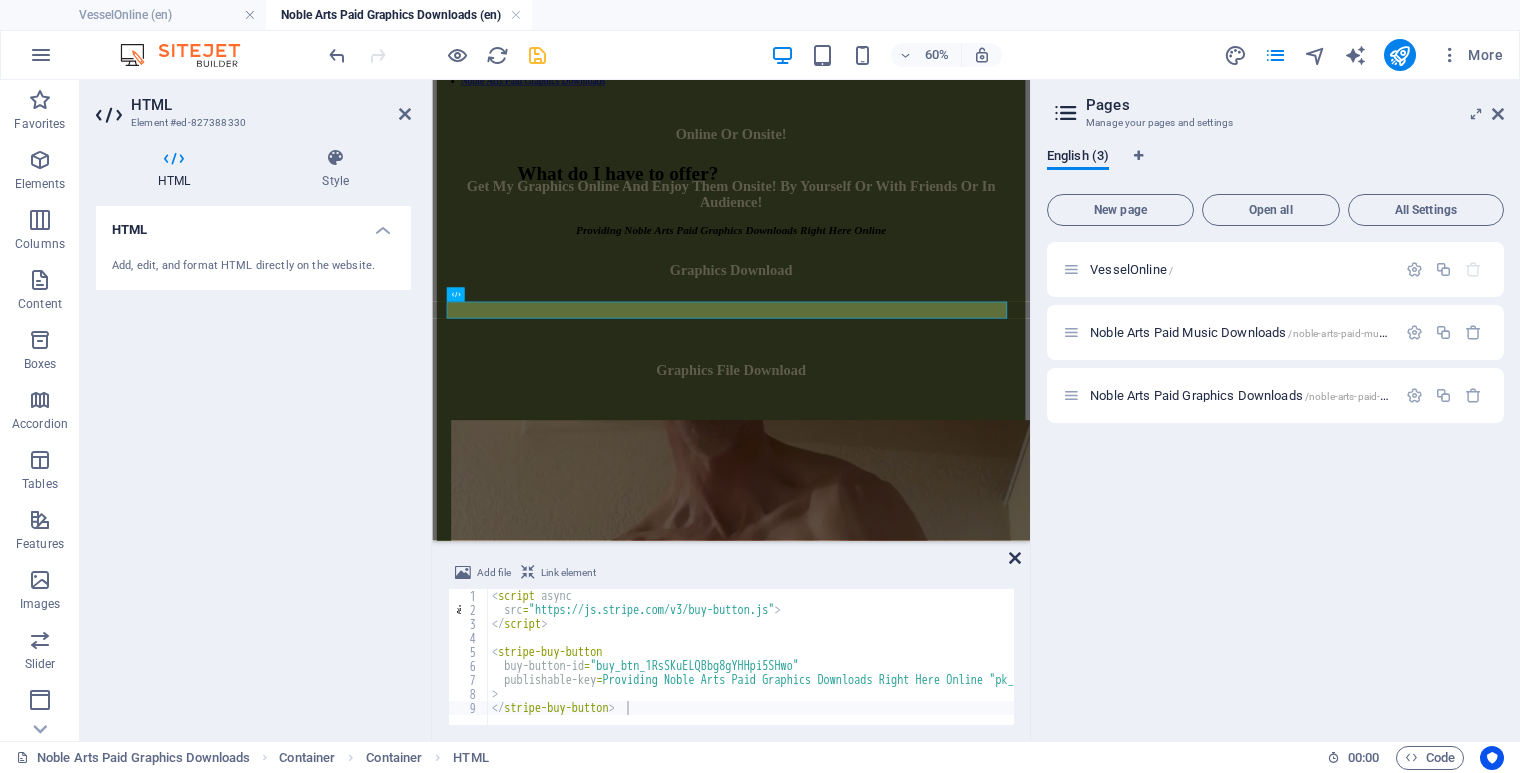 click at bounding box center (1015, 558) 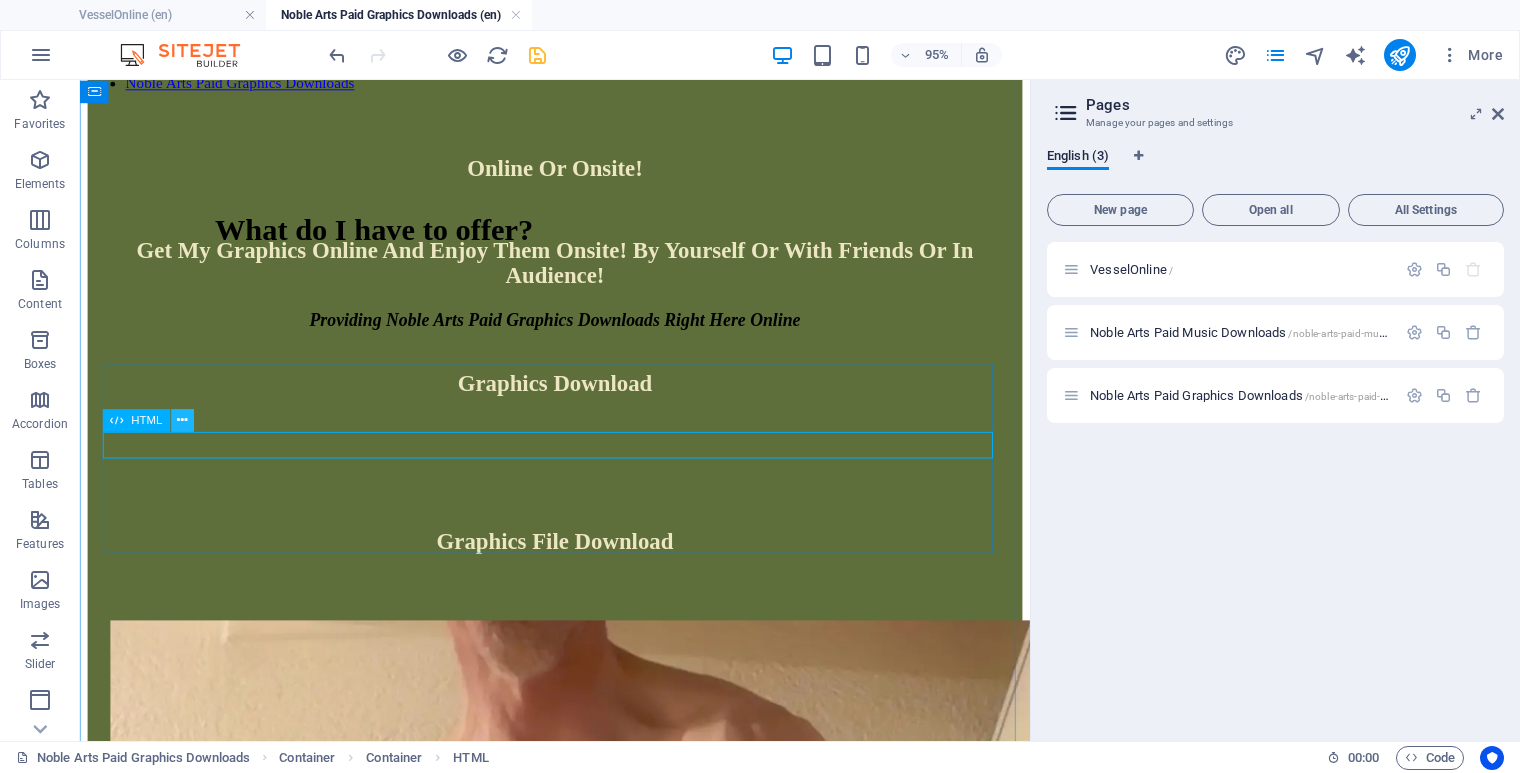 click at bounding box center [182, 420] 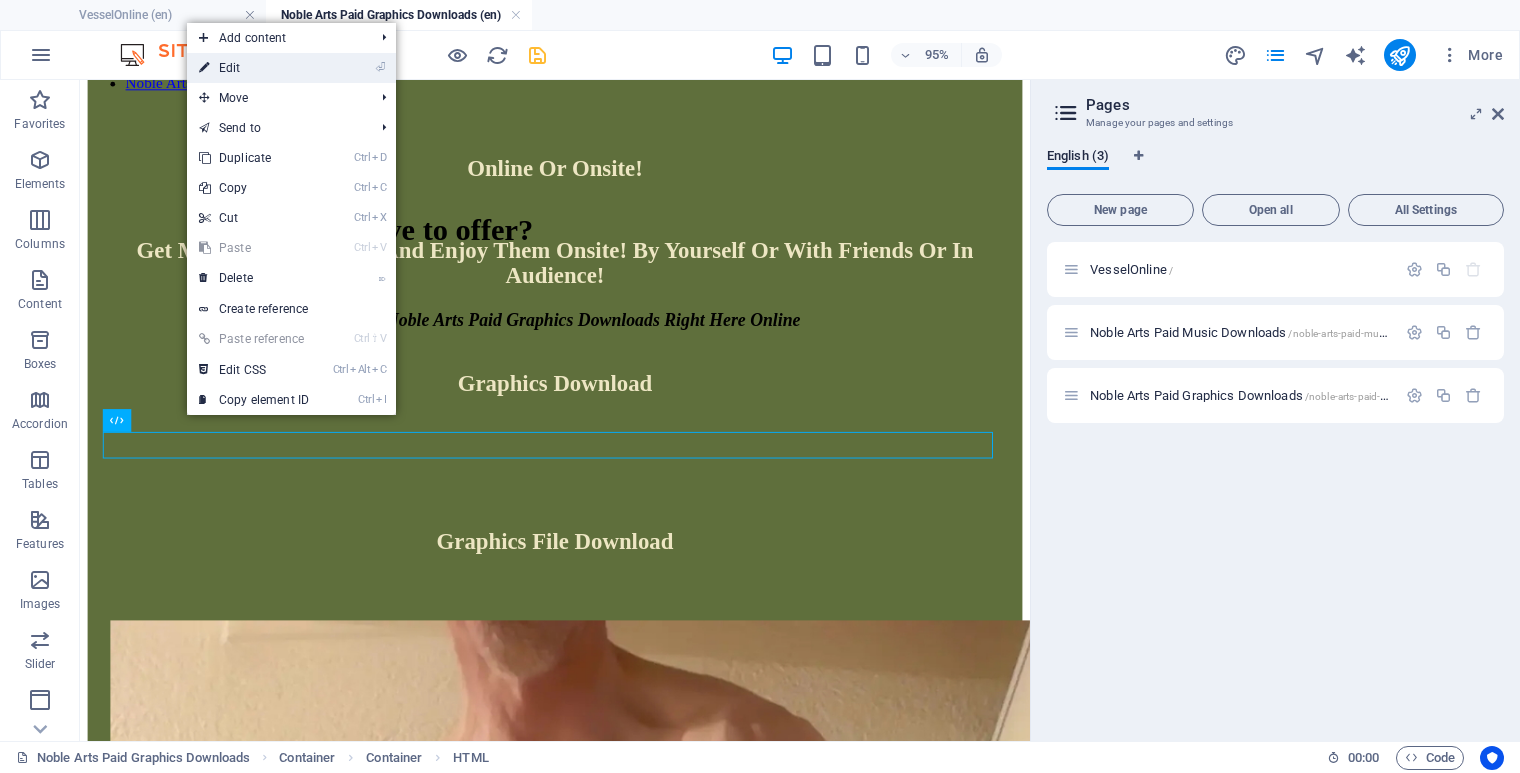 click on "⏎  Edit" at bounding box center [254, 68] 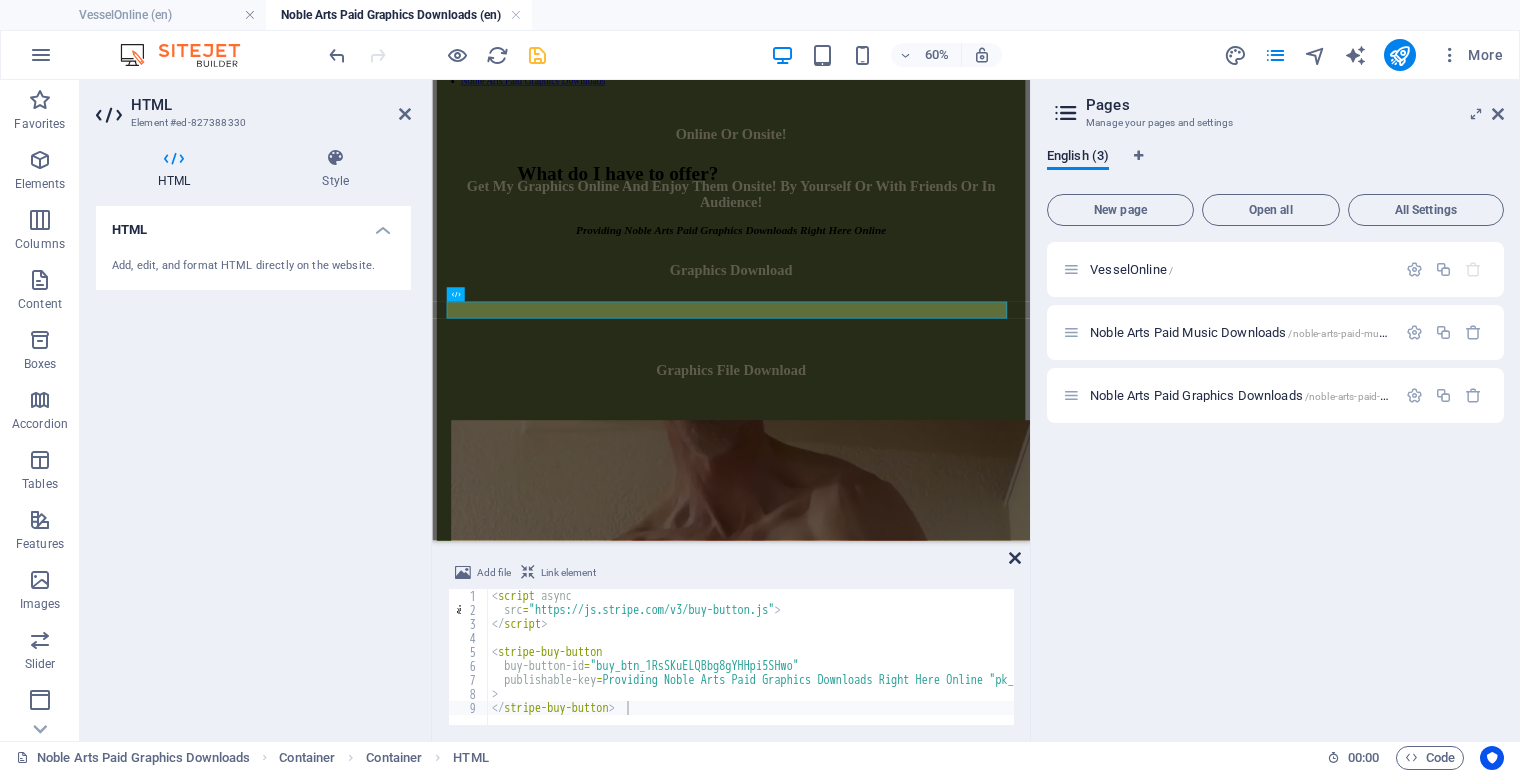 click at bounding box center [1015, 558] 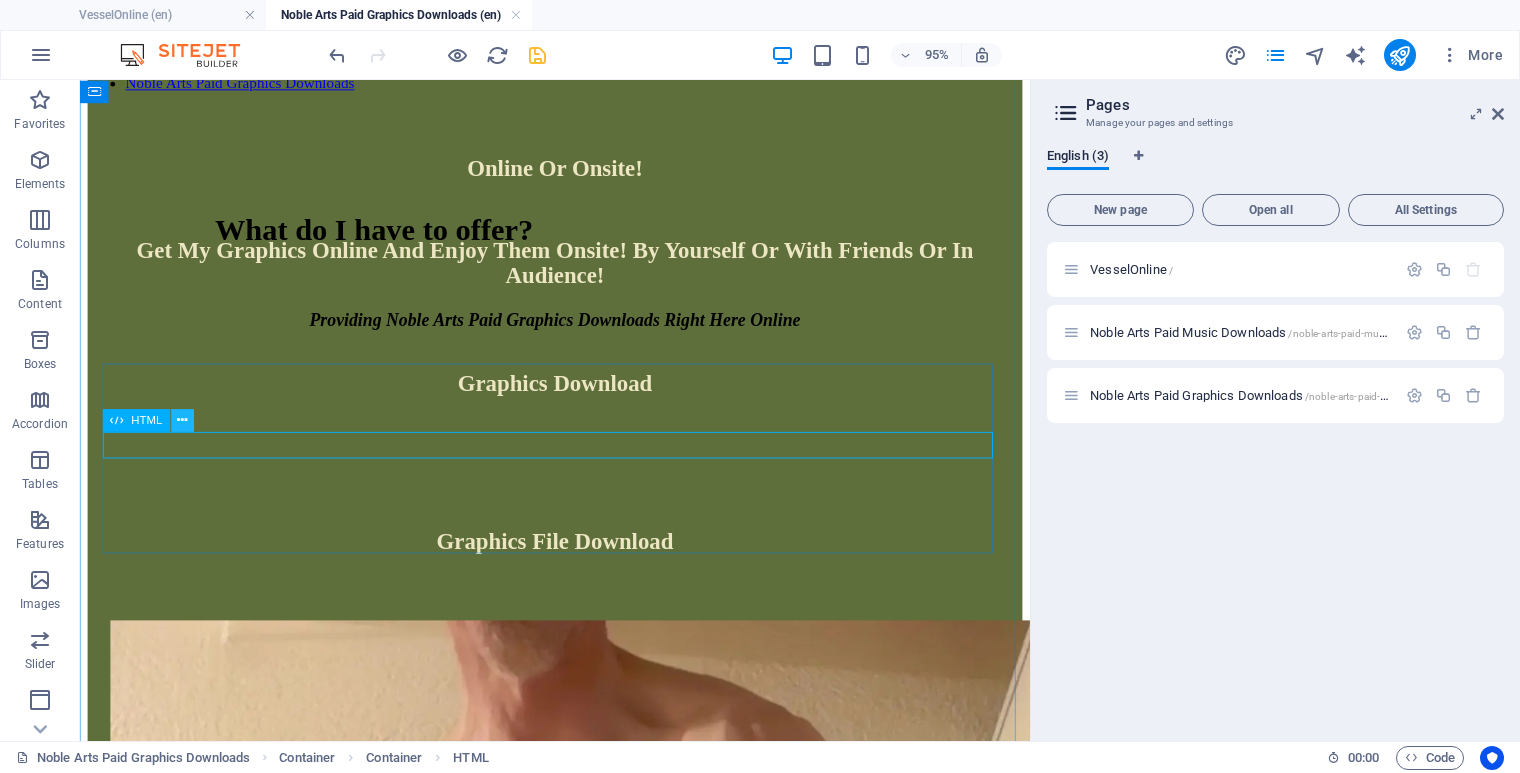 click at bounding box center [182, 420] 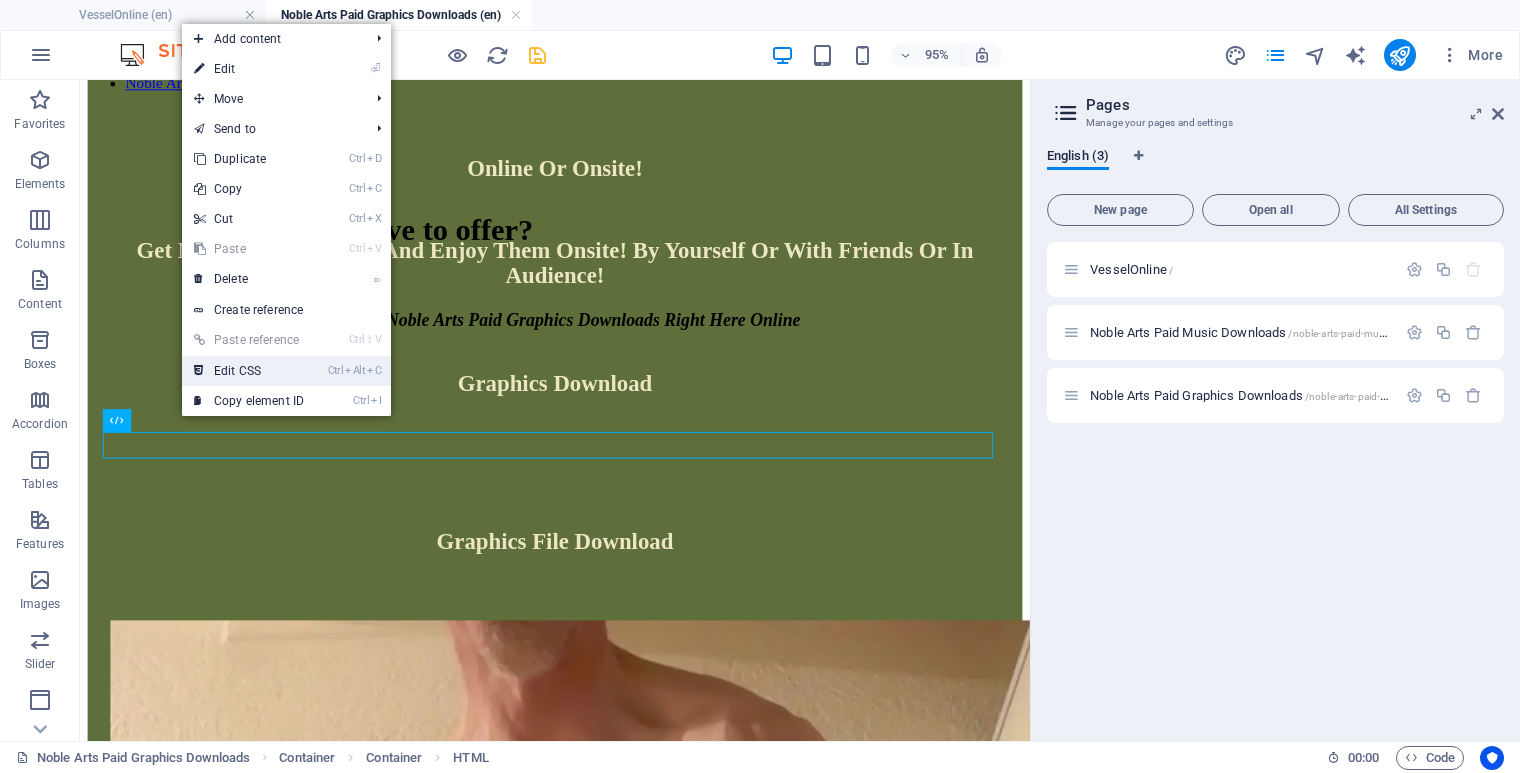 click on "Ctrl Alt C  Edit CSS" at bounding box center (249, 371) 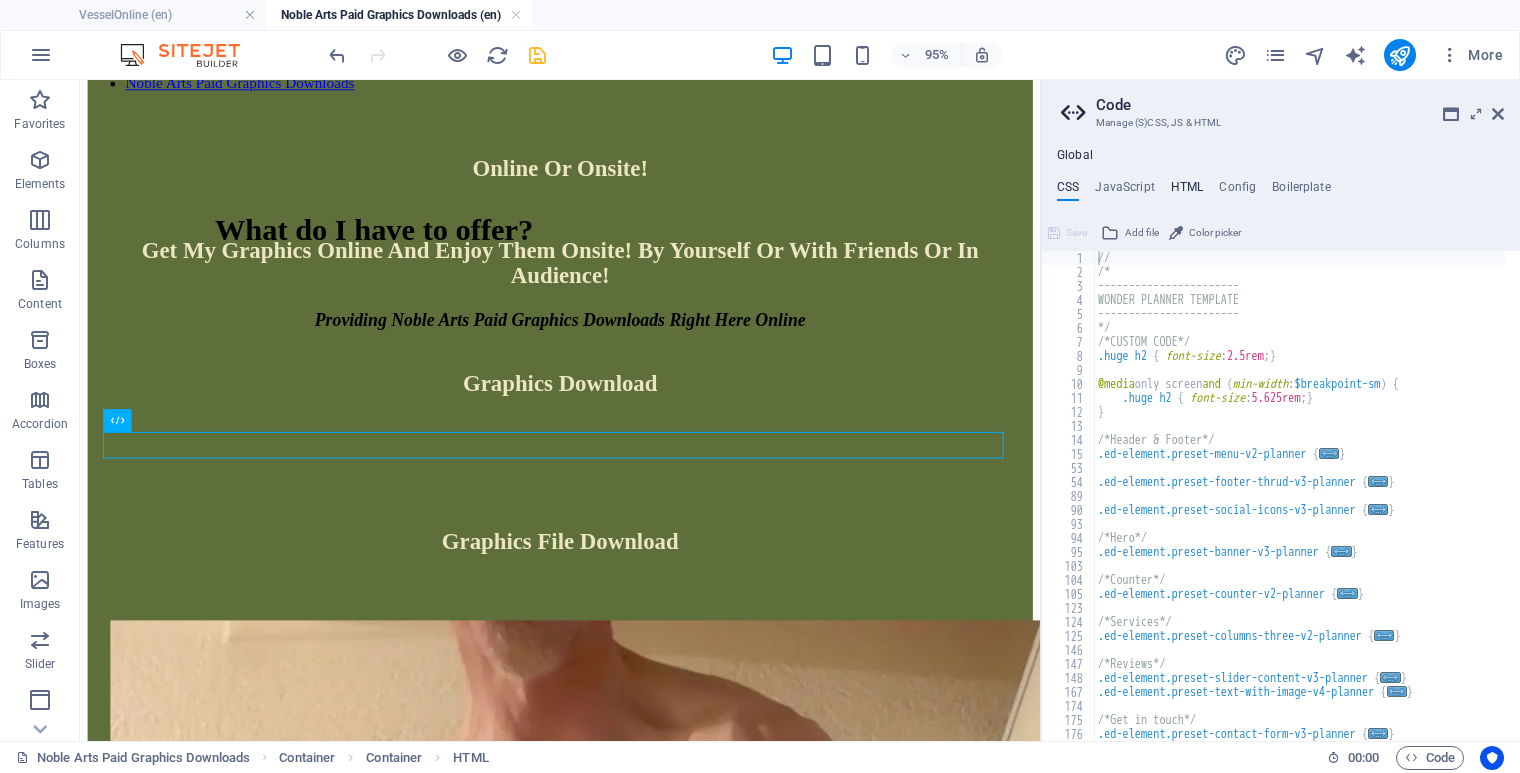 click on "HTML" at bounding box center [1187, 191] 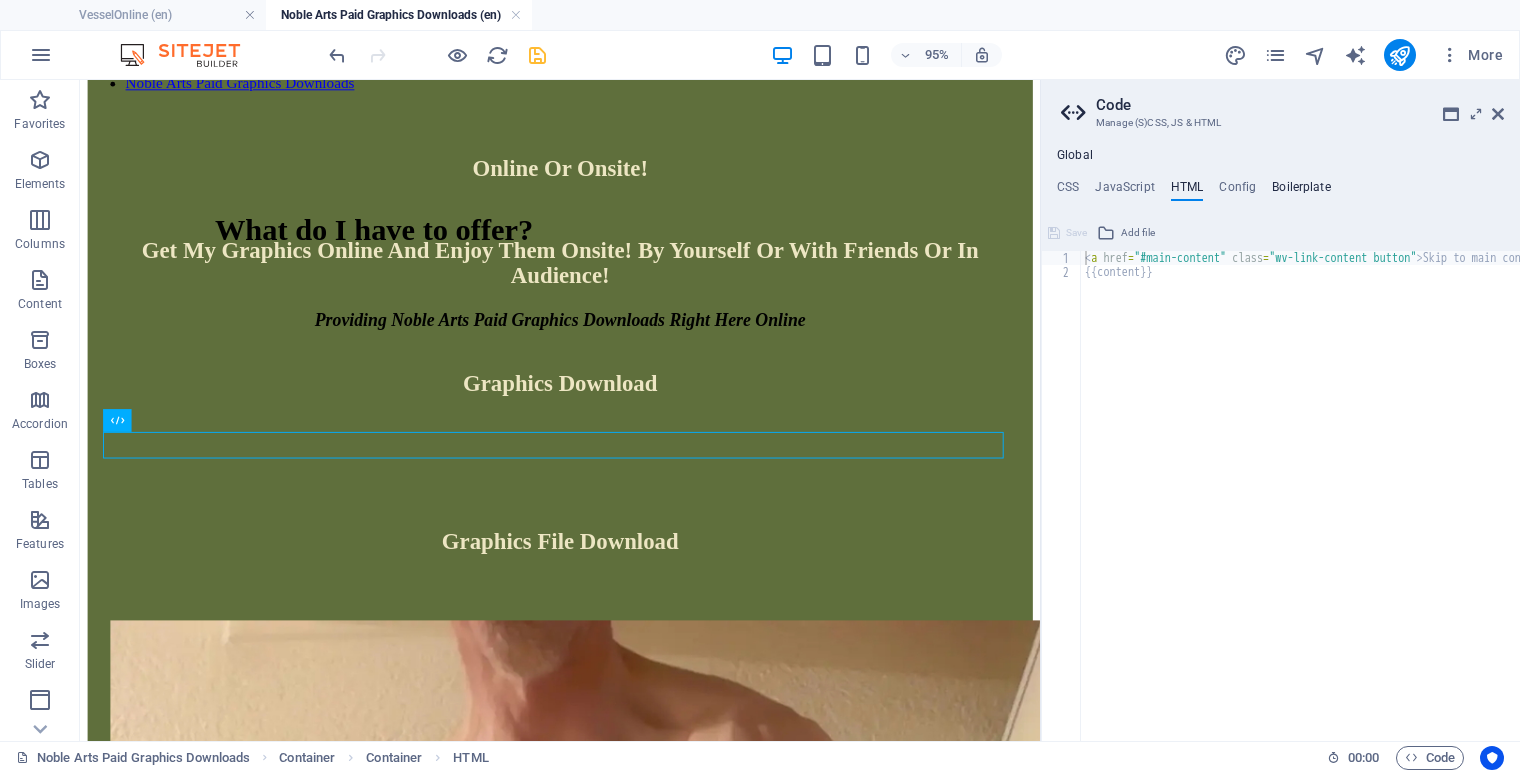 click on "Boilerplate" at bounding box center [1301, 191] 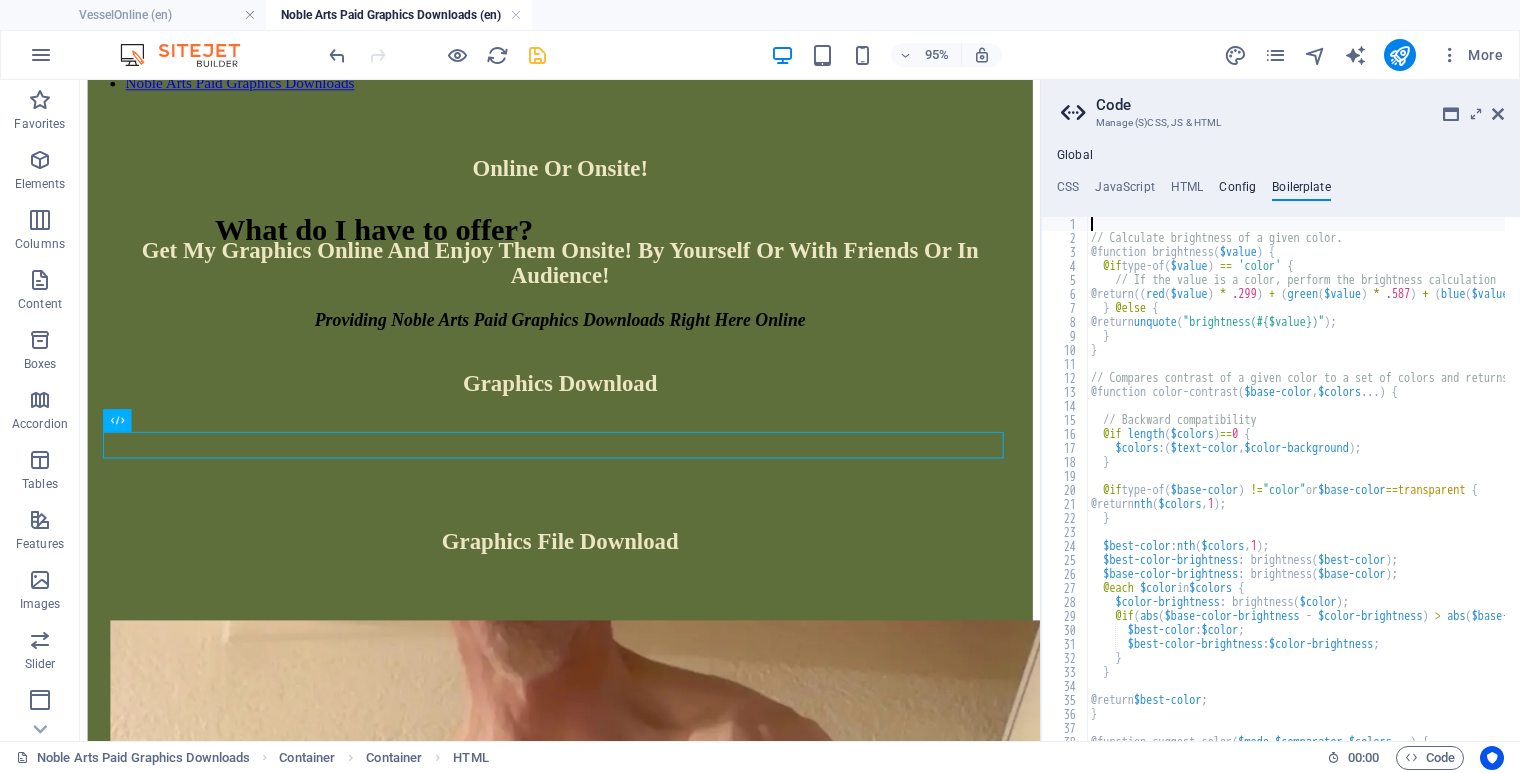 click on "Config" at bounding box center [1237, 191] 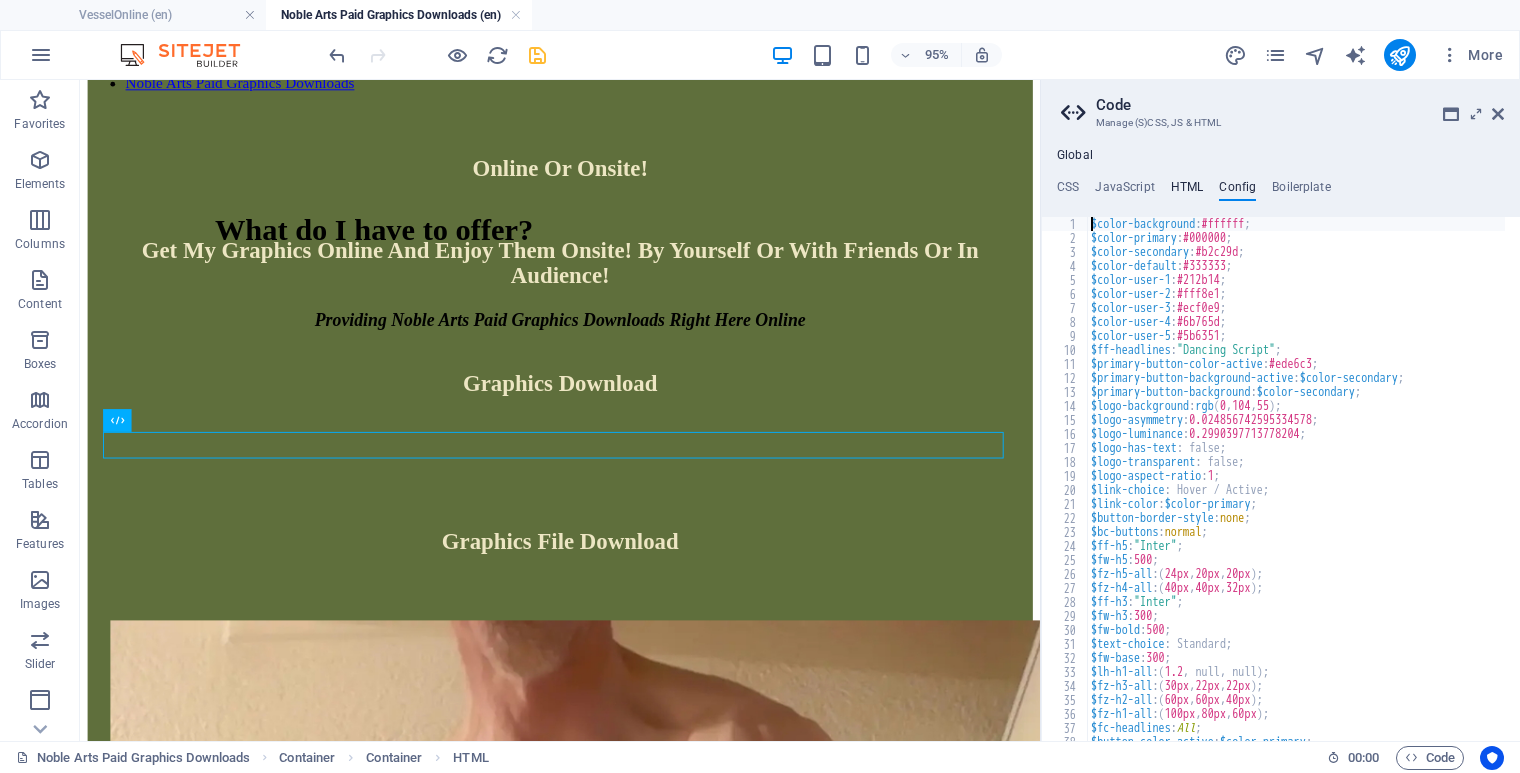 click on "HTML" at bounding box center (1187, 191) 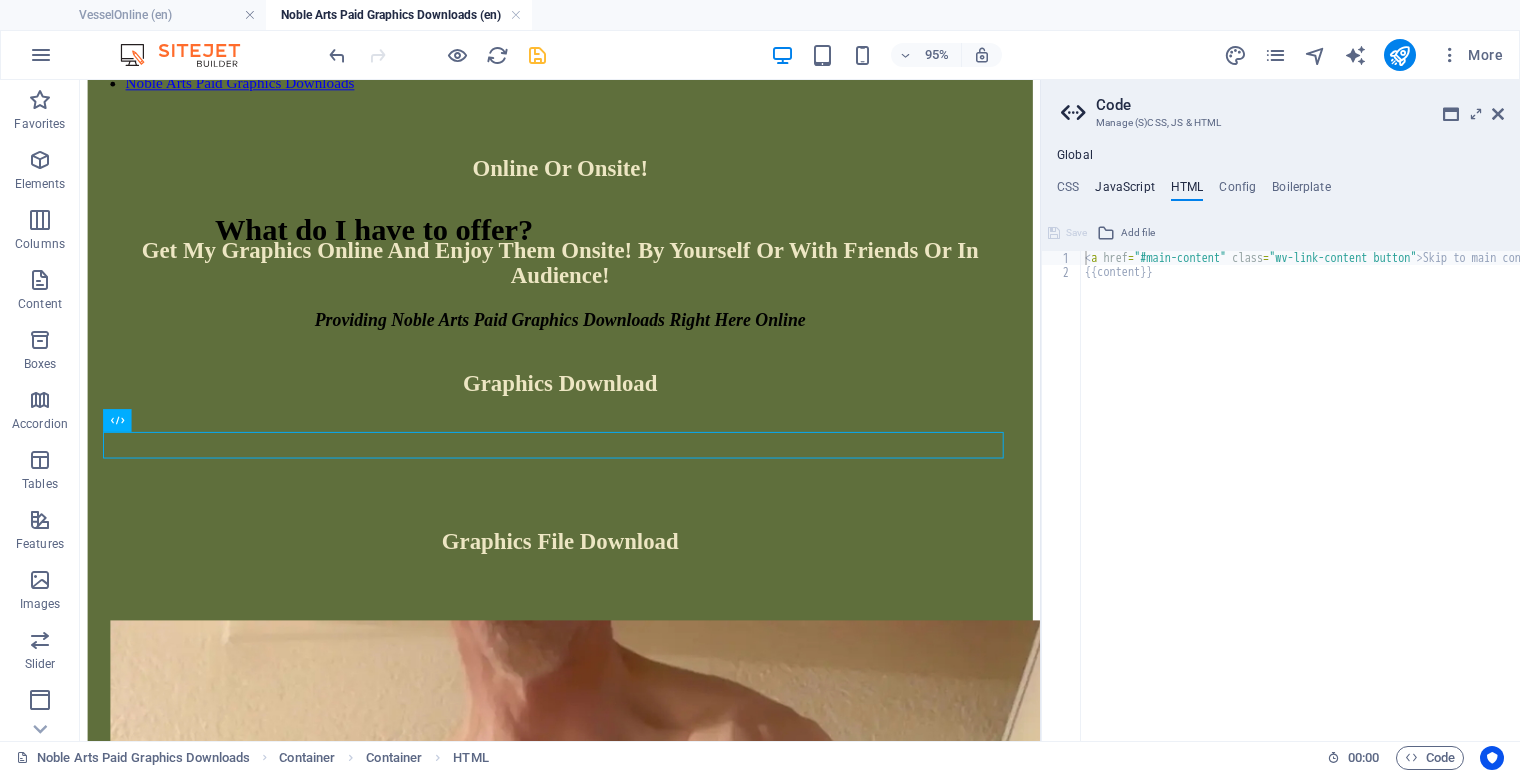 click on "JavaScript" at bounding box center [1124, 191] 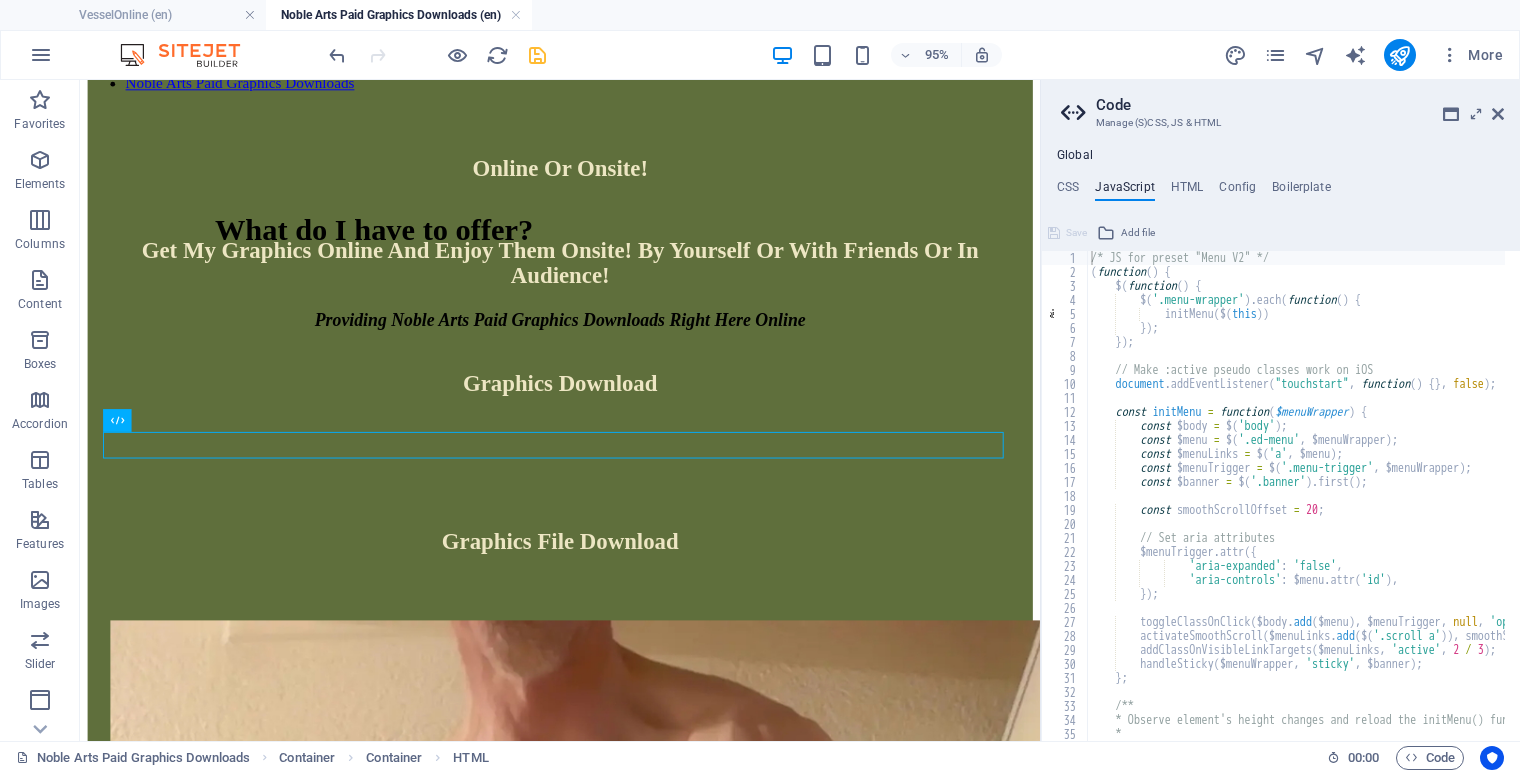 click on "CSS JavaScript HTML Config Boilerplate" at bounding box center (1280, 191) 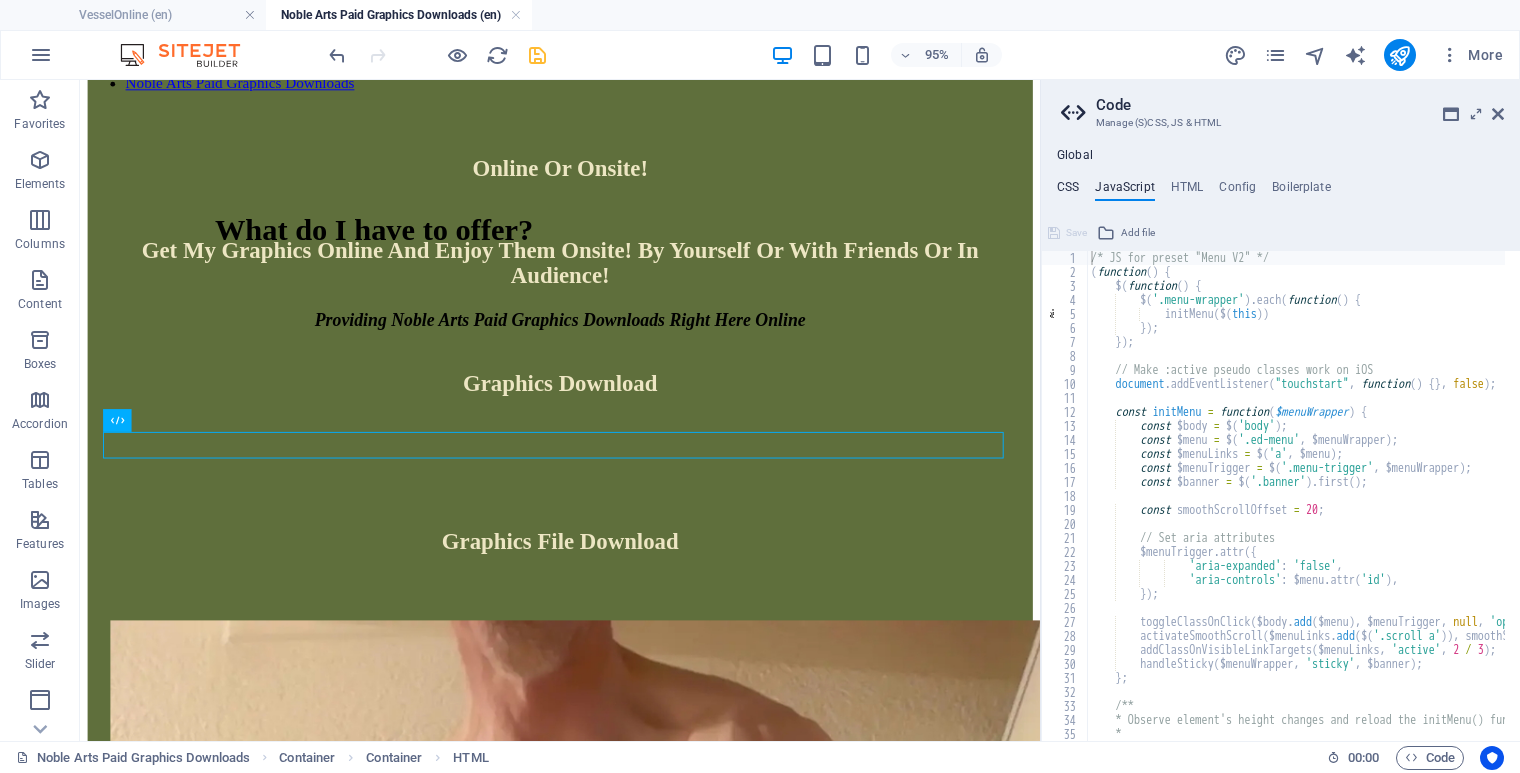 click on "CSS" at bounding box center (1068, 191) 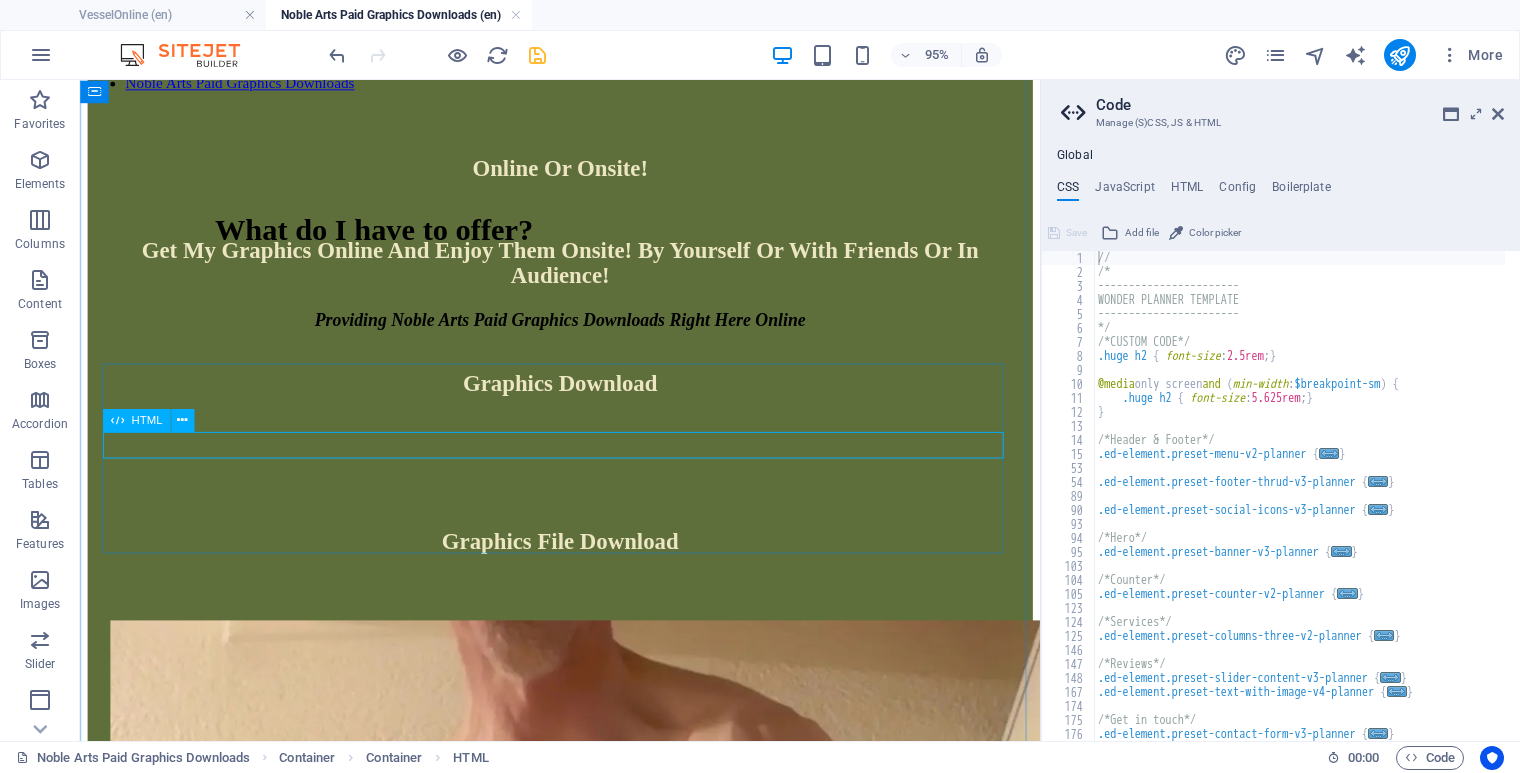 click at bounding box center [585, 432] 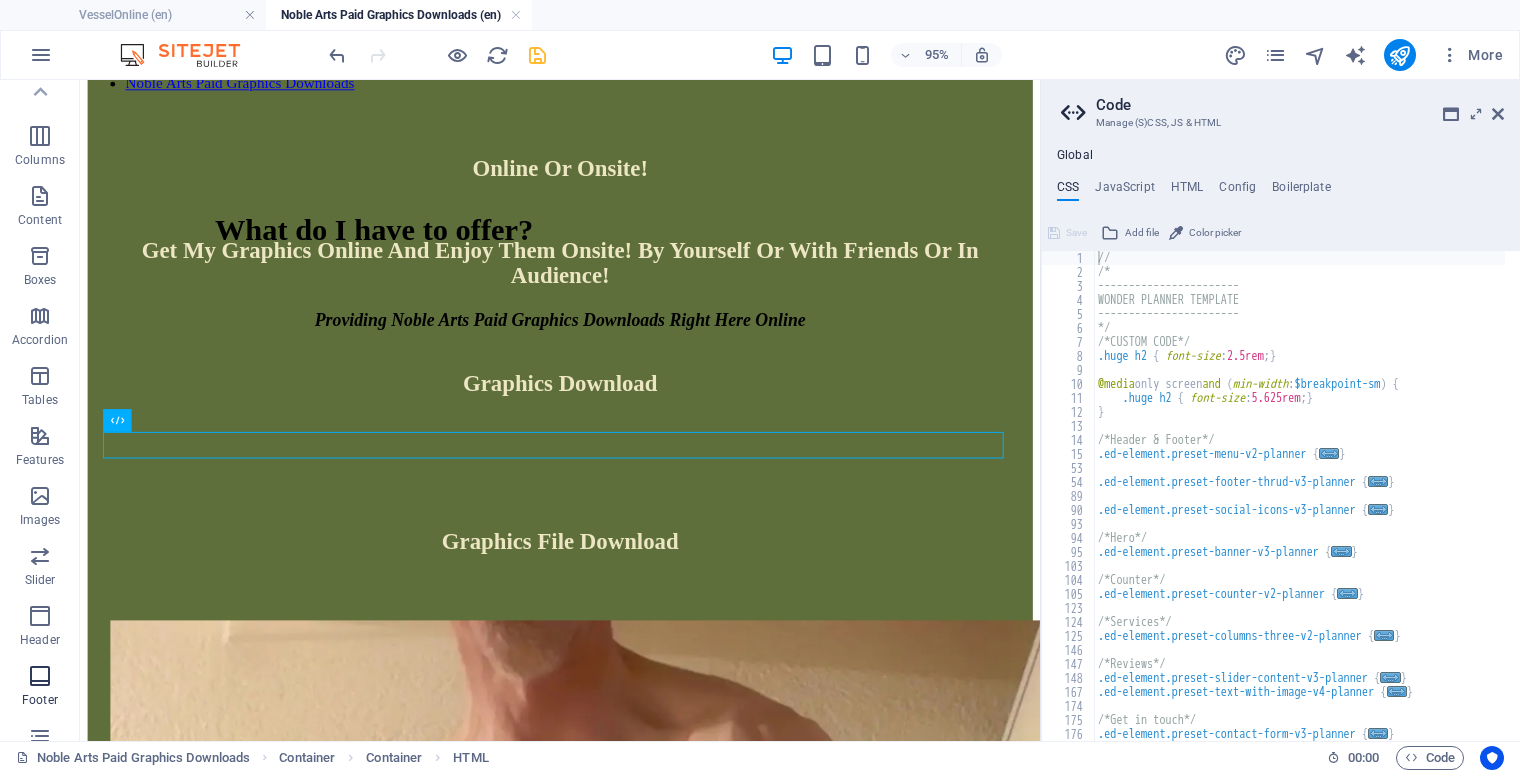 scroll, scrollTop: 0, scrollLeft: 0, axis: both 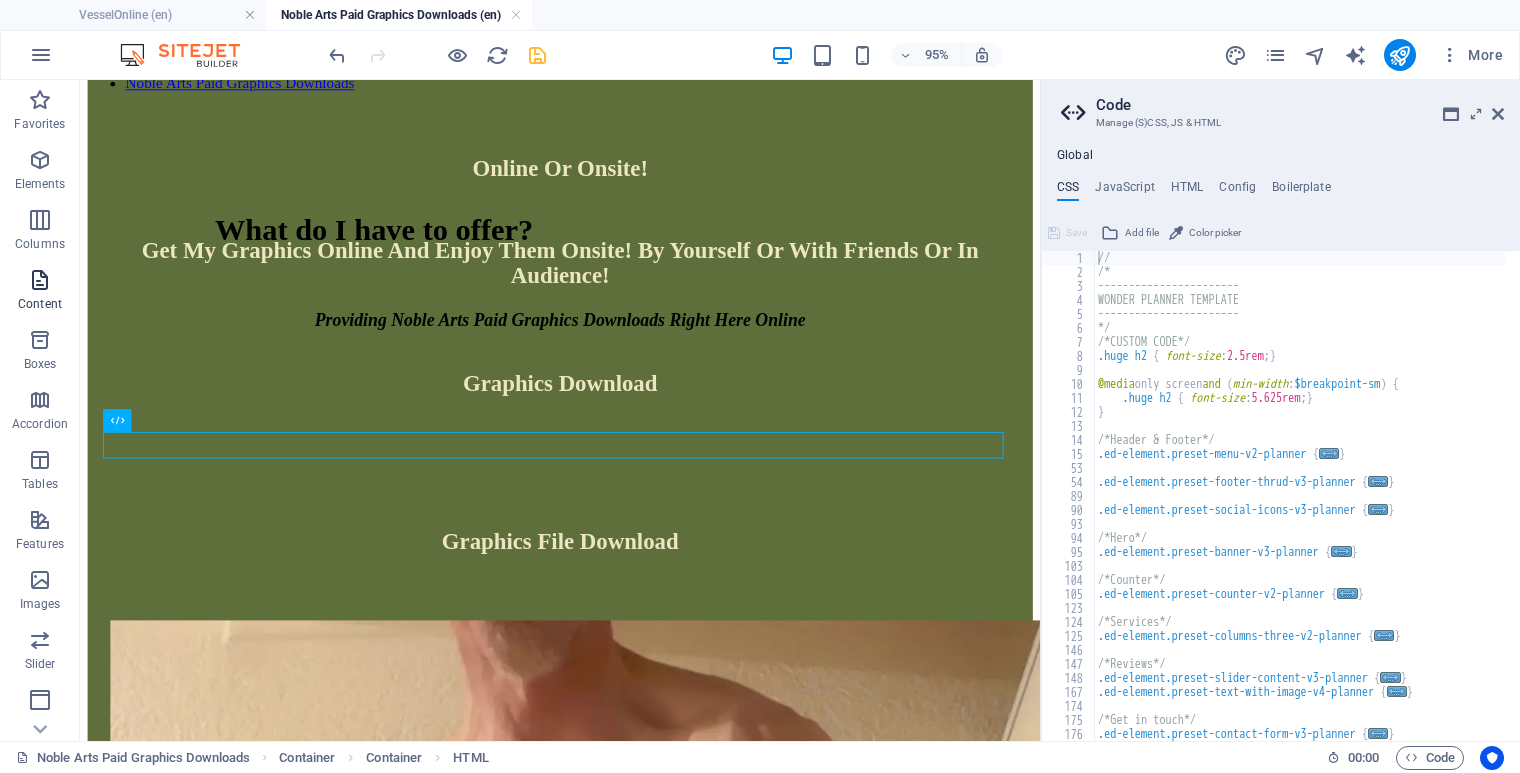 click at bounding box center [40, 280] 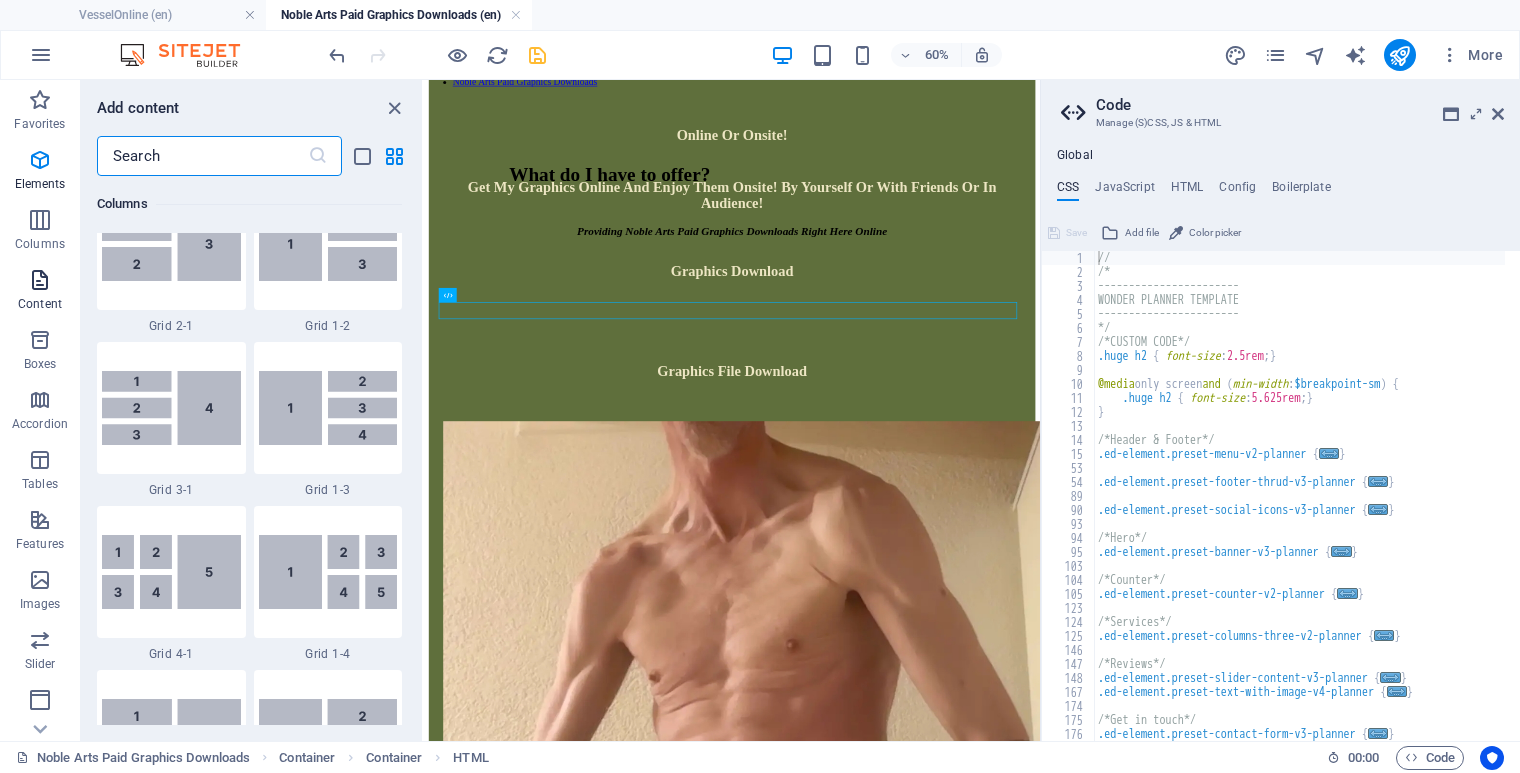 scroll, scrollTop: 3499, scrollLeft: 0, axis: vertical 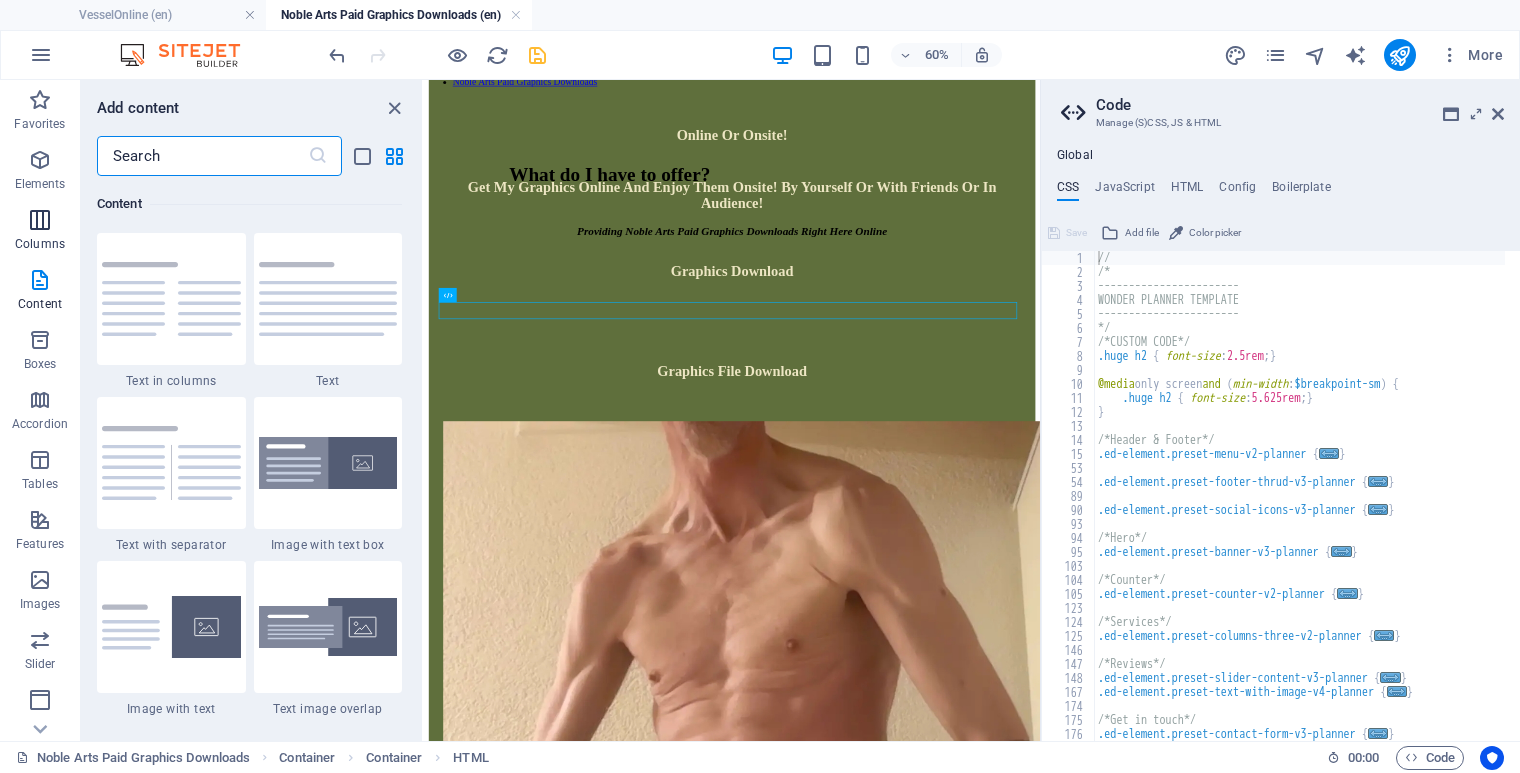 click at bounding box center (40, 220) 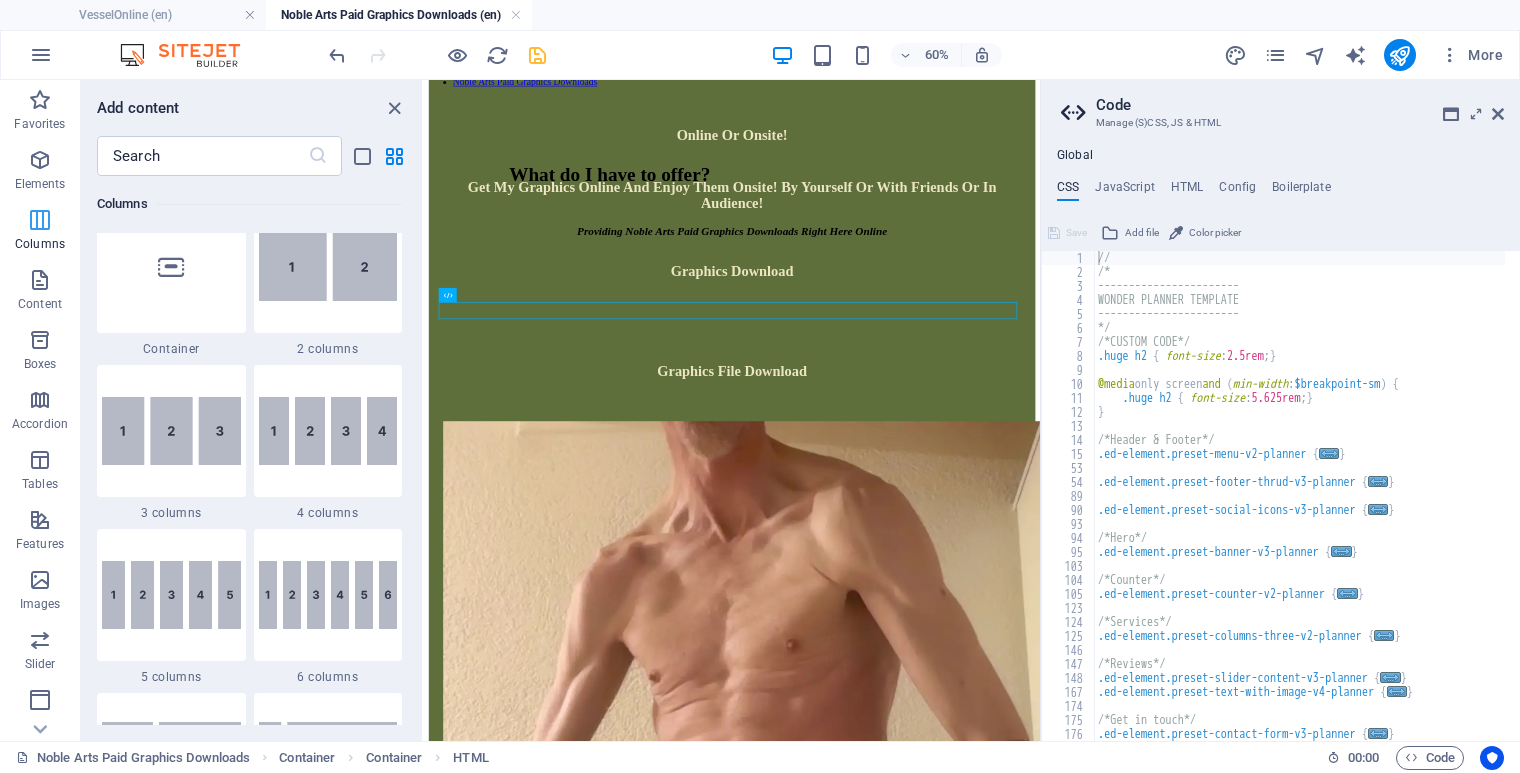 scroll, scrollTop: 990, scrollLeft: 0, axis: vertical 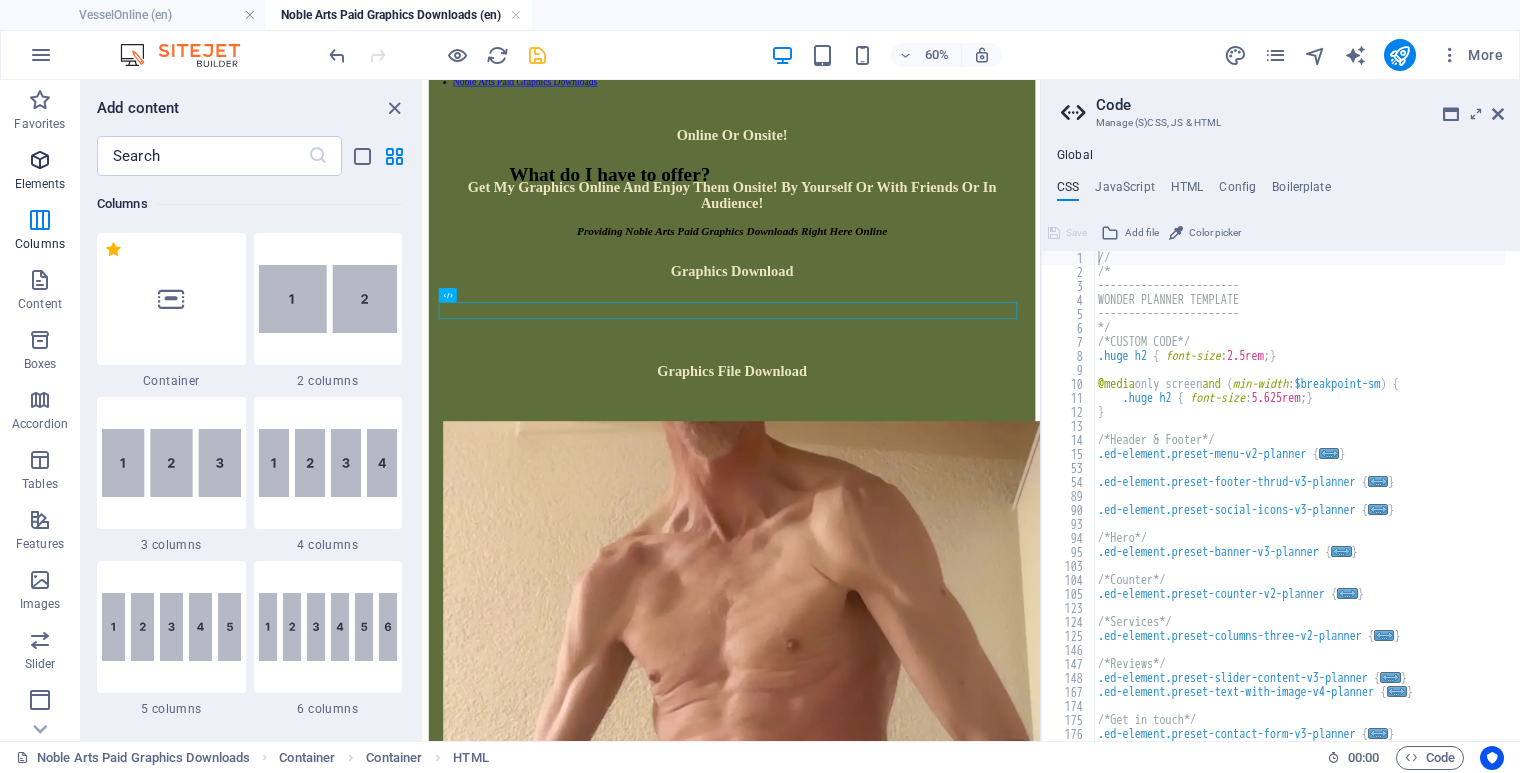 click at bounding box center (40, 160) 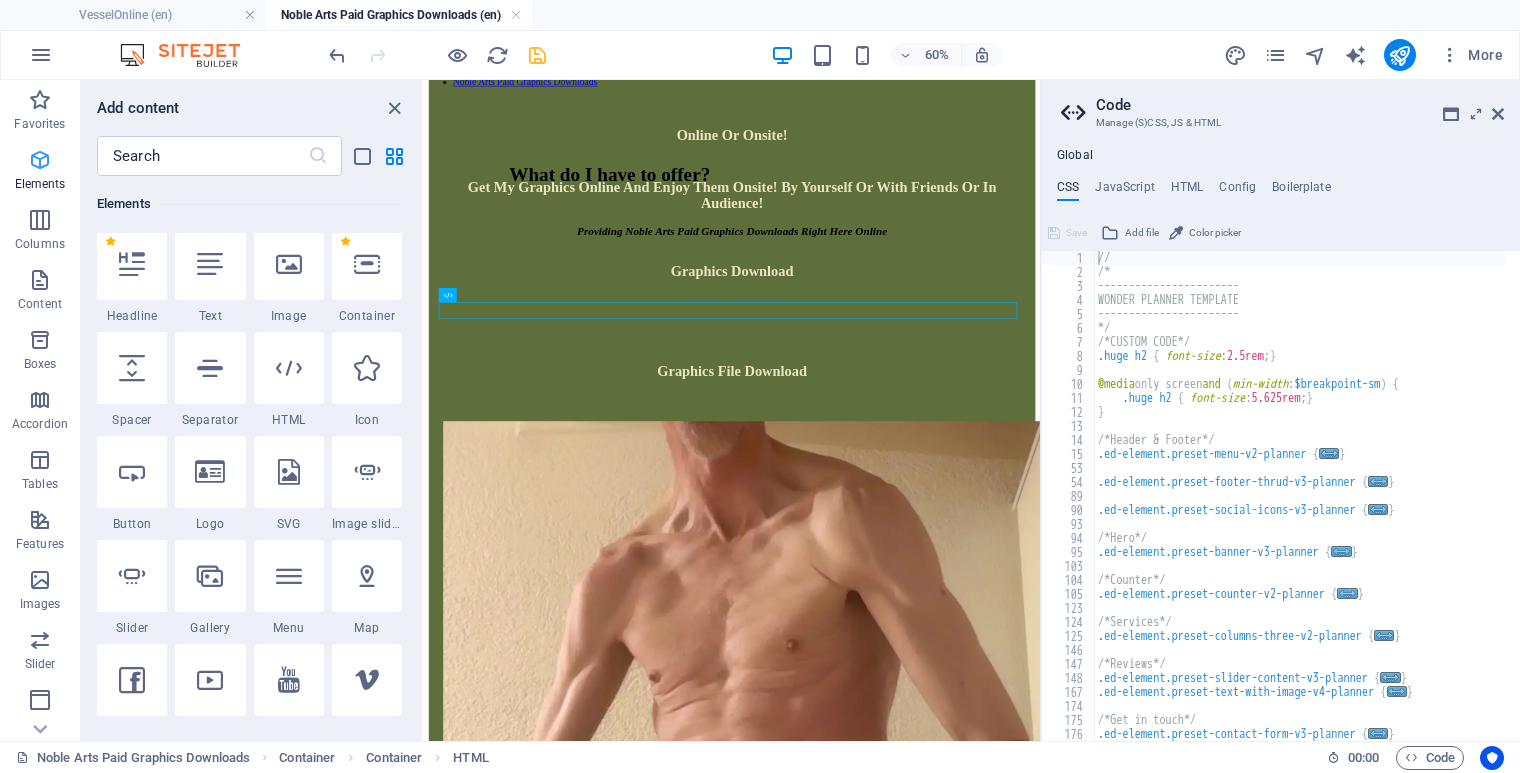 scroll, scrollTop: 213, scrollLeft: 0, axis: vertical 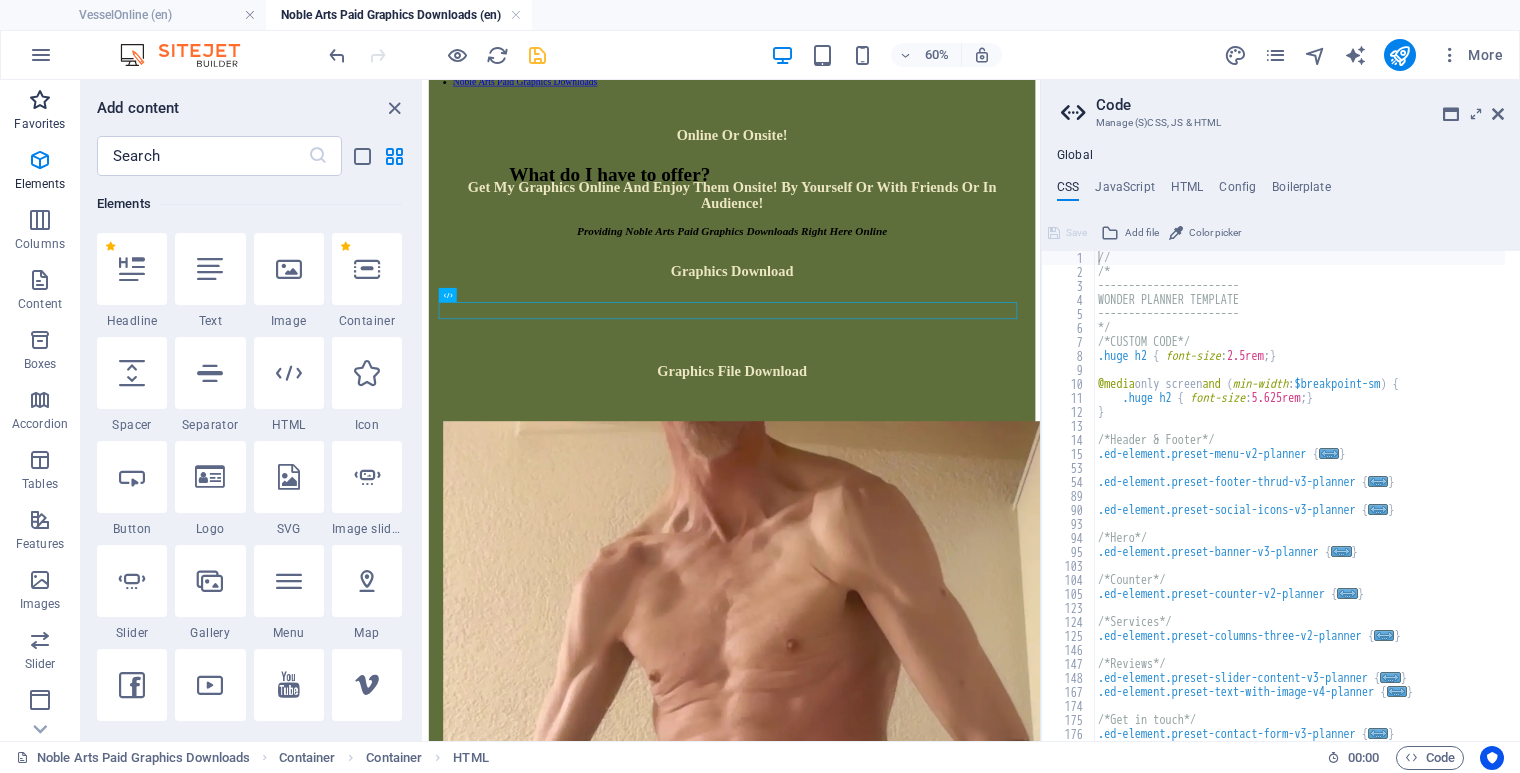 click at bounding box center [40, 100] 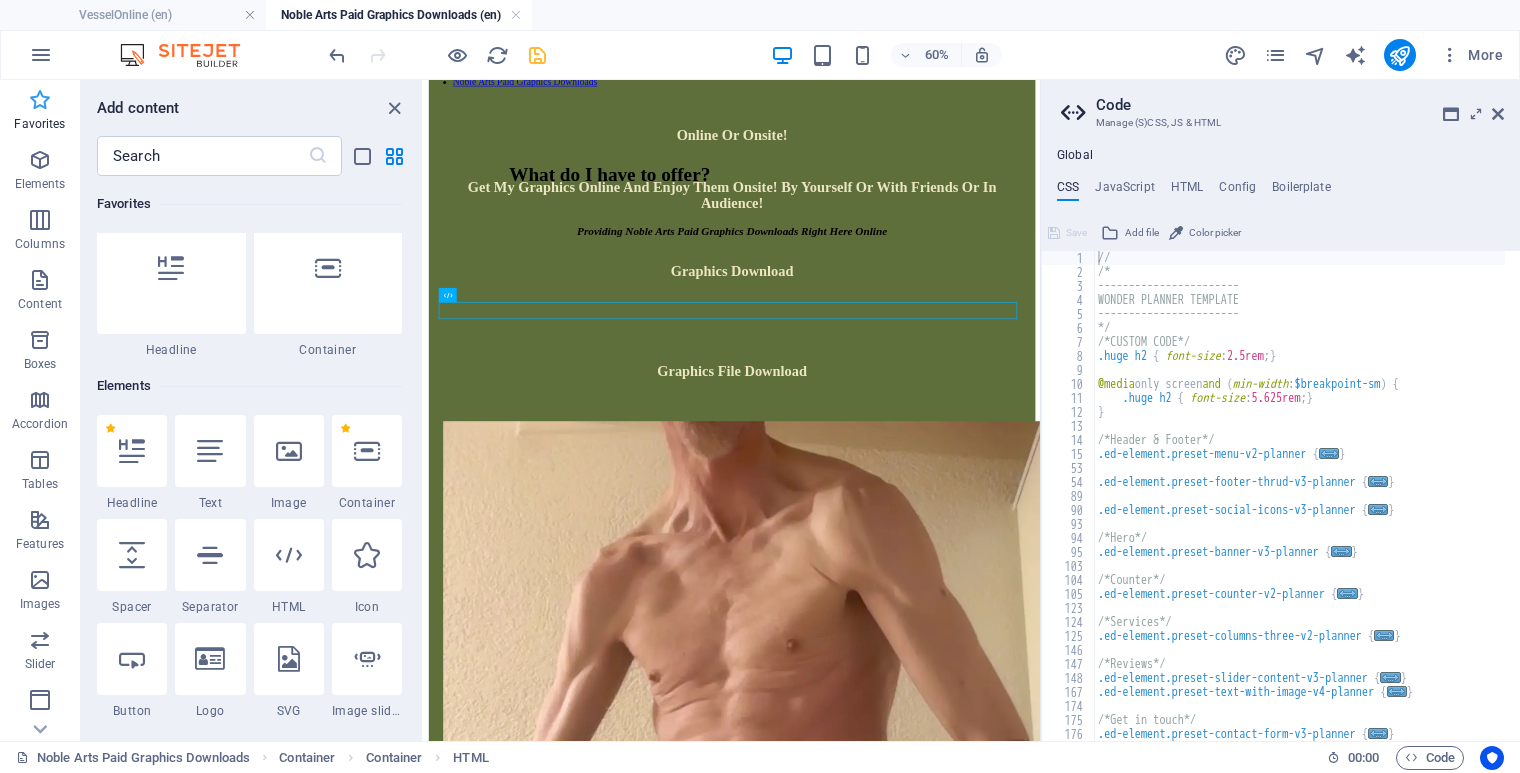scroll, scrollTop: 0, scrollLeft: 0, axis: both 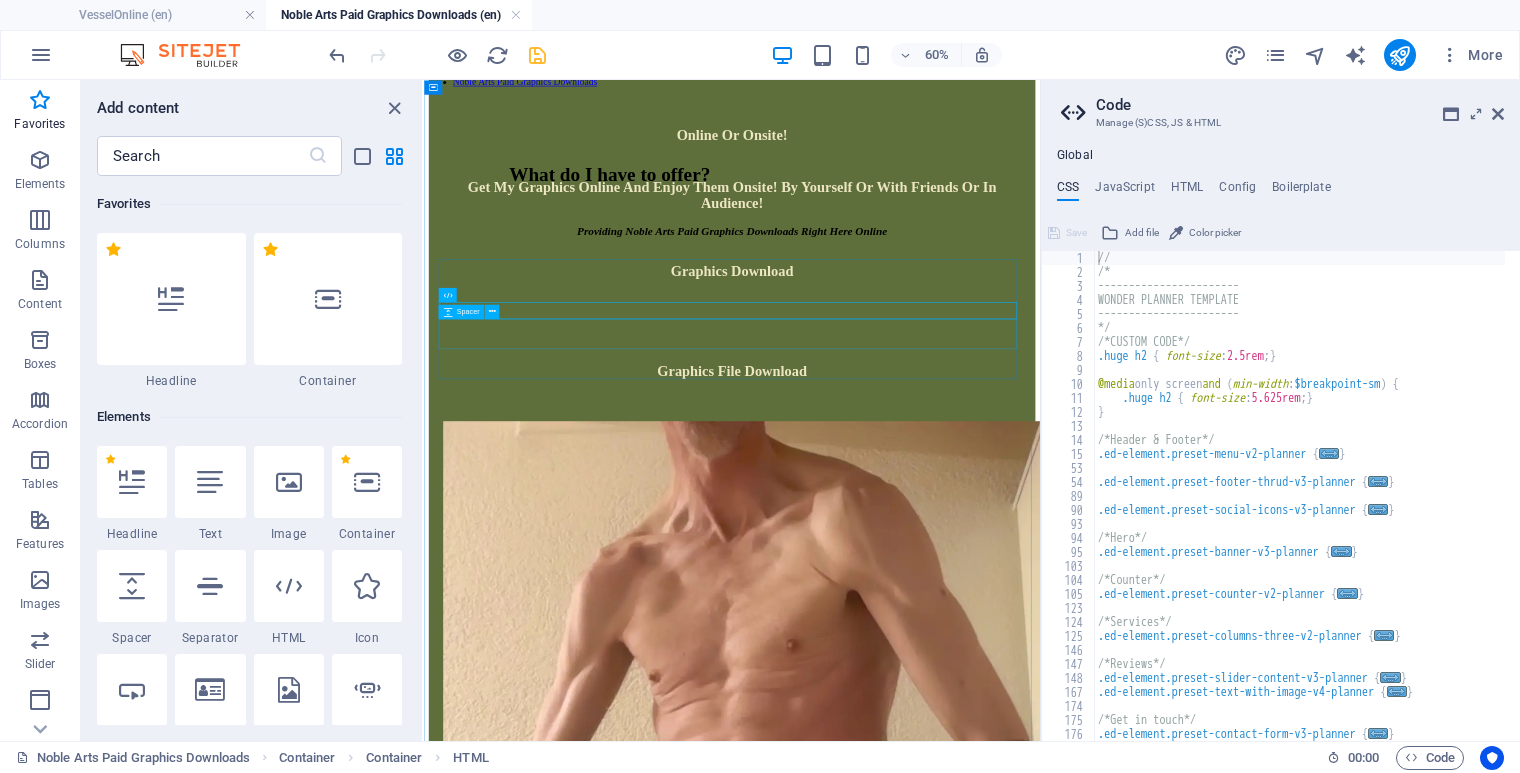click at bounding box center (937, 457) 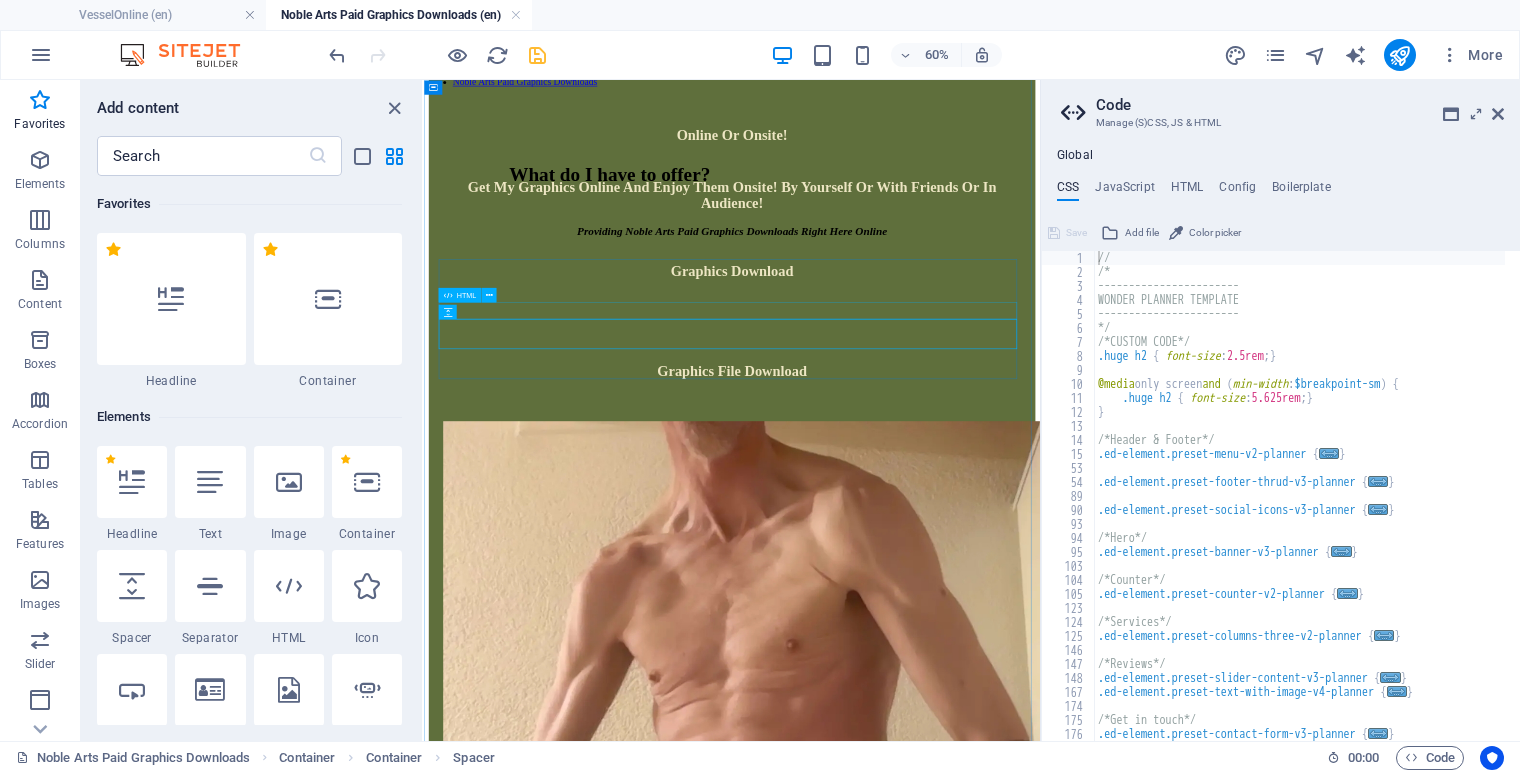 click at bounding box center (937, 432) 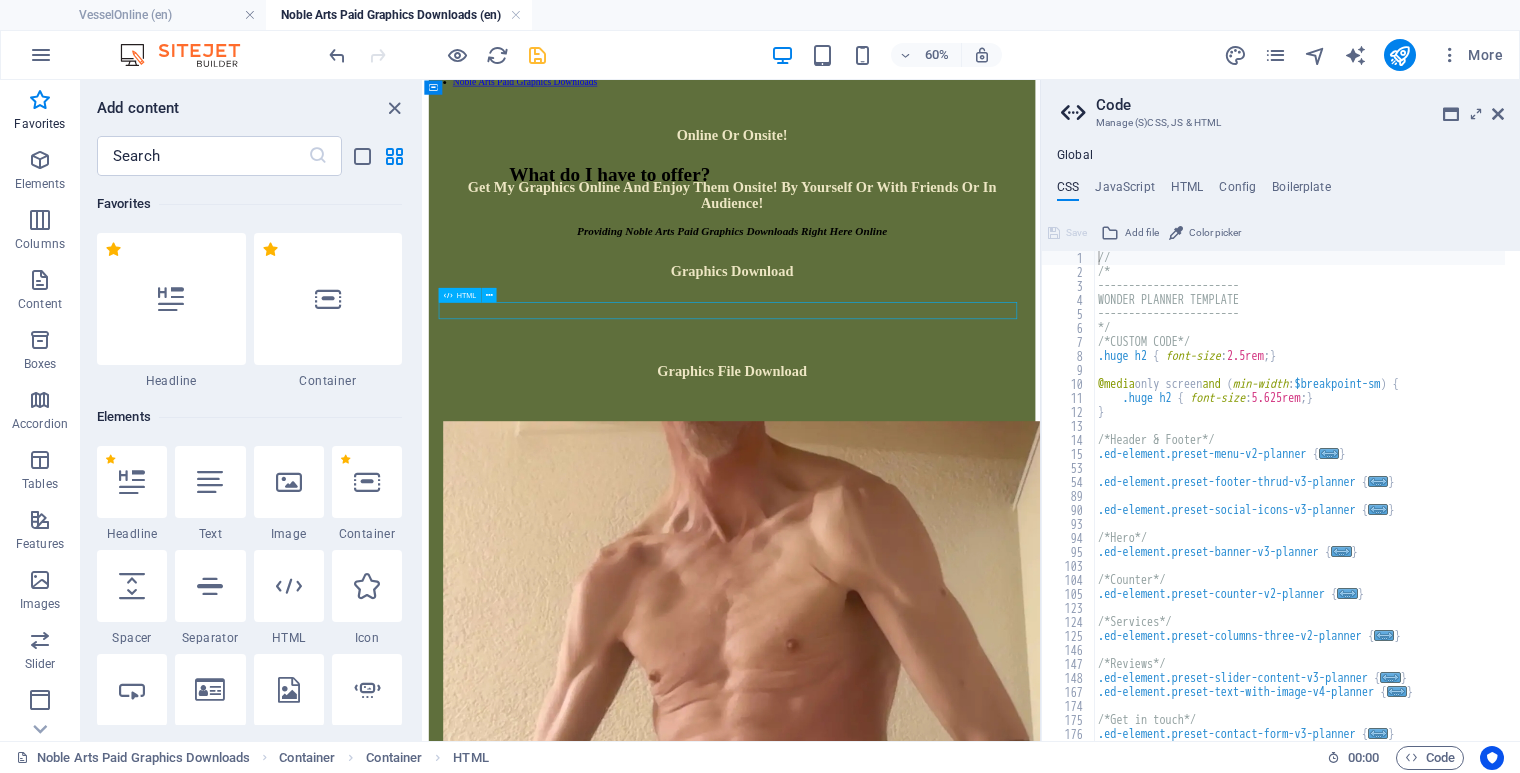 click at bounding box center [937, 432] 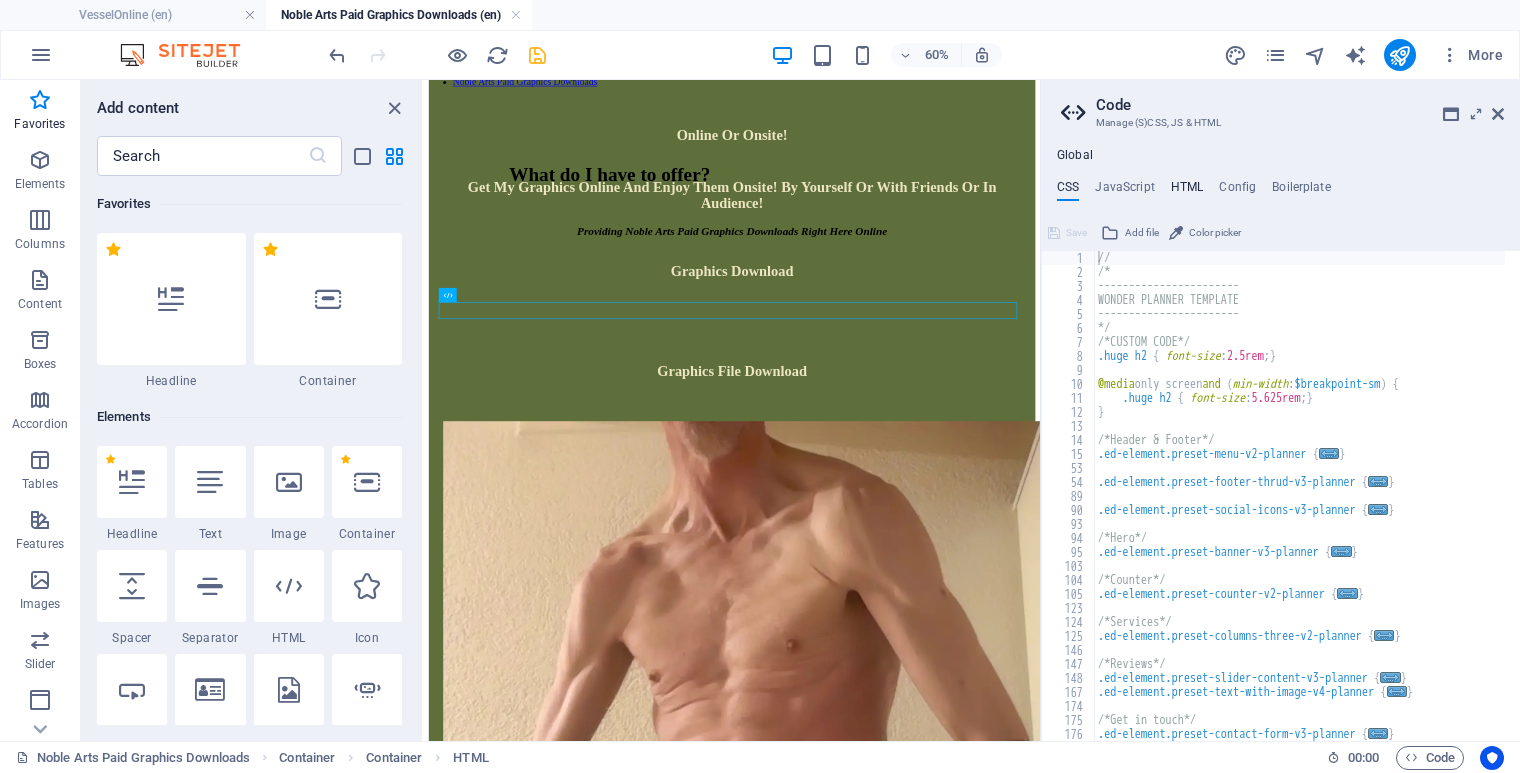 click on "HTML" at bounding box center [1187, 191] 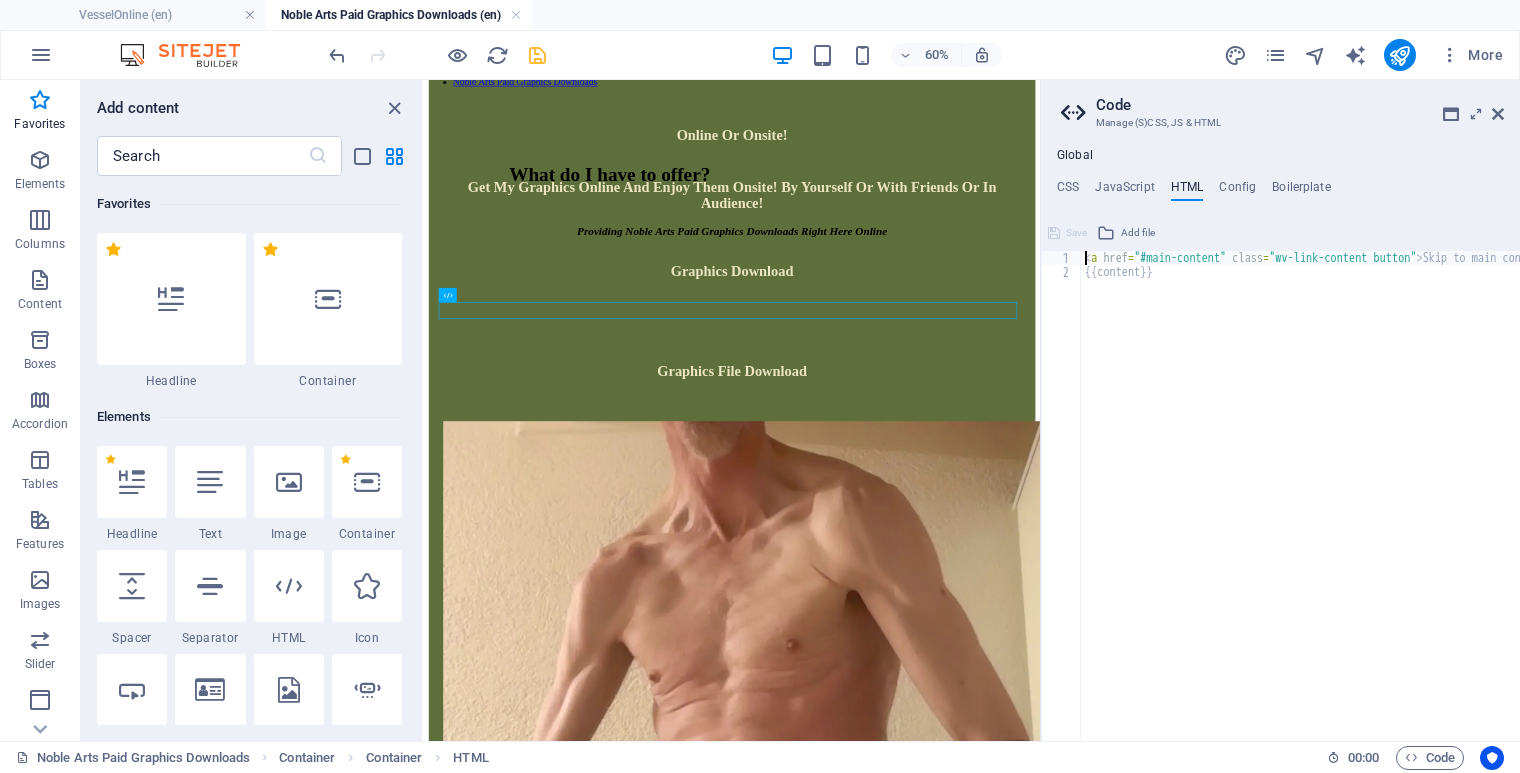 type on "<a href="#main-content" class="wv-link-content button">Skip to main content</a>" 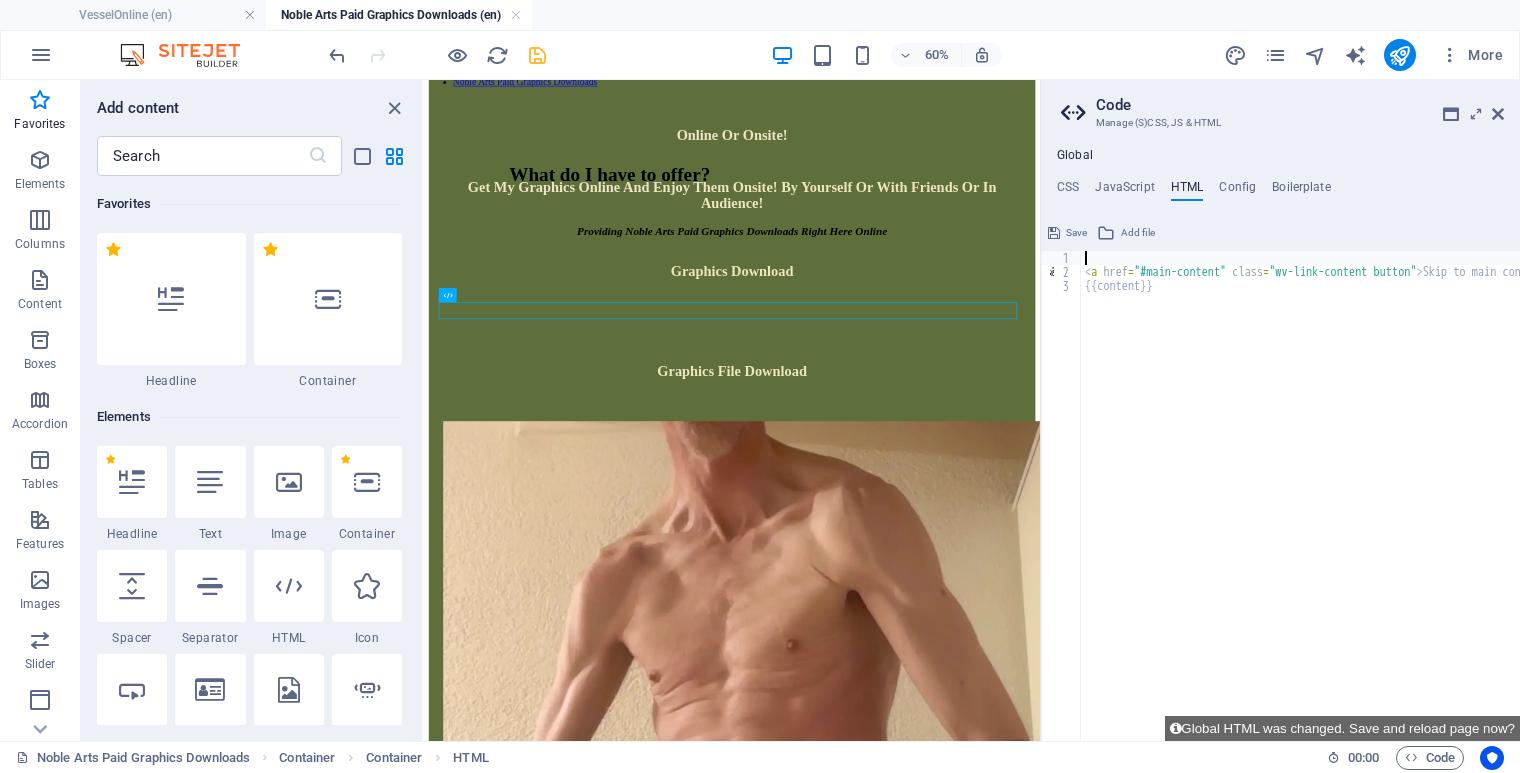 type on "\" 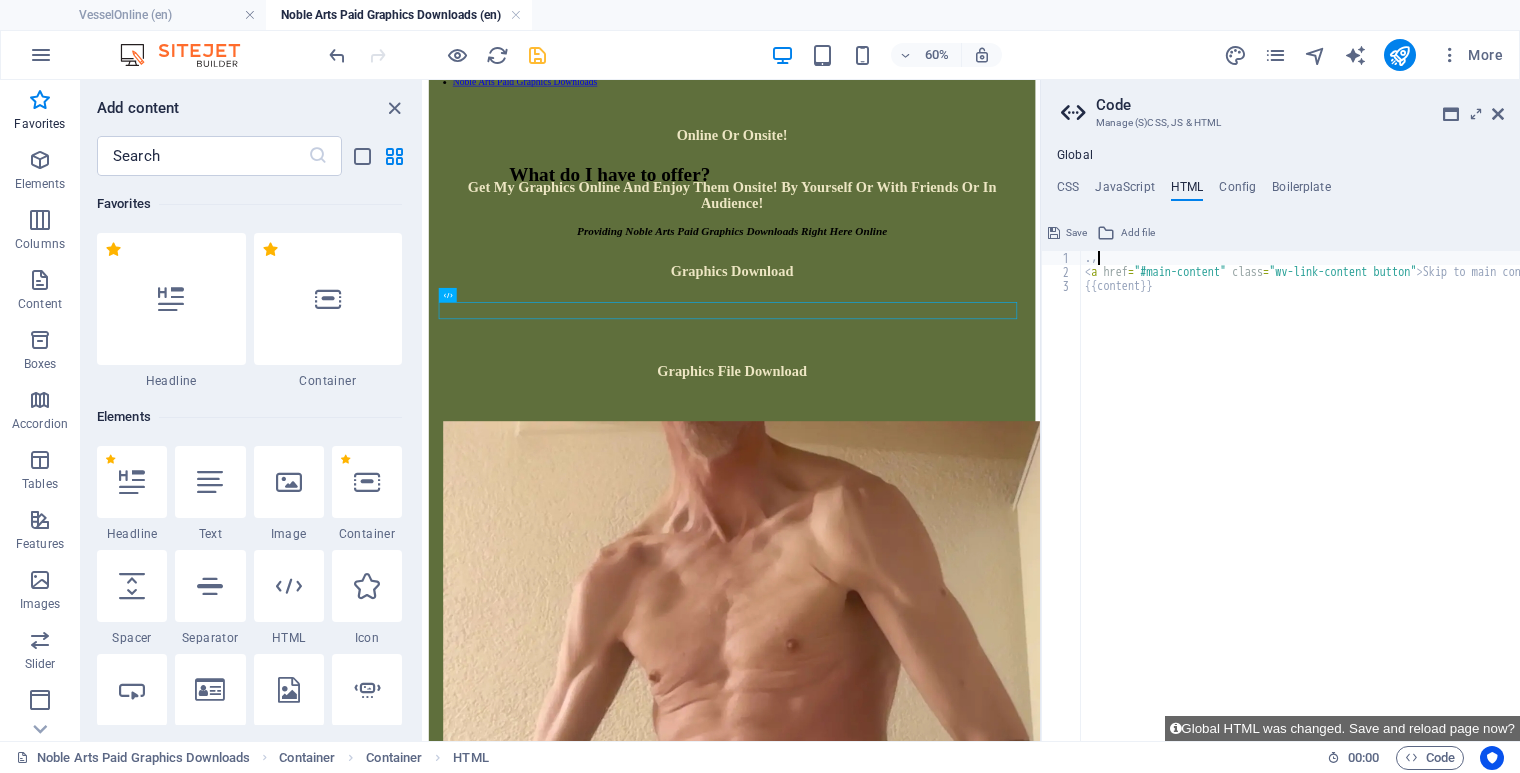 scroll, scrollTop: 0, scrollLeft: 0, axis: both 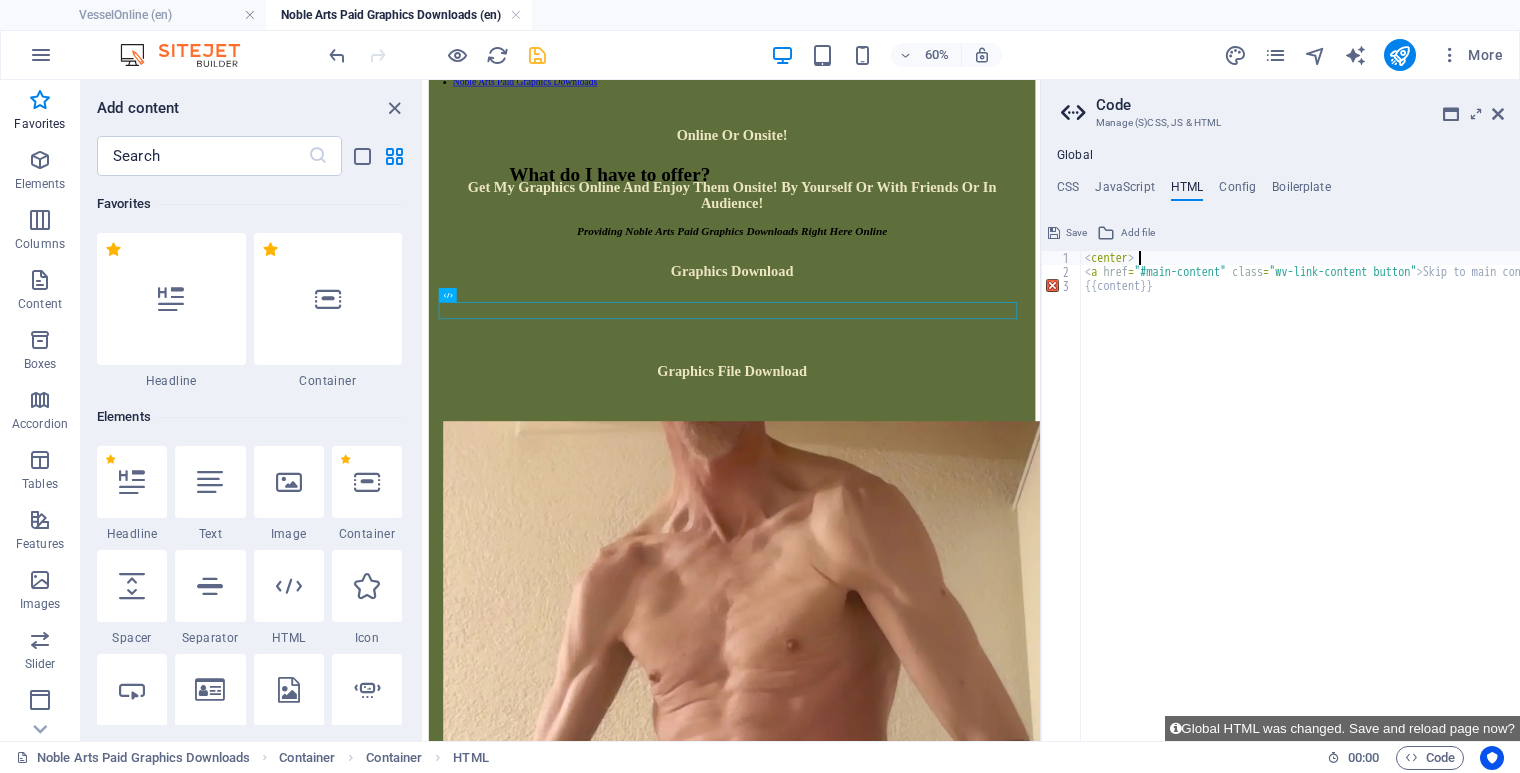 click on "< center > < a   href = "#main-content"   class = "wv-link-content button" > Skip to main content </ a > {{content}}" at bounding box center [1351, 502] 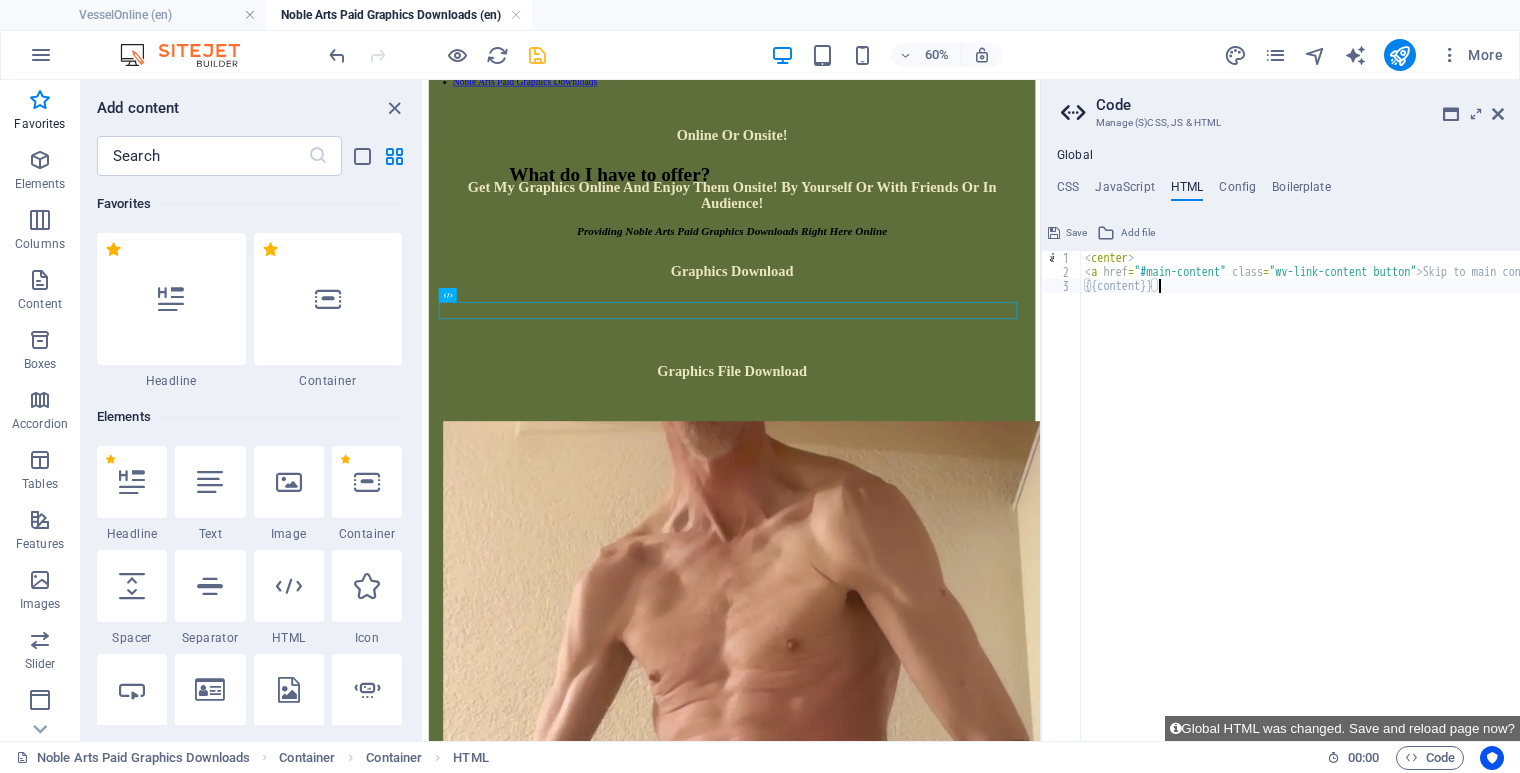 click on "< center > < a   href = "#main-content"   class = "wv-link-content button" > Skip to main content </ a > {{content}}" at bounding box center (1351, 502) 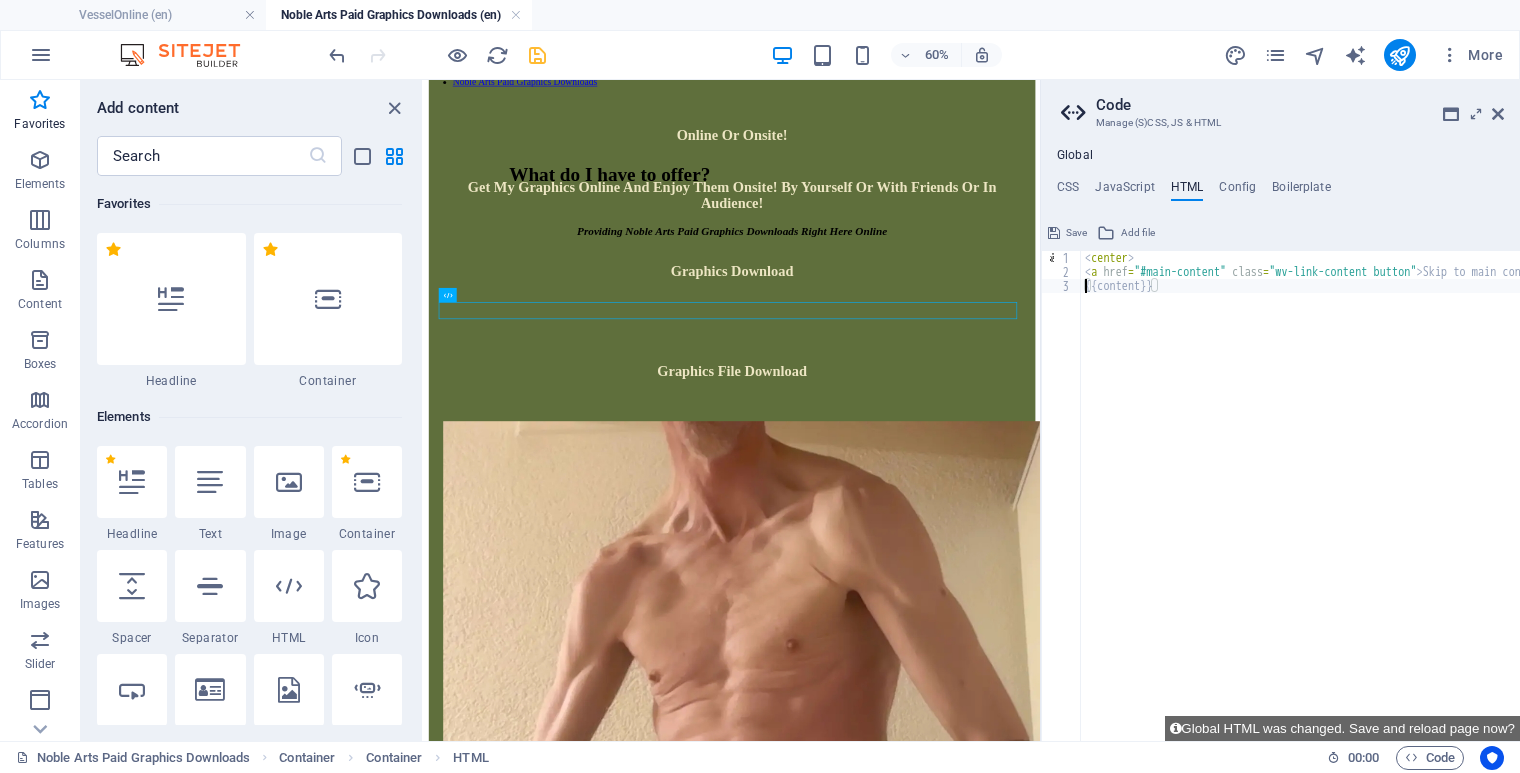 type on "{{content}}" 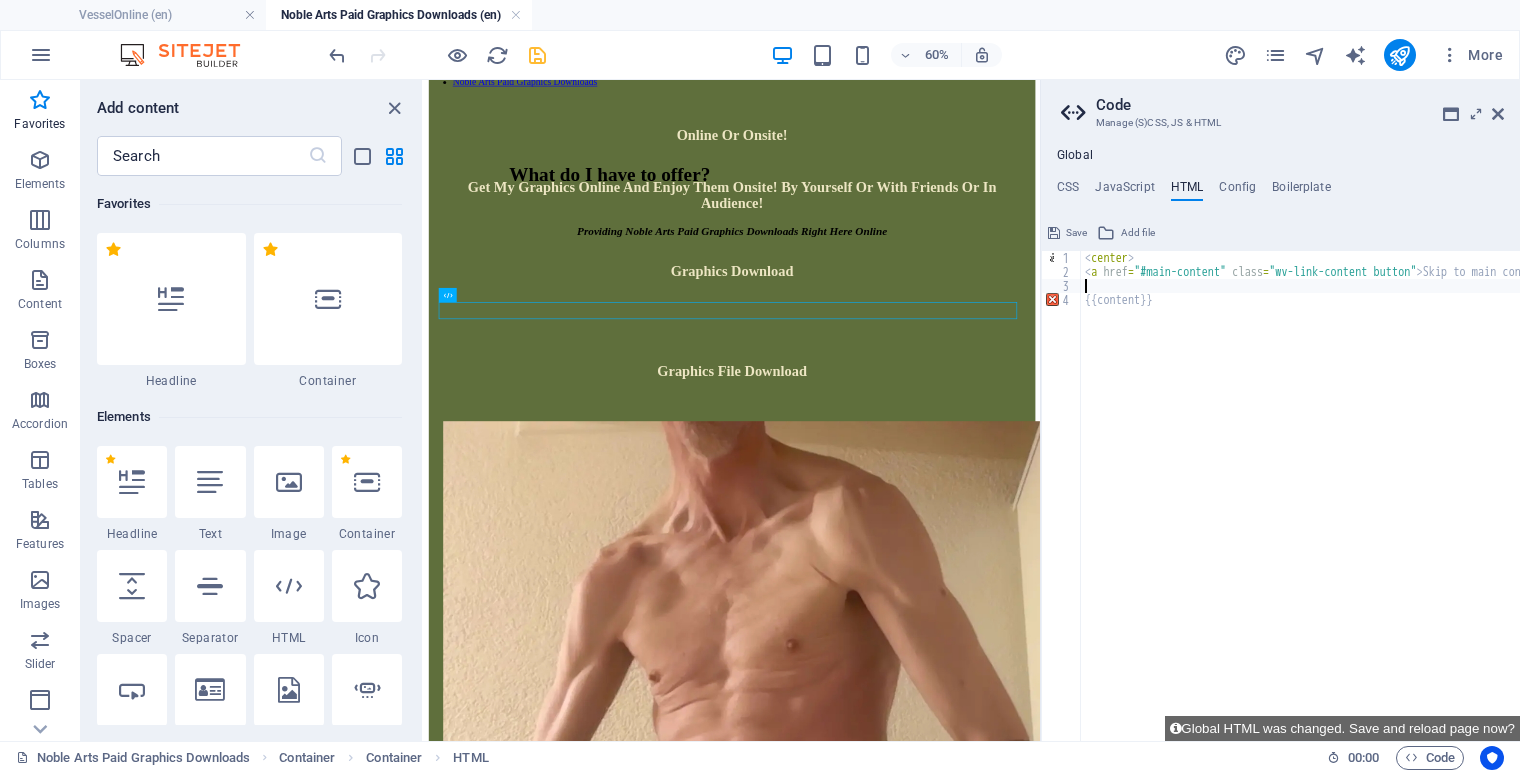 click on "< center > < a   href = "#main-content"   class = "wv-link-content button" > Skip to main content </ a > {{content}}" at bounding box center [1351, 502] 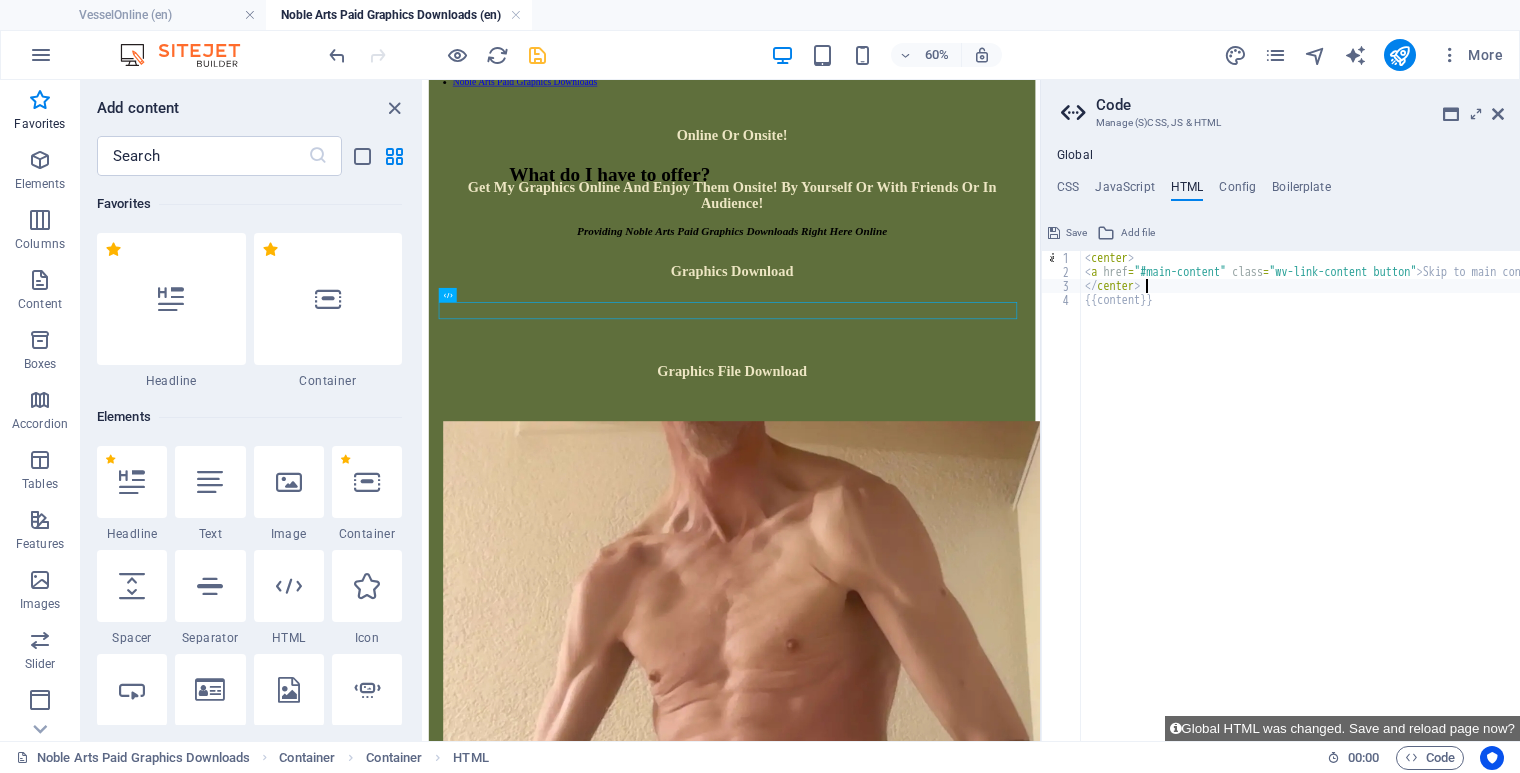 type on "</center>" 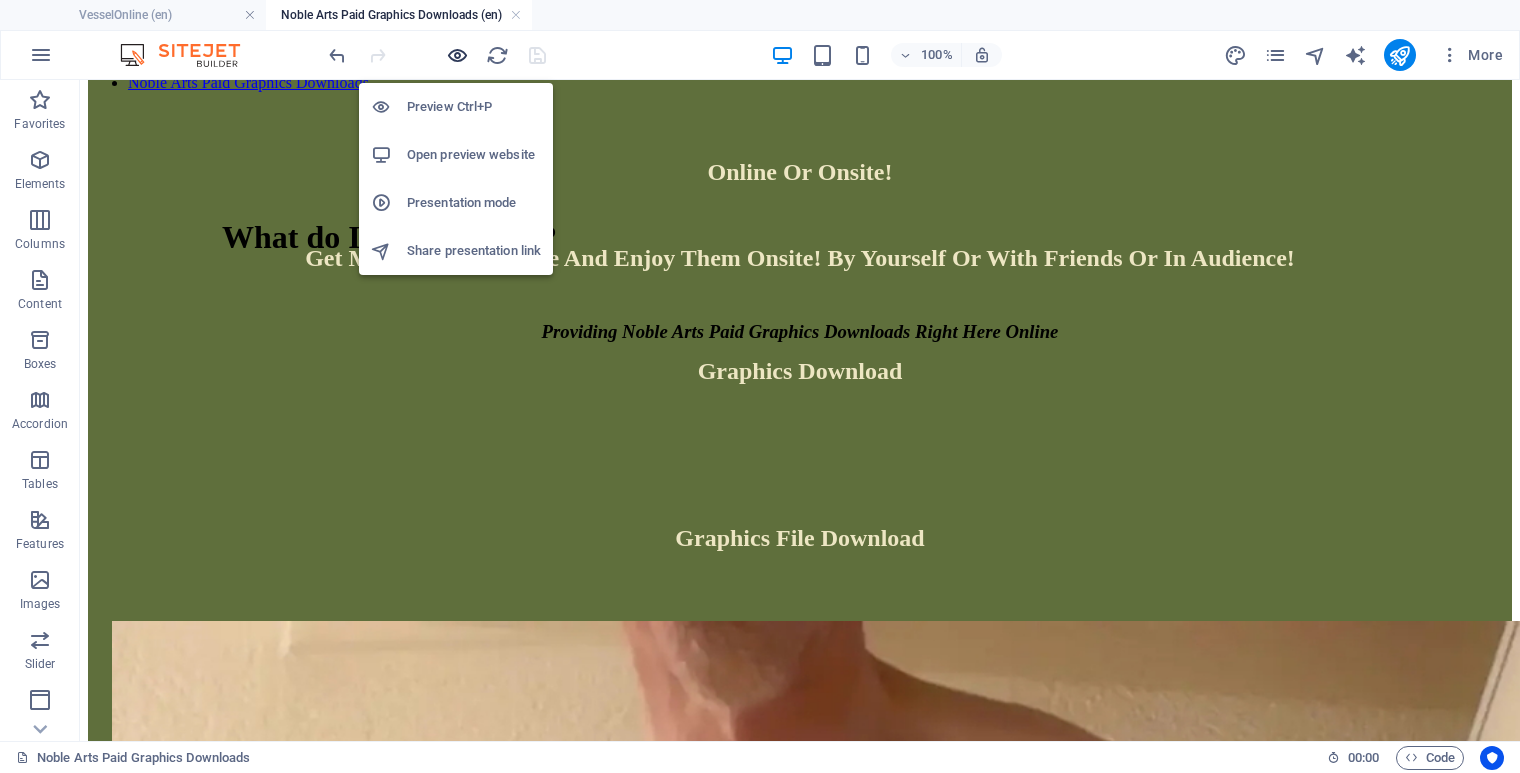 click at bounding box center [457, 55] 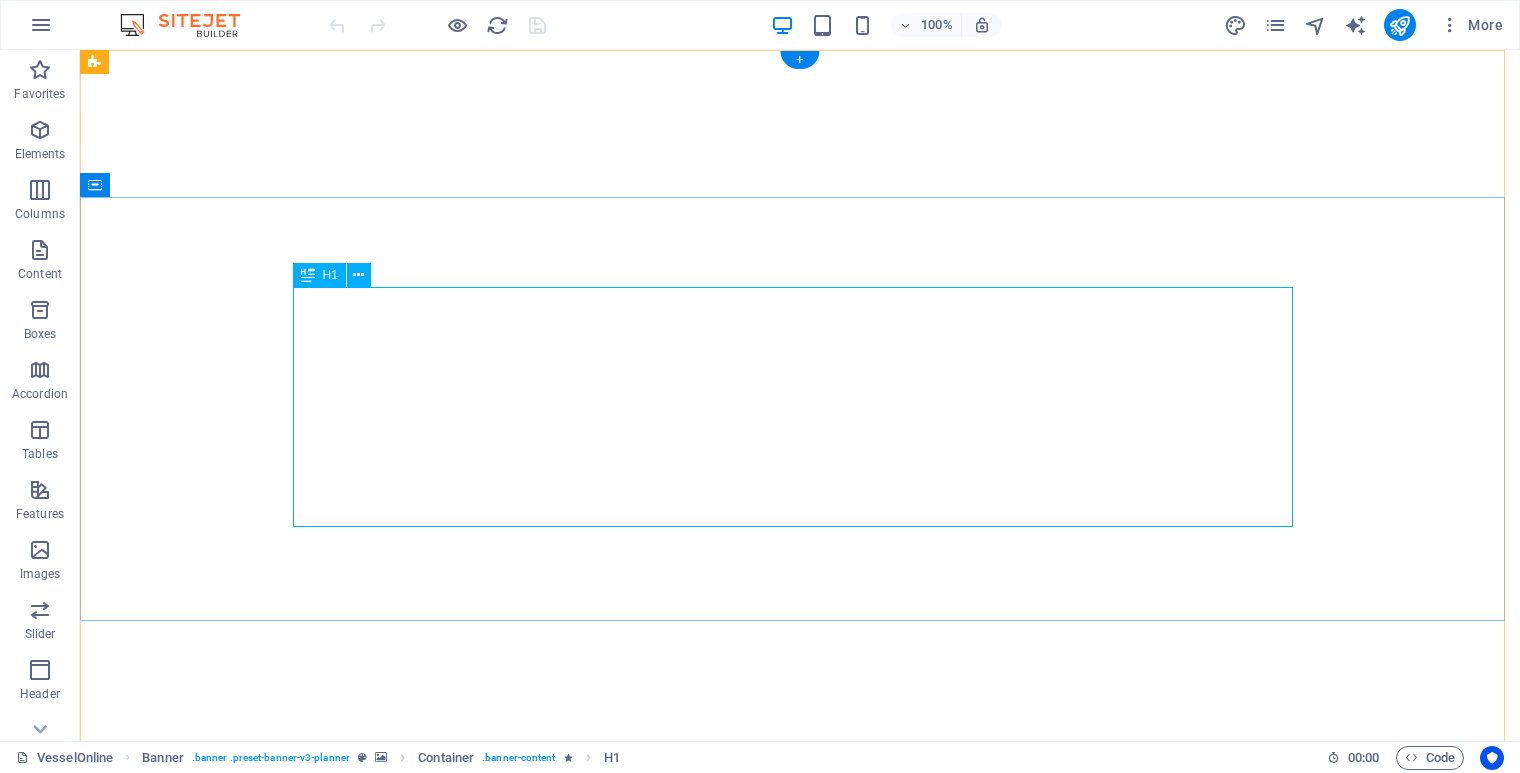 scroll, scrollTop: 0, scrollLeft: 0, axis: both 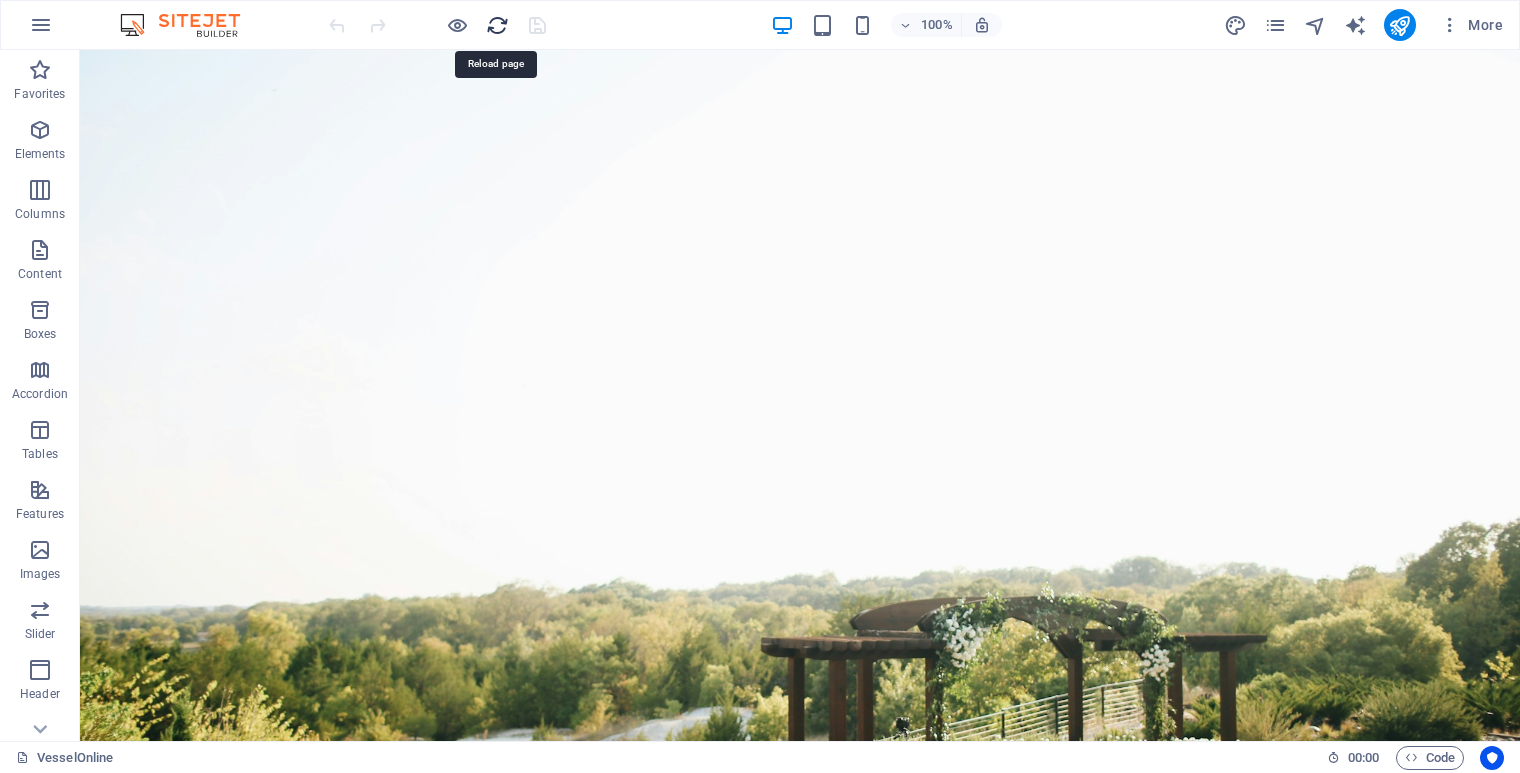 click at bounding box center [497, 25] 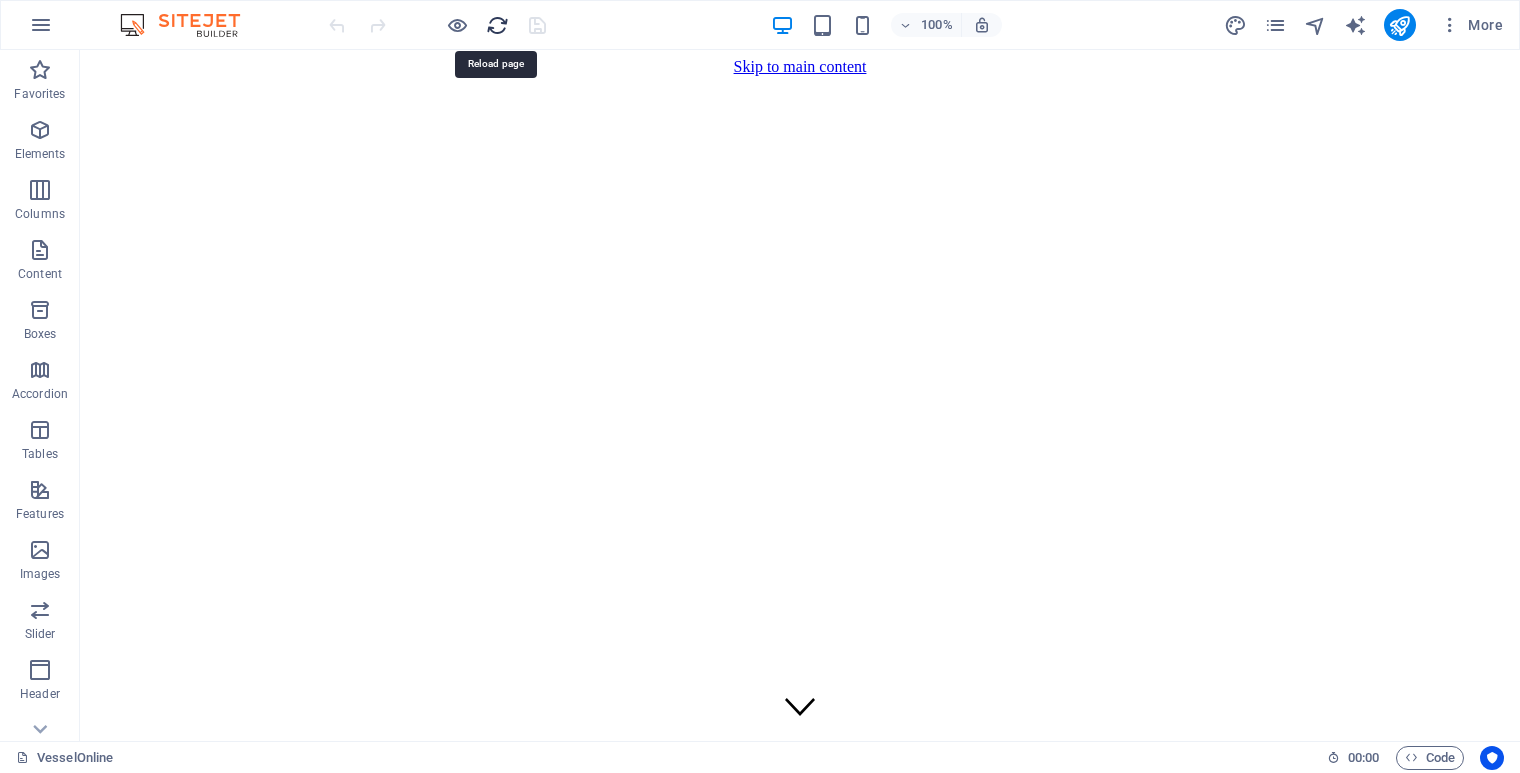 scroll, scrollTop: 0, scrollLeft: 0, axis: both 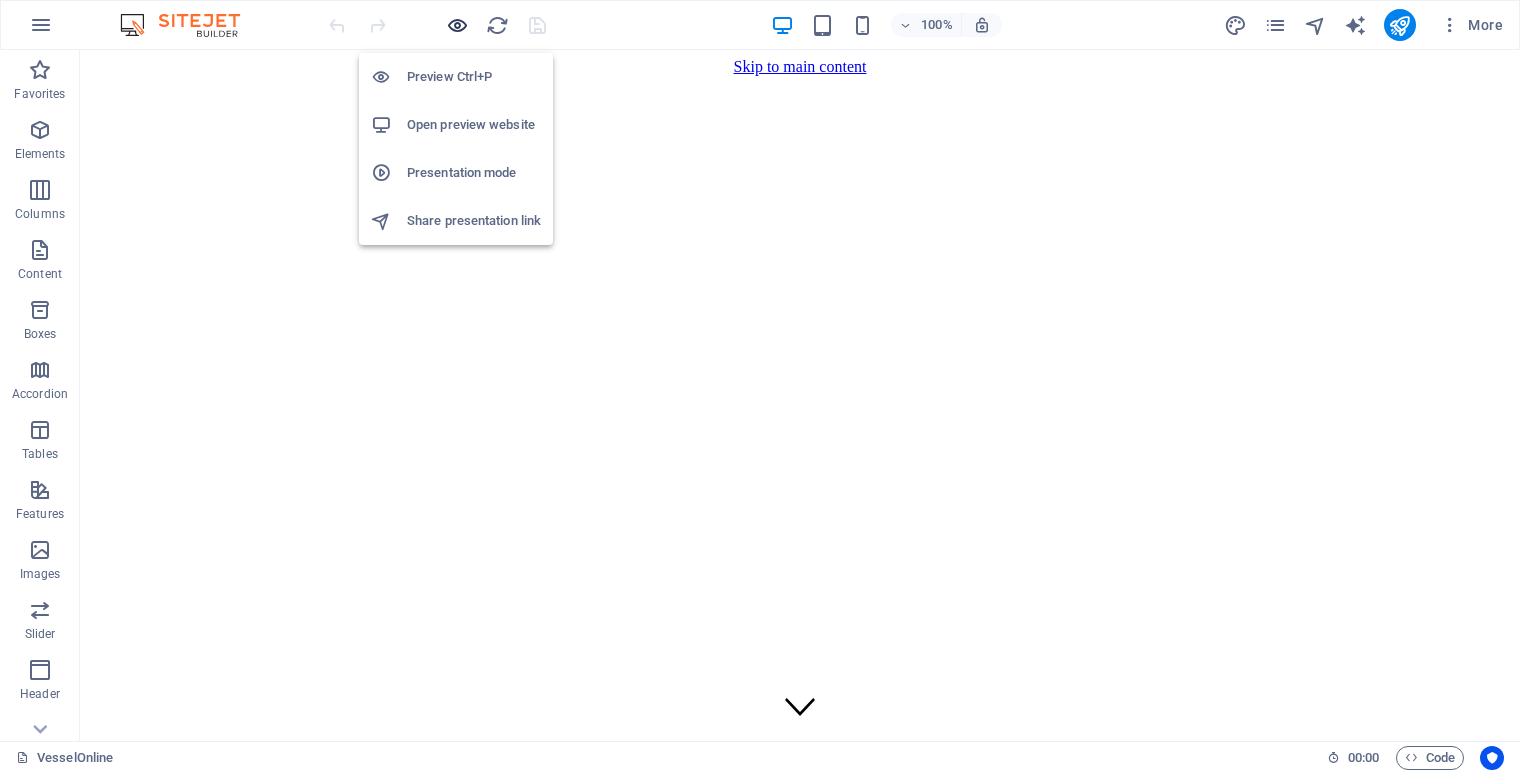 click at bounding box center (457, 25) 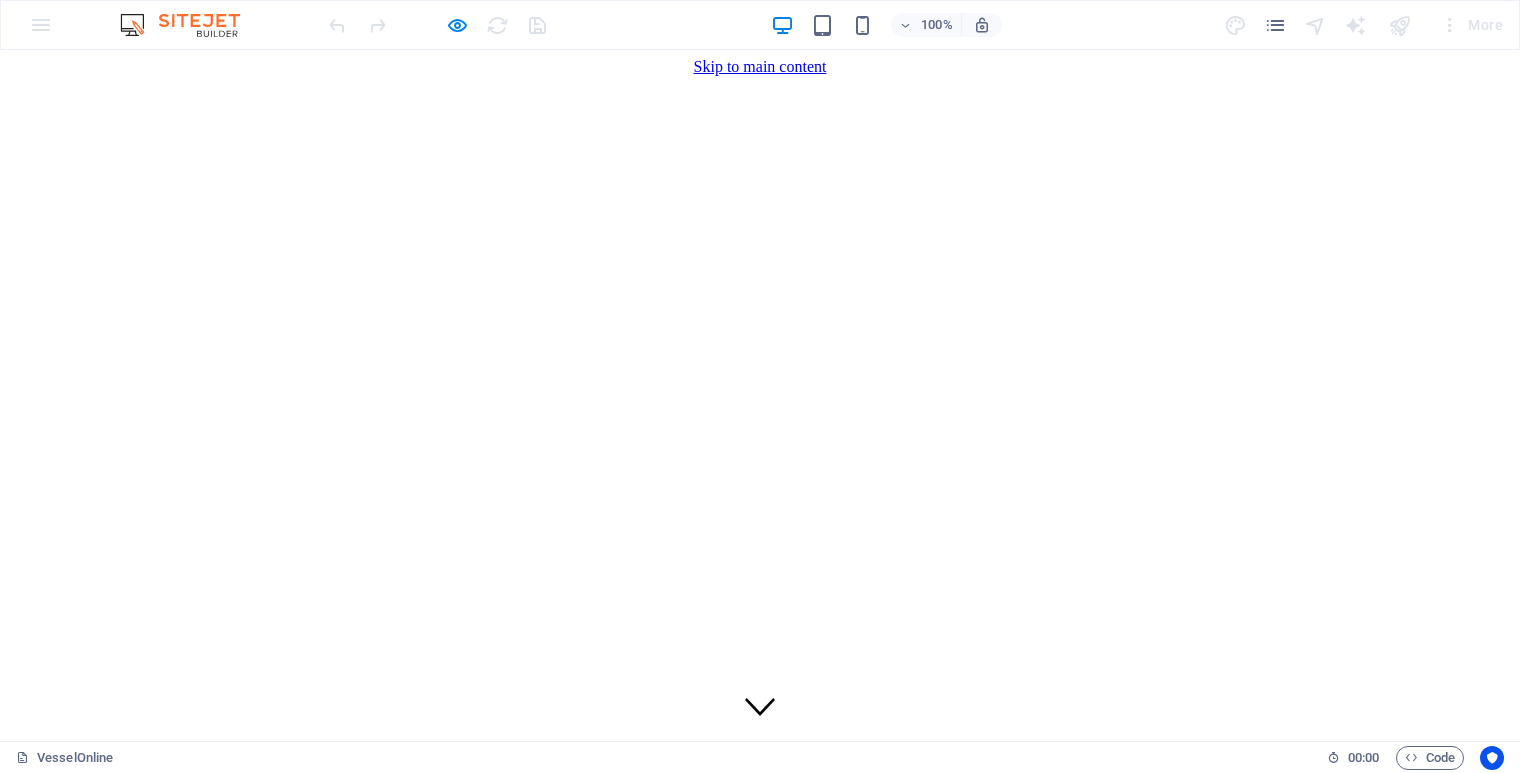 click on "Noble Arts Paid Graphics Downloads" at bounding box center (168, 1176) 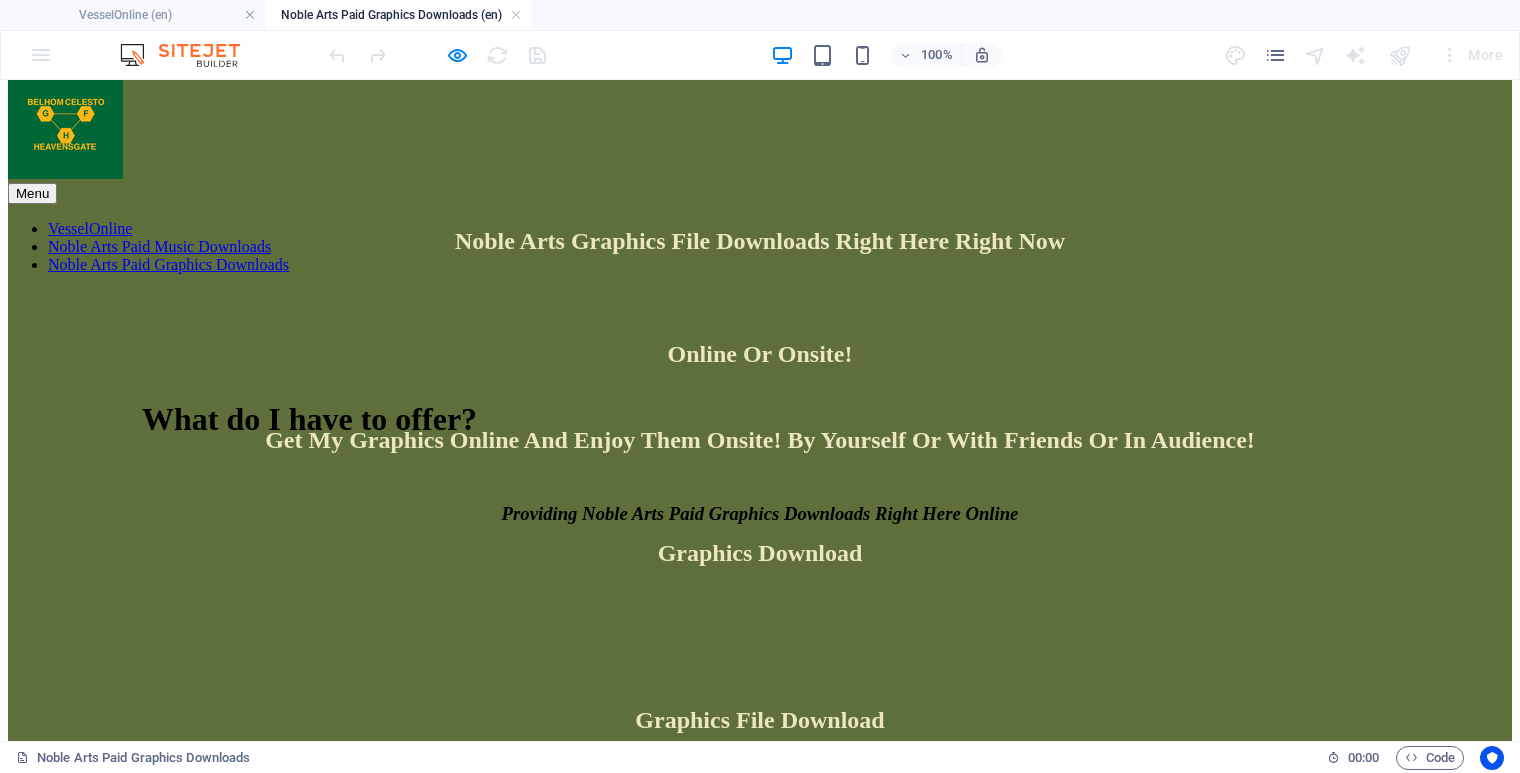 scroll, scrollTop: 1040, scrollLeft: 0, axis: vertical 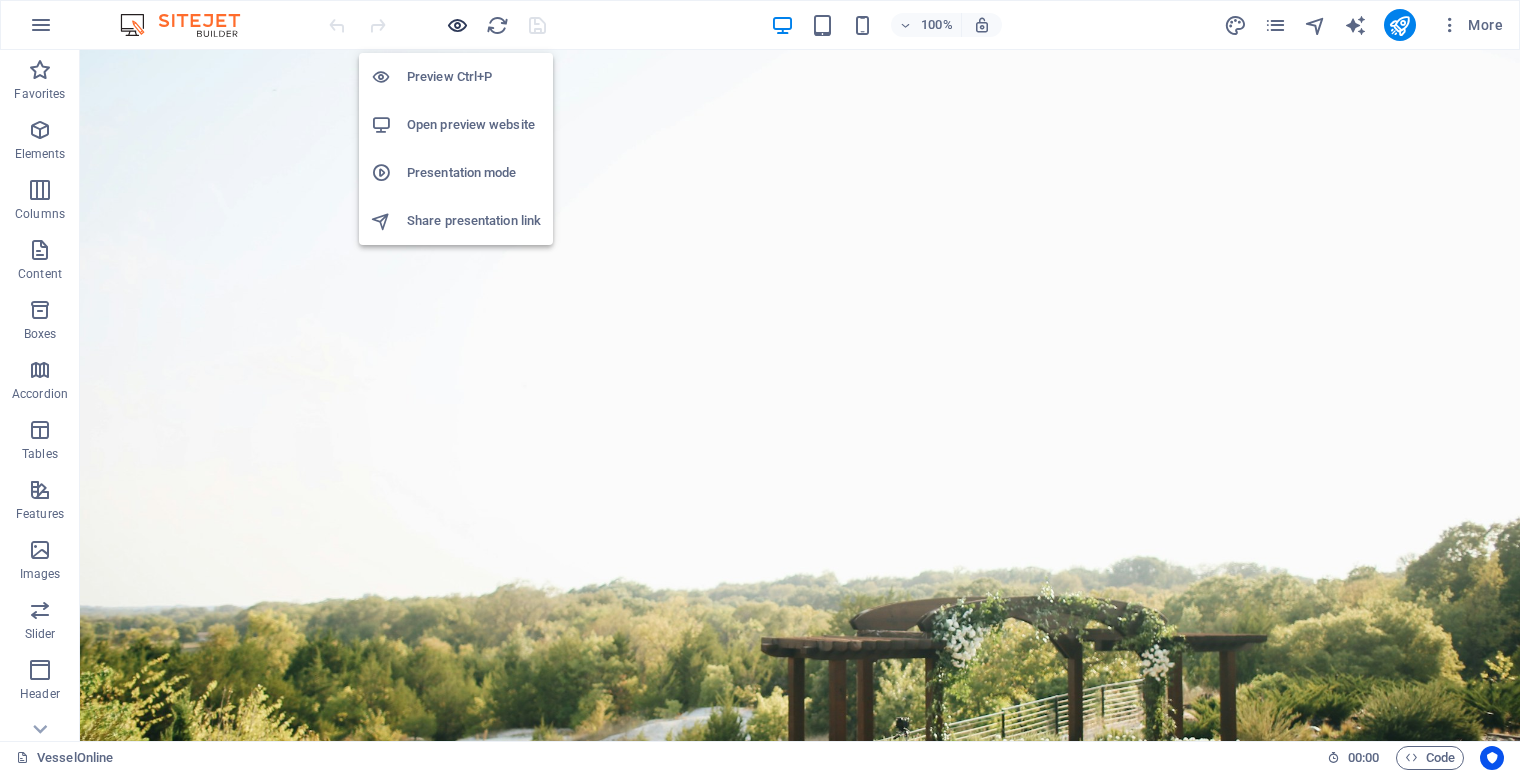 click at bounding box center (457, 25) 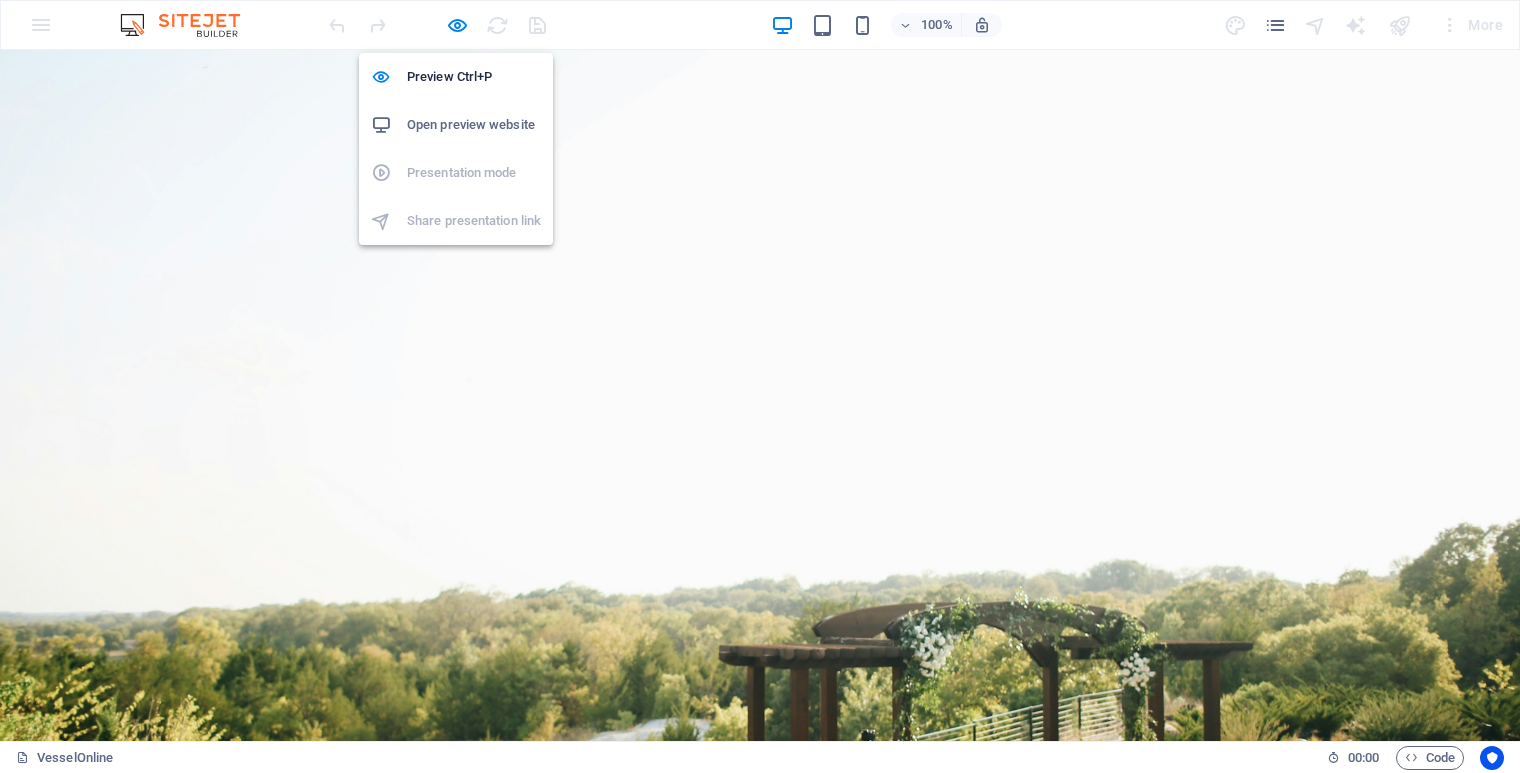 click on "Open preview website" at bounding box center [474, 125] 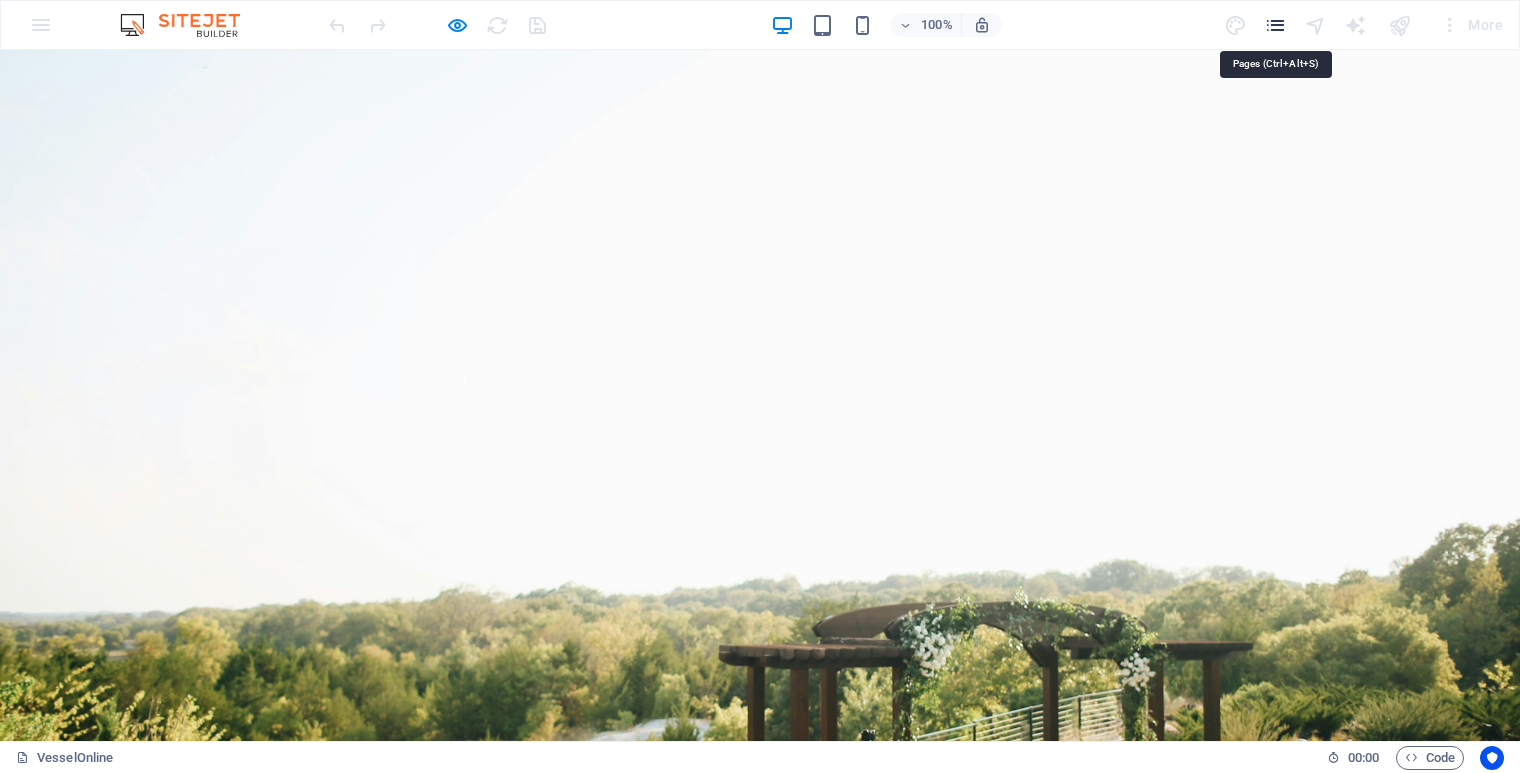 click at bounding box center [1275, 25] 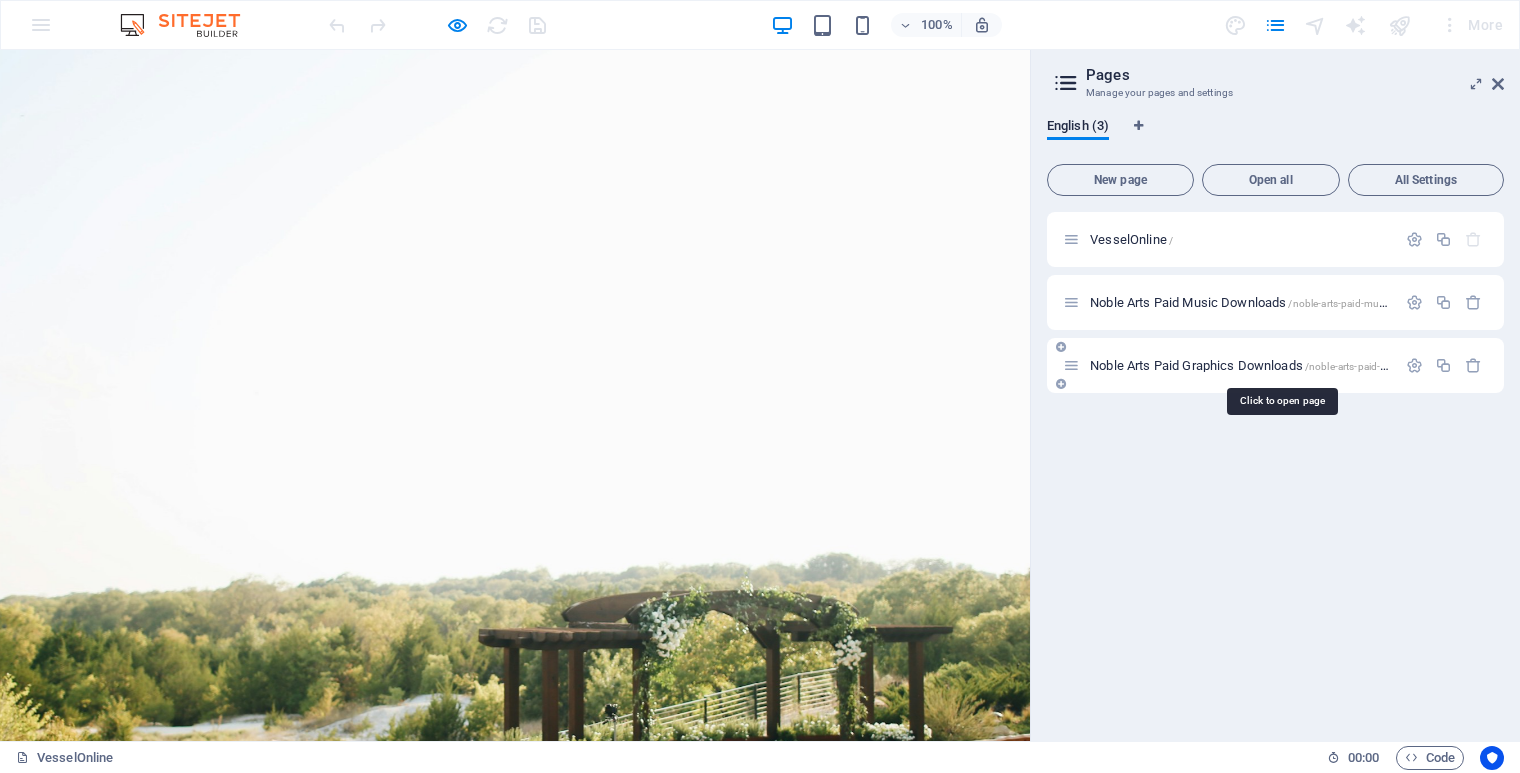 click on "Noble Arts Paid Graphics Downloads /noble-arts-paid-graphics-downloads" at bounding box center [1282, 365] 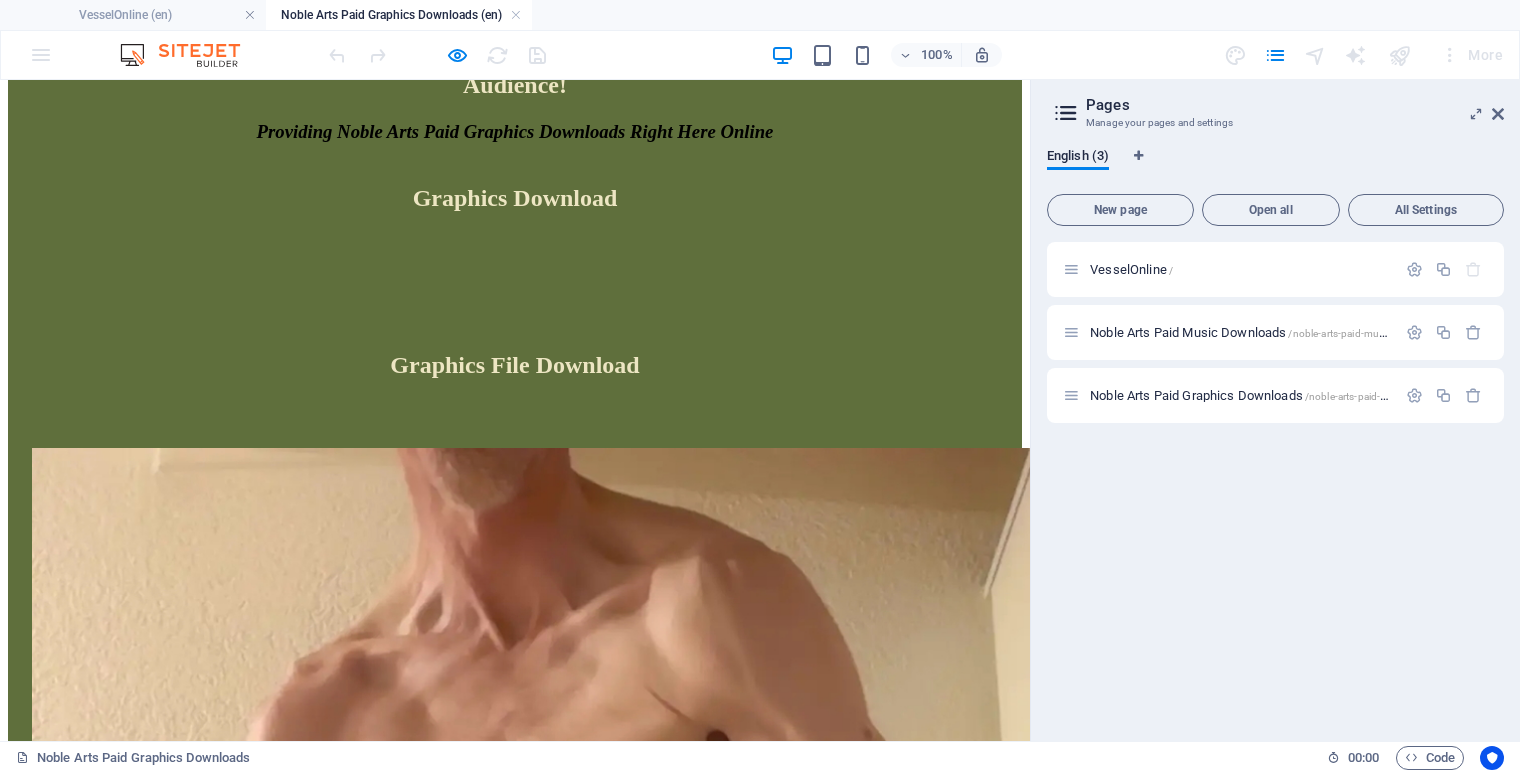 scroll, scrollTop: 1325, scrollLeft: 0, axis: vertical 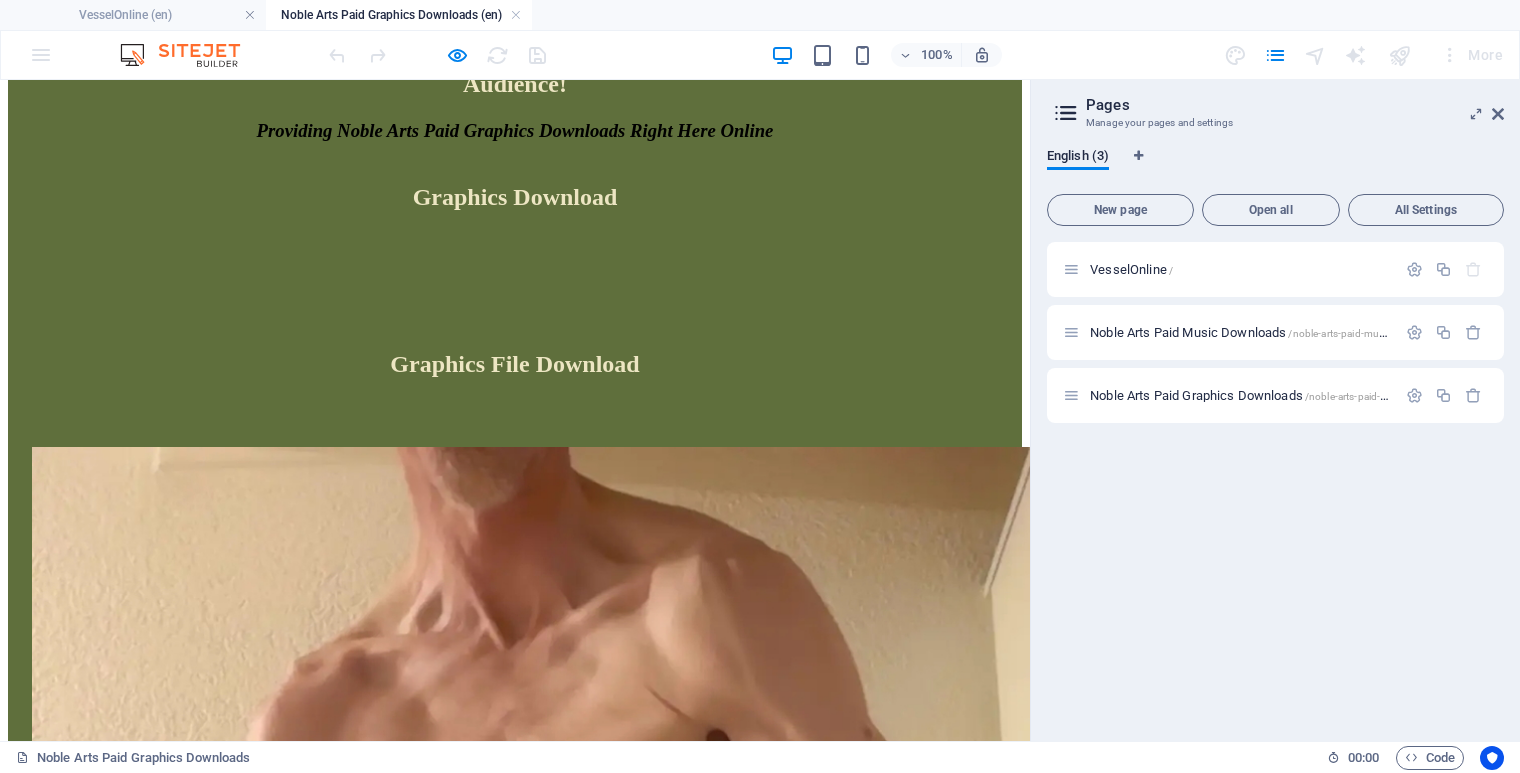 click on "Graphics File Download" at bounding box center (515, 364) 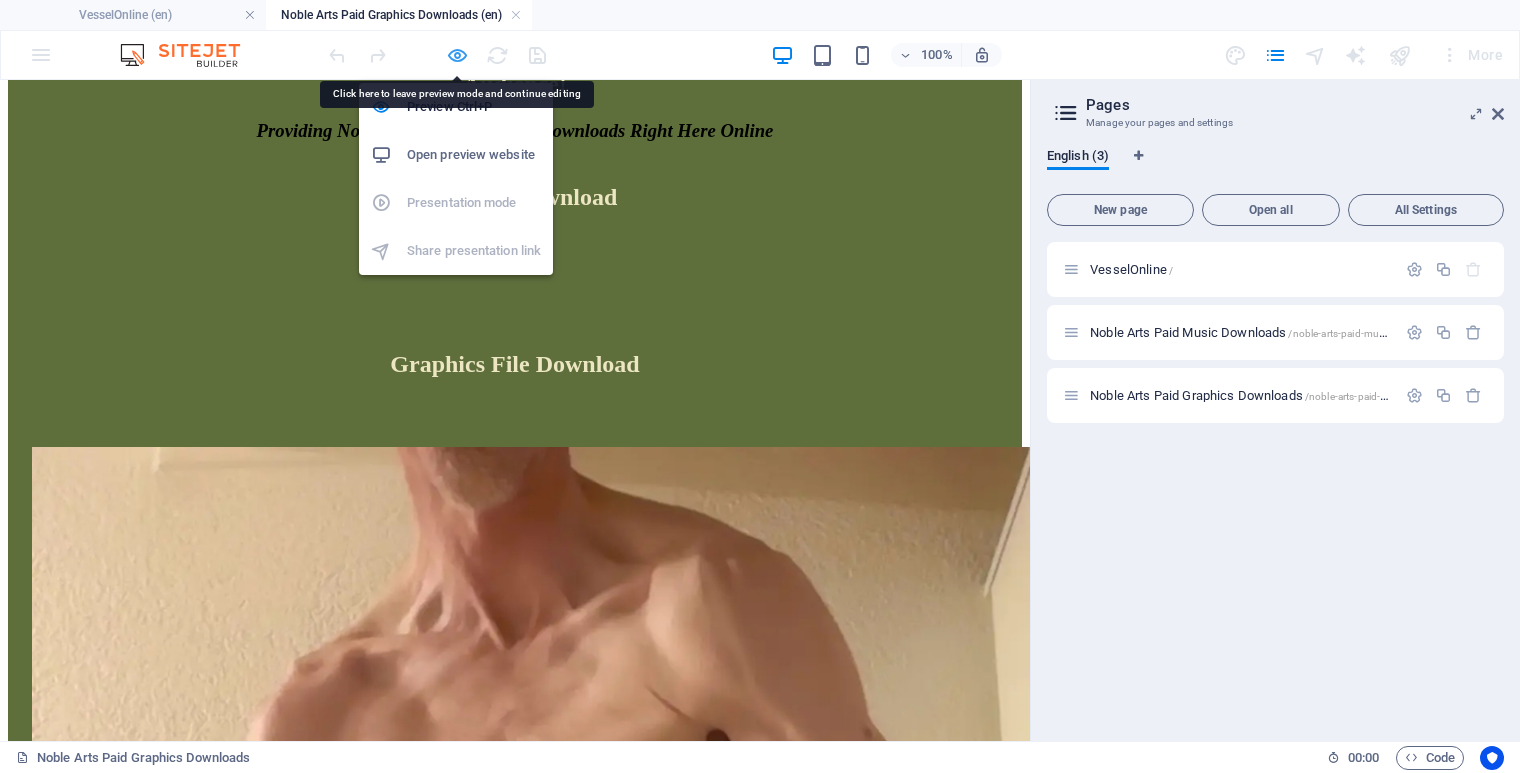 click at bounding box center [457, 55] 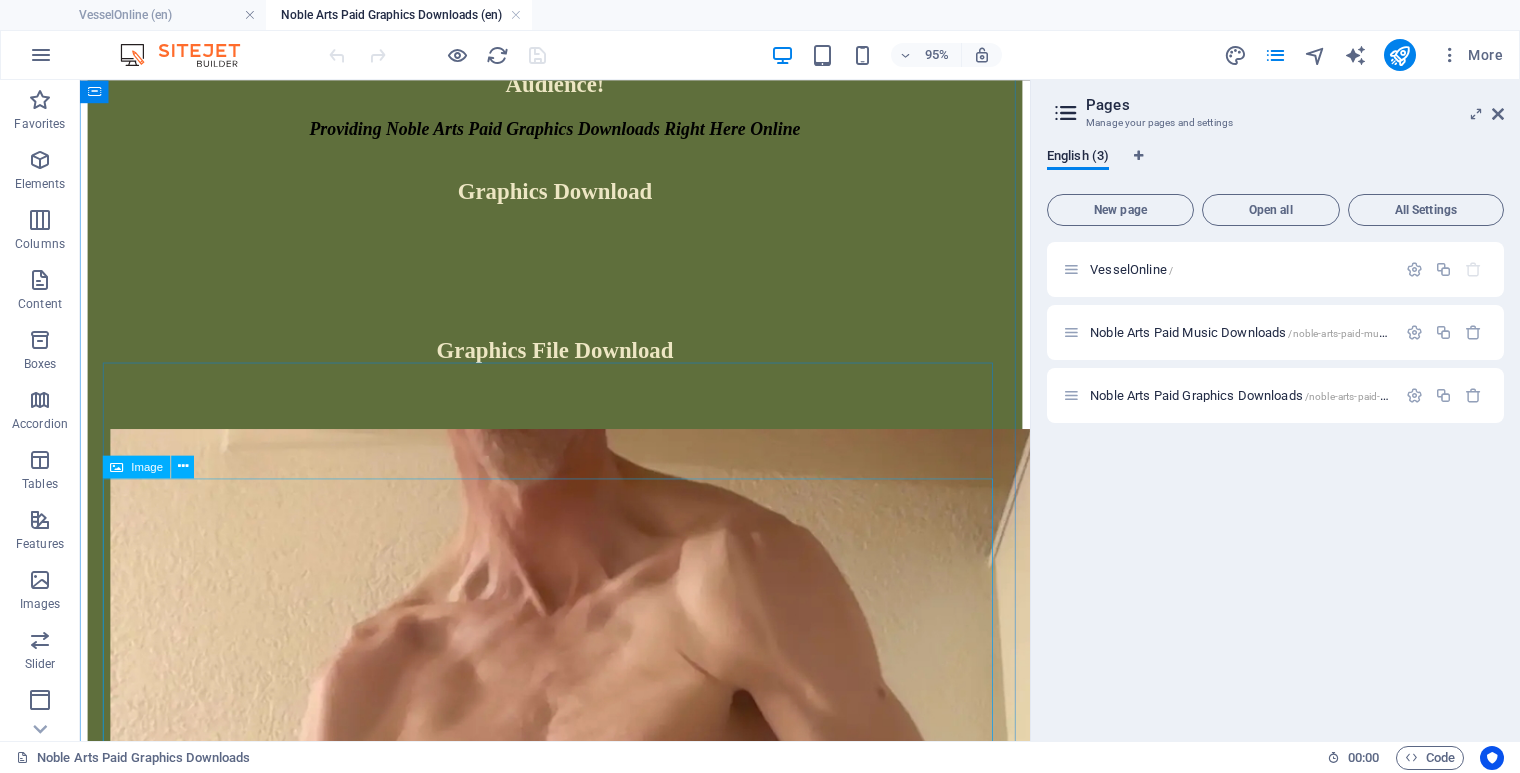 click at bounding box center [580, 821] 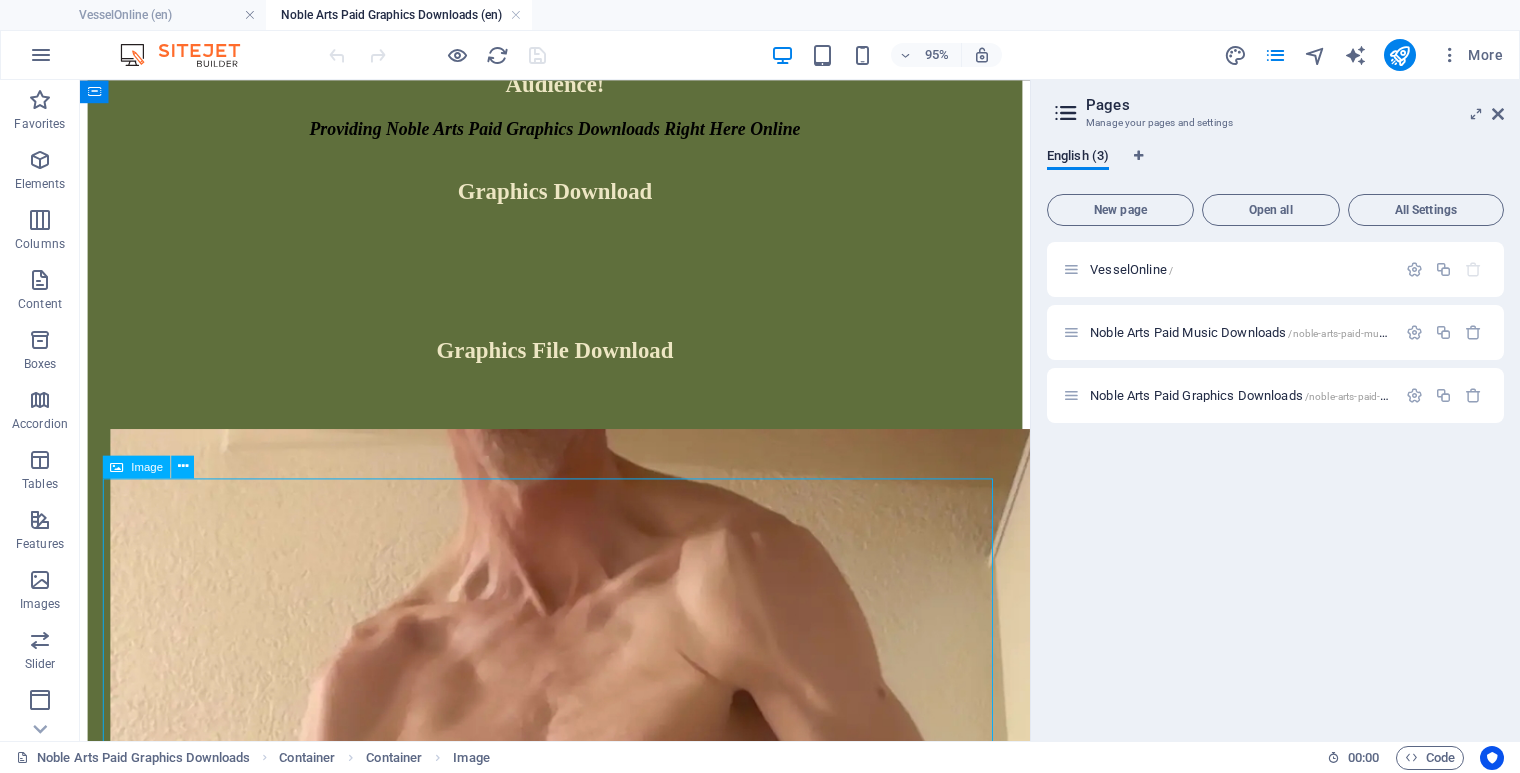 click at bounding box center (580, 821) 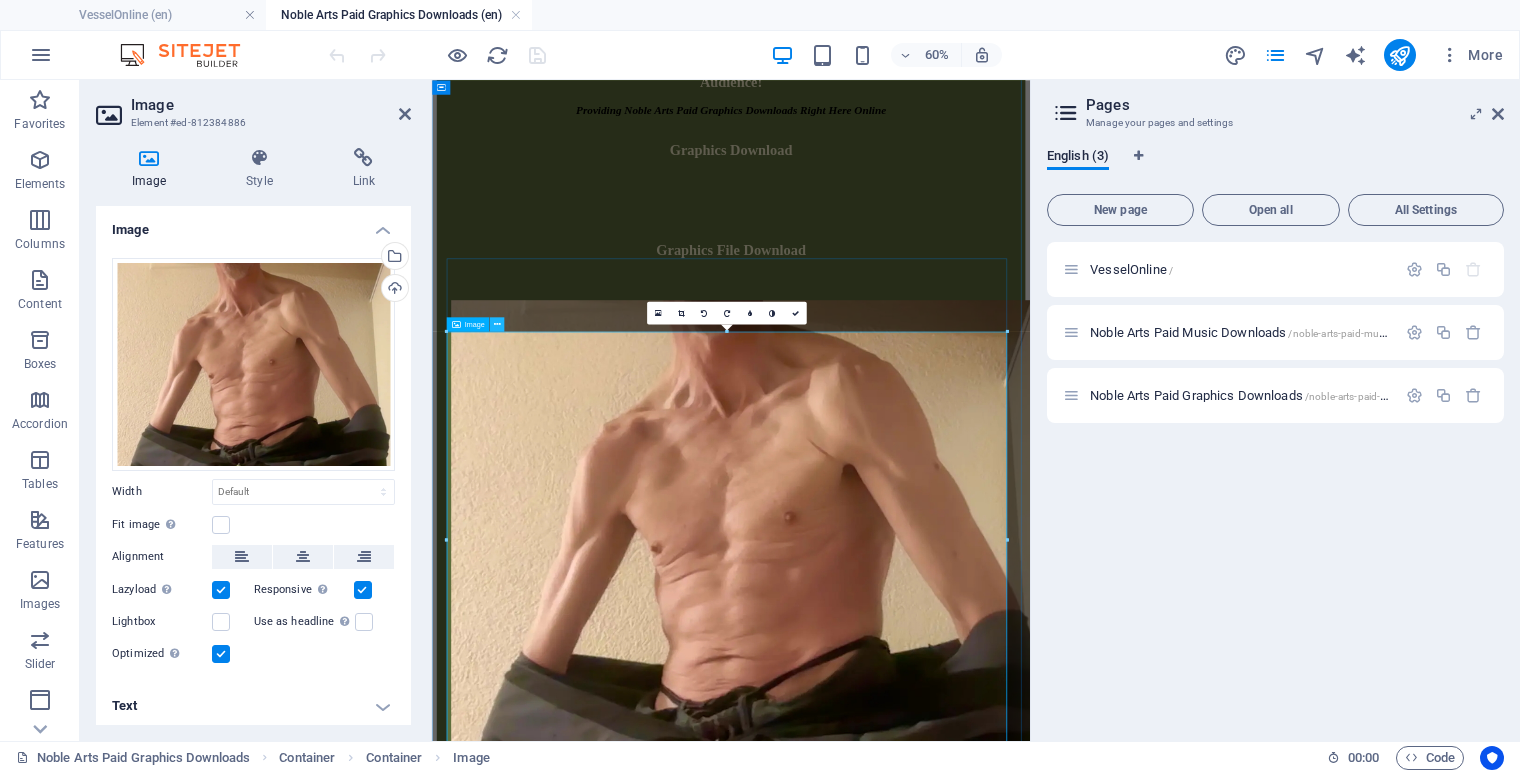 click at bounding box center [497, 324] 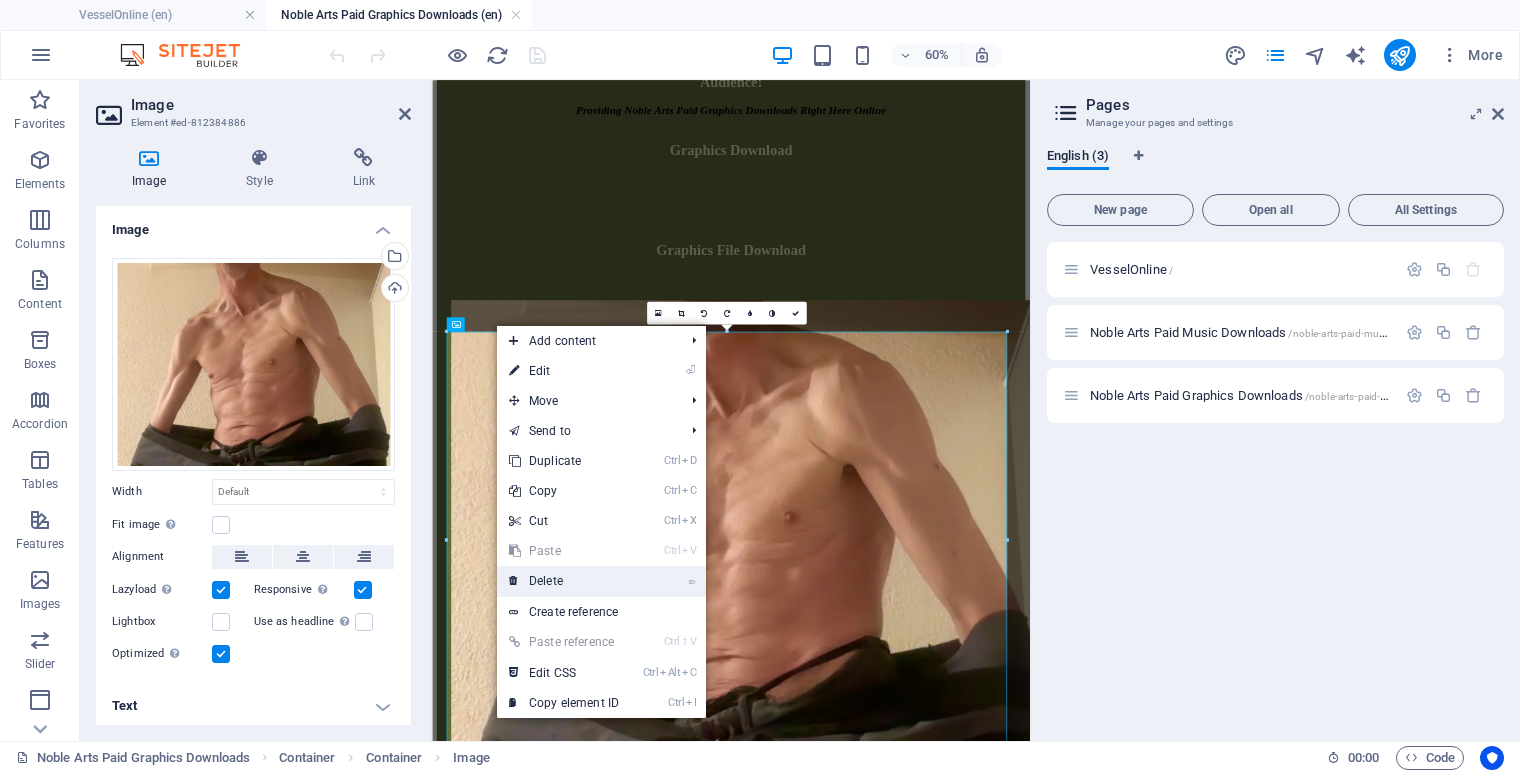 click on "⌦  Delete" at bounding box center [564, 581] 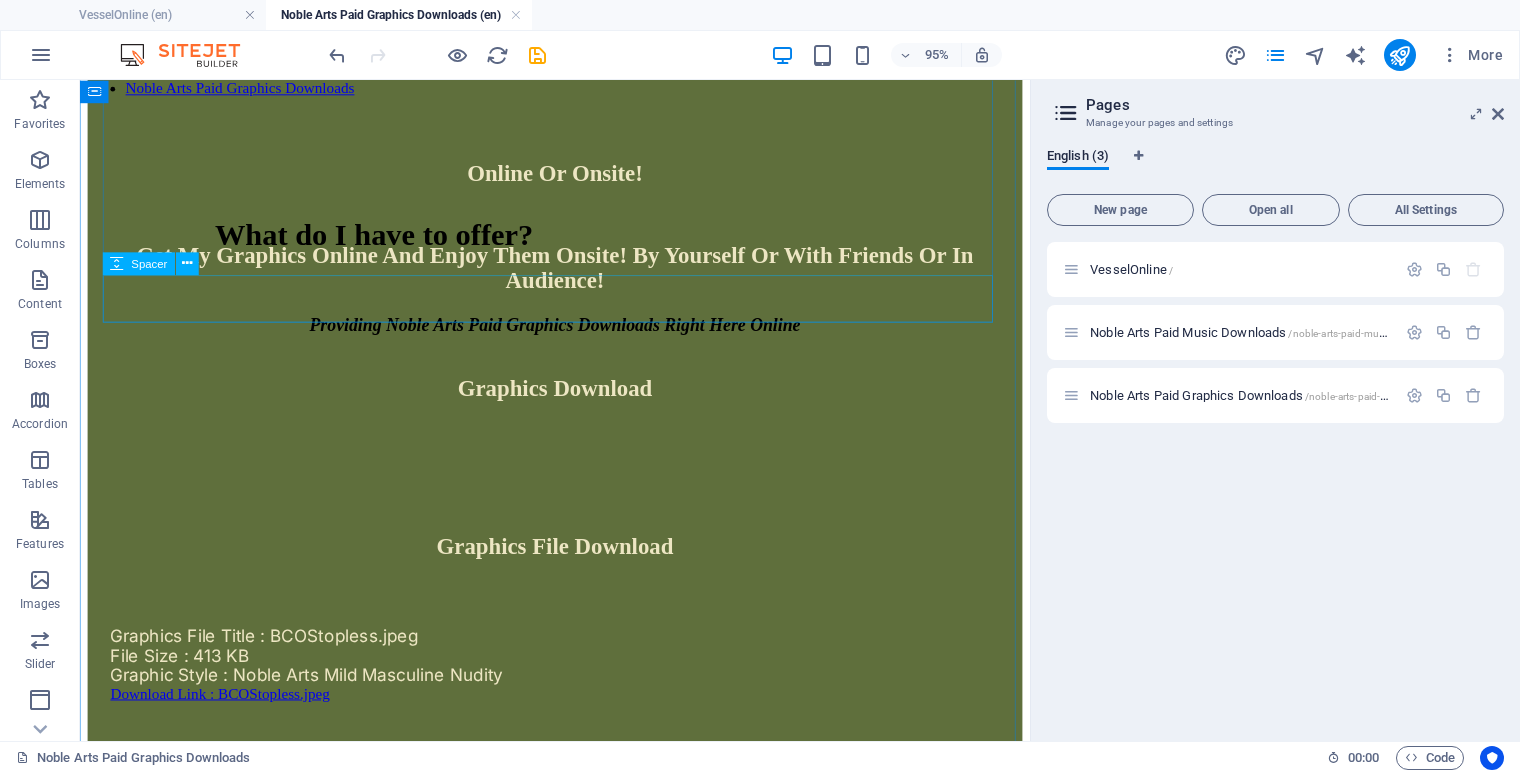 scroll, scrollTop: 1167, scrollLeft: 0, axis: vertical 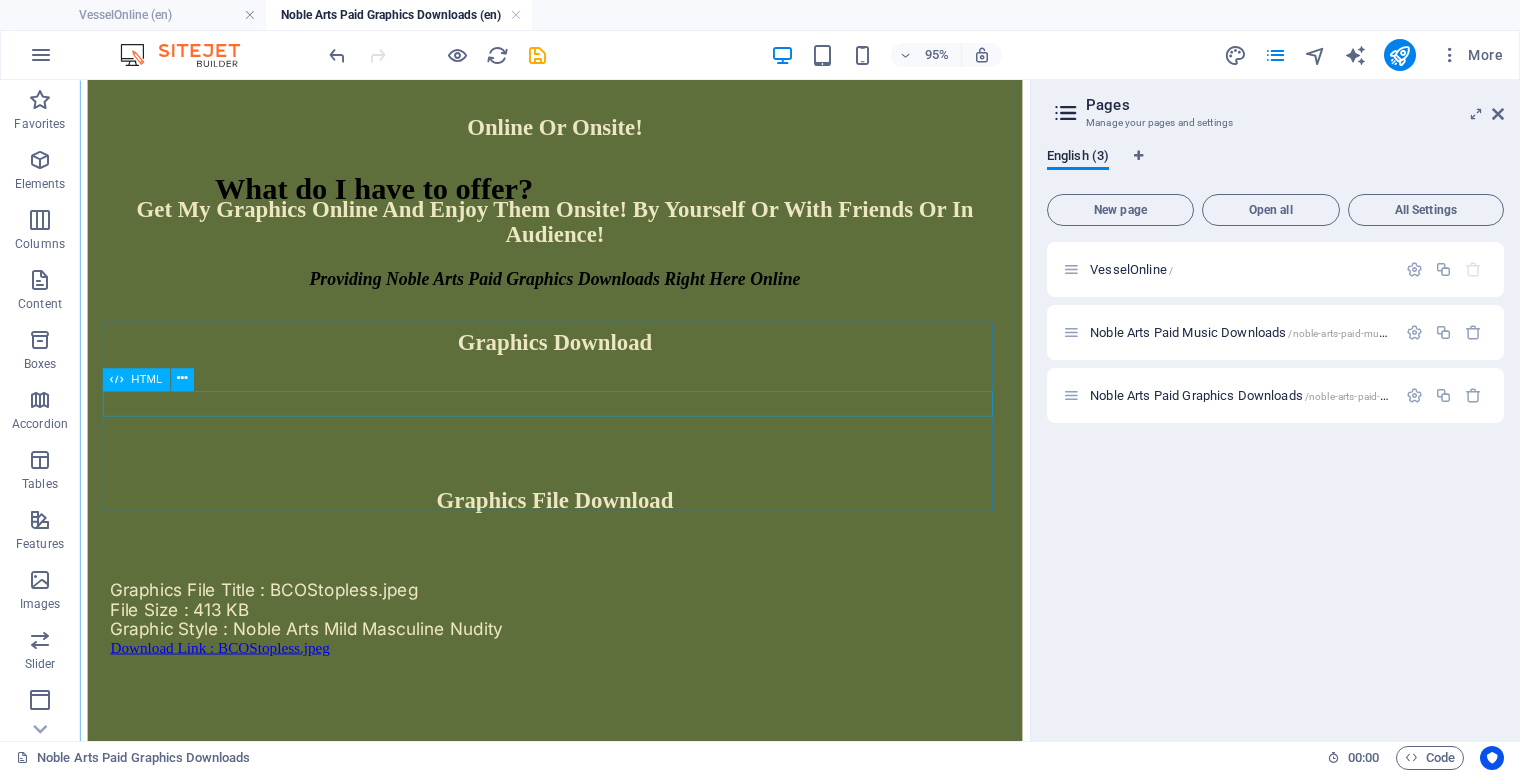 click at bounding box center (580, 389) 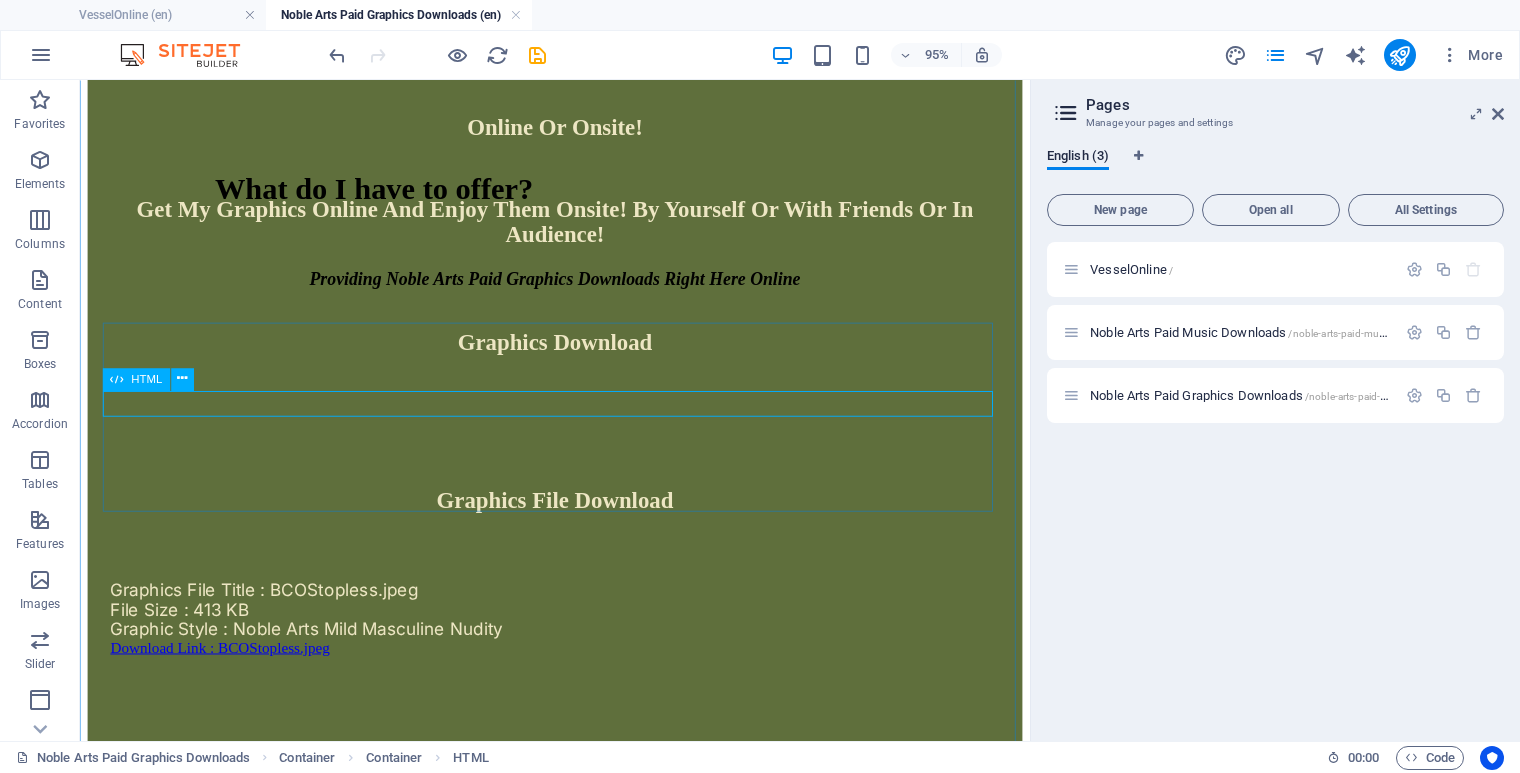 click at bounding box center (580, 389) 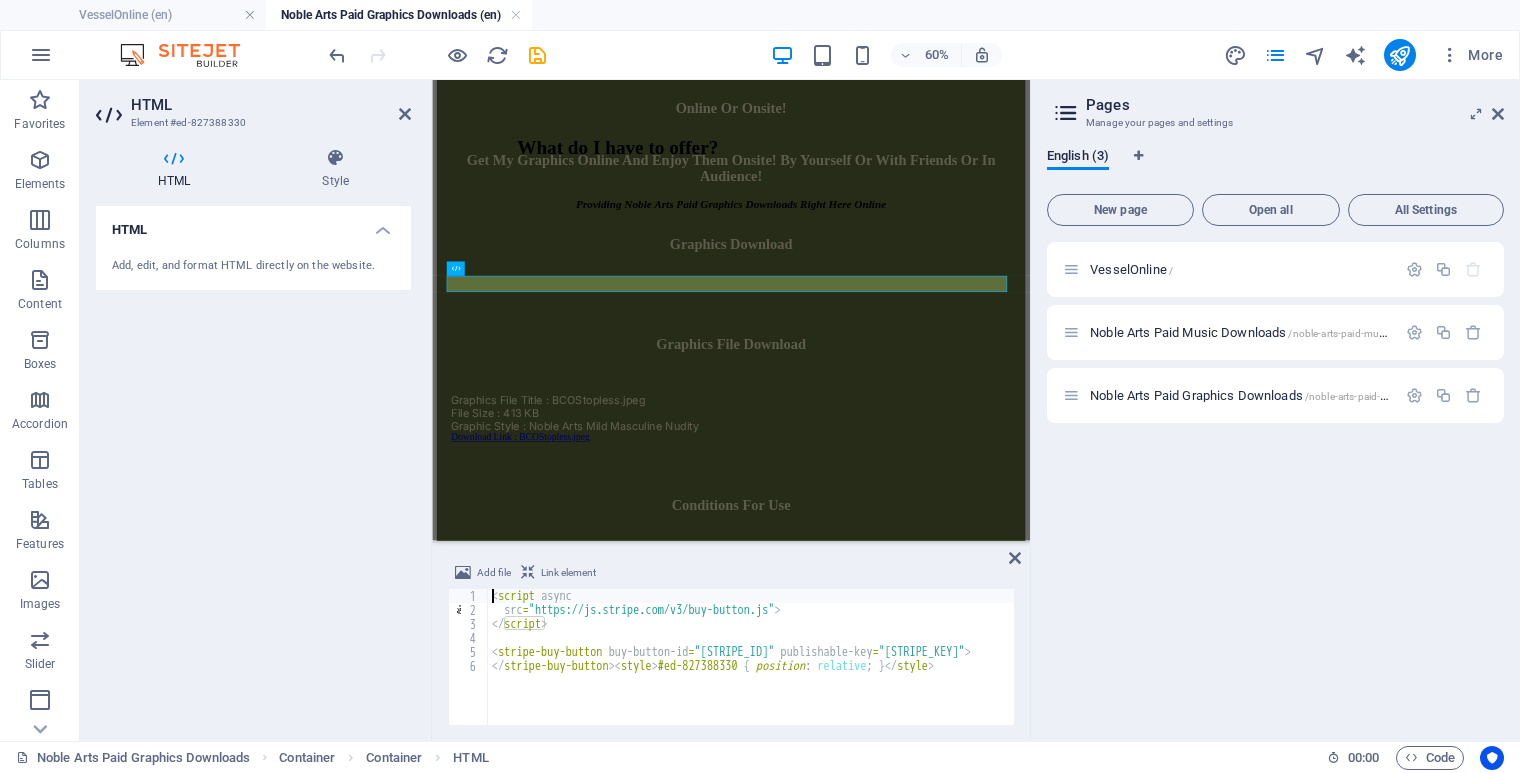 click on "< script   async    src = "https://js.stripe.com/v3/buy-button.js" > </ script > < stripe-buy-button   buy-button-id = "buy_btn_1RsSKuELQBbg8gYHHpi5SHwo"   publishable-key = "pk_live_51RsPKZELQBbg8gYHSasmFGA6emU4vPmVotqsAVZJs3DDqOF2NJiIHYGHXk4J9Cmj84VtBCjTYWwxrNpgvwJ5hLIZ007KKpn8nT" > </ stripe-buy-button > < style > #ed-827388330   {   position :   relative ;   } </ style >" at bounding box center (1145, 669) 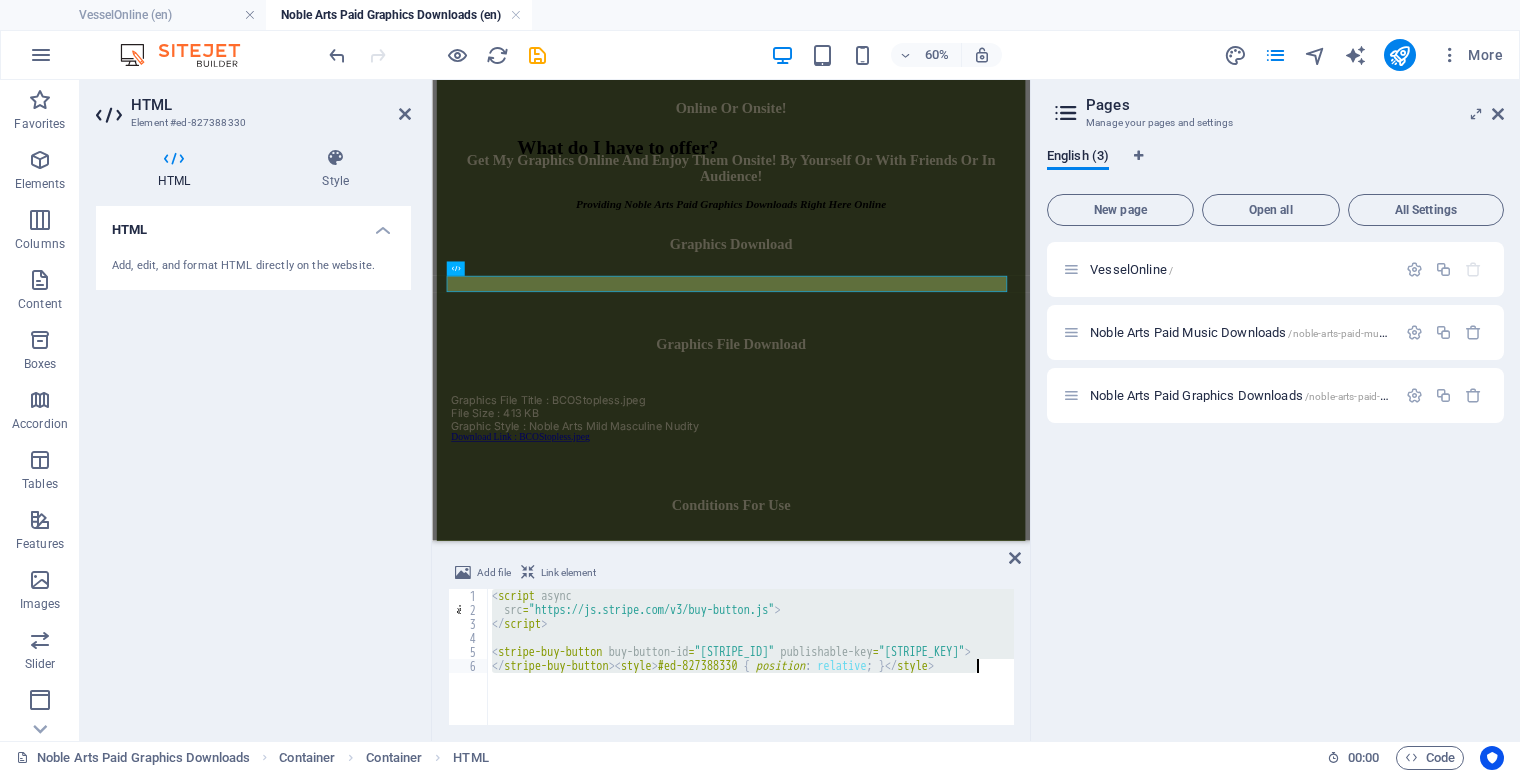 drag, startPoint x: 490, startPoint y: 596, endPoint x: 485, endPoint y: 725, distance: 129.09686 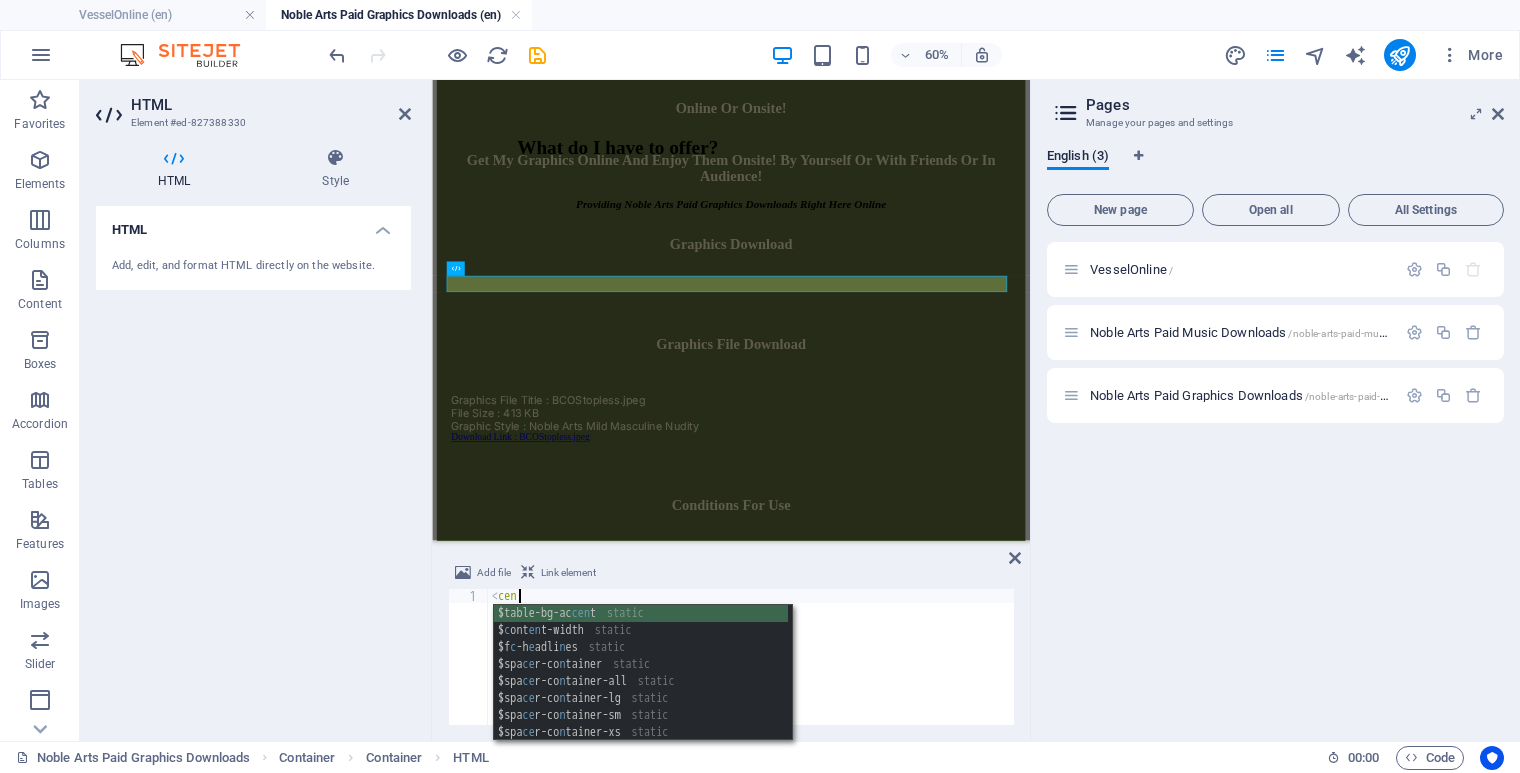 scroll, scrollTop: 0, scrollLeft: 2, axis: horizontal 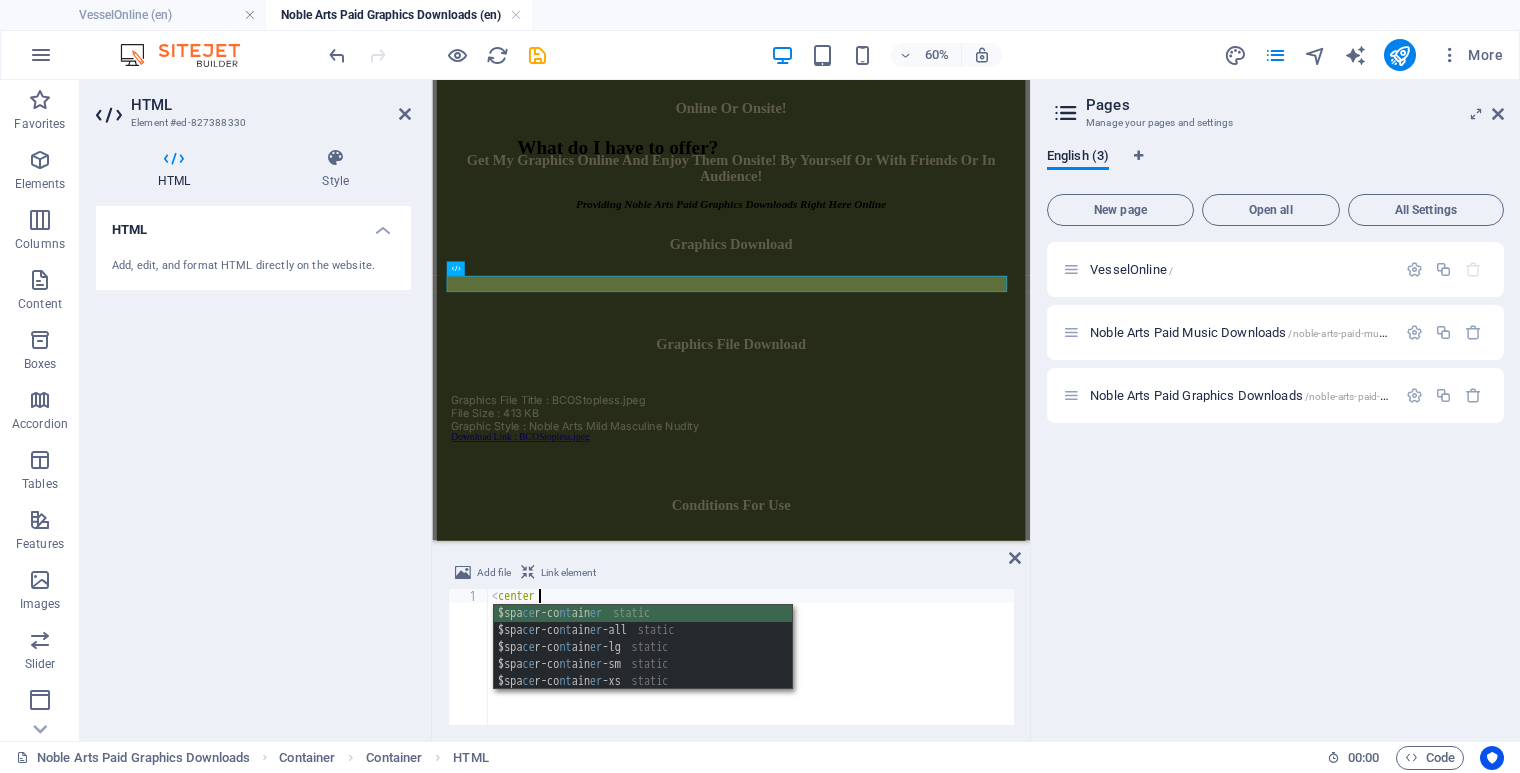 type on "<center>" 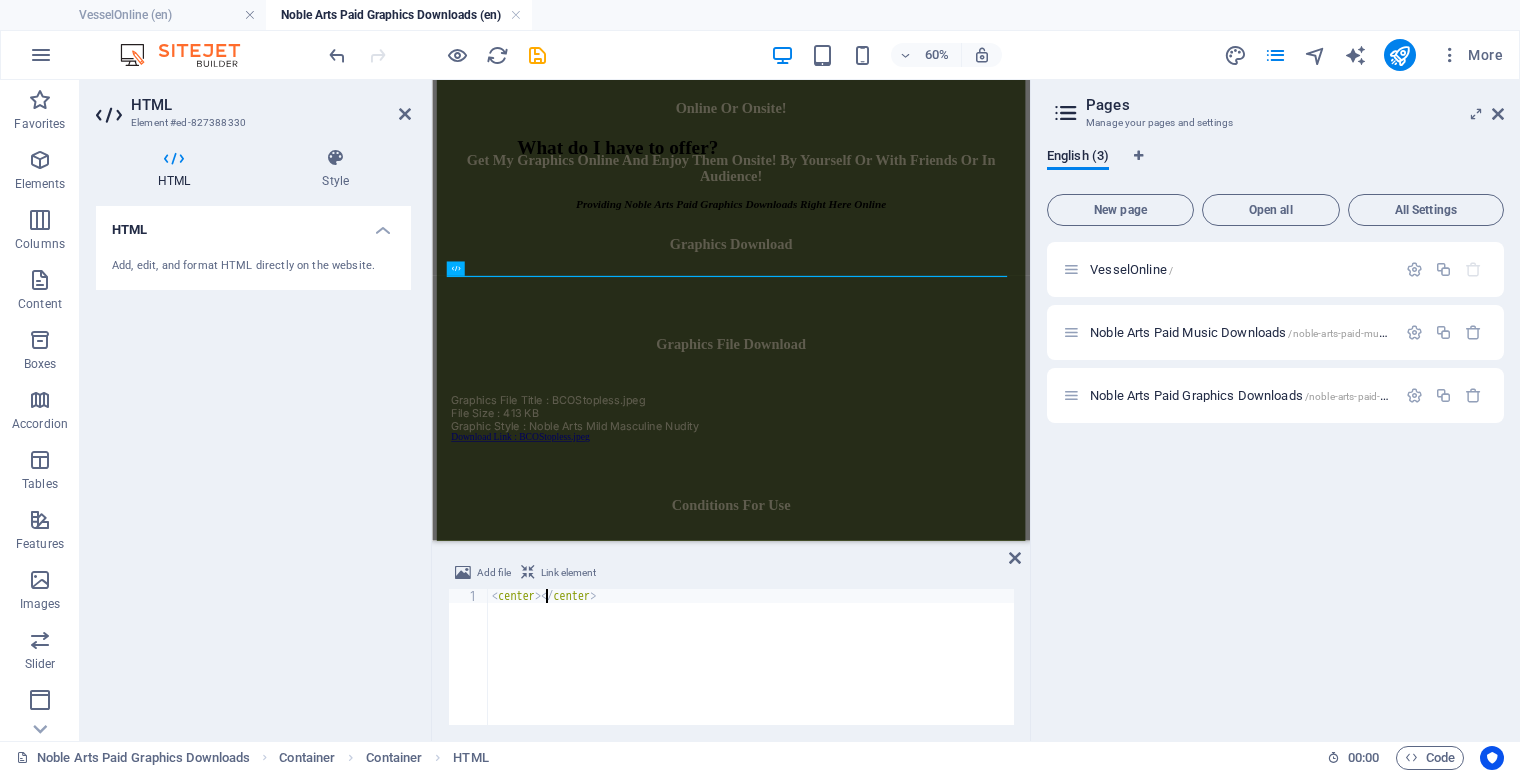 scroll, scrollTop: 0, scrollLeft: 1, axis: horizontal 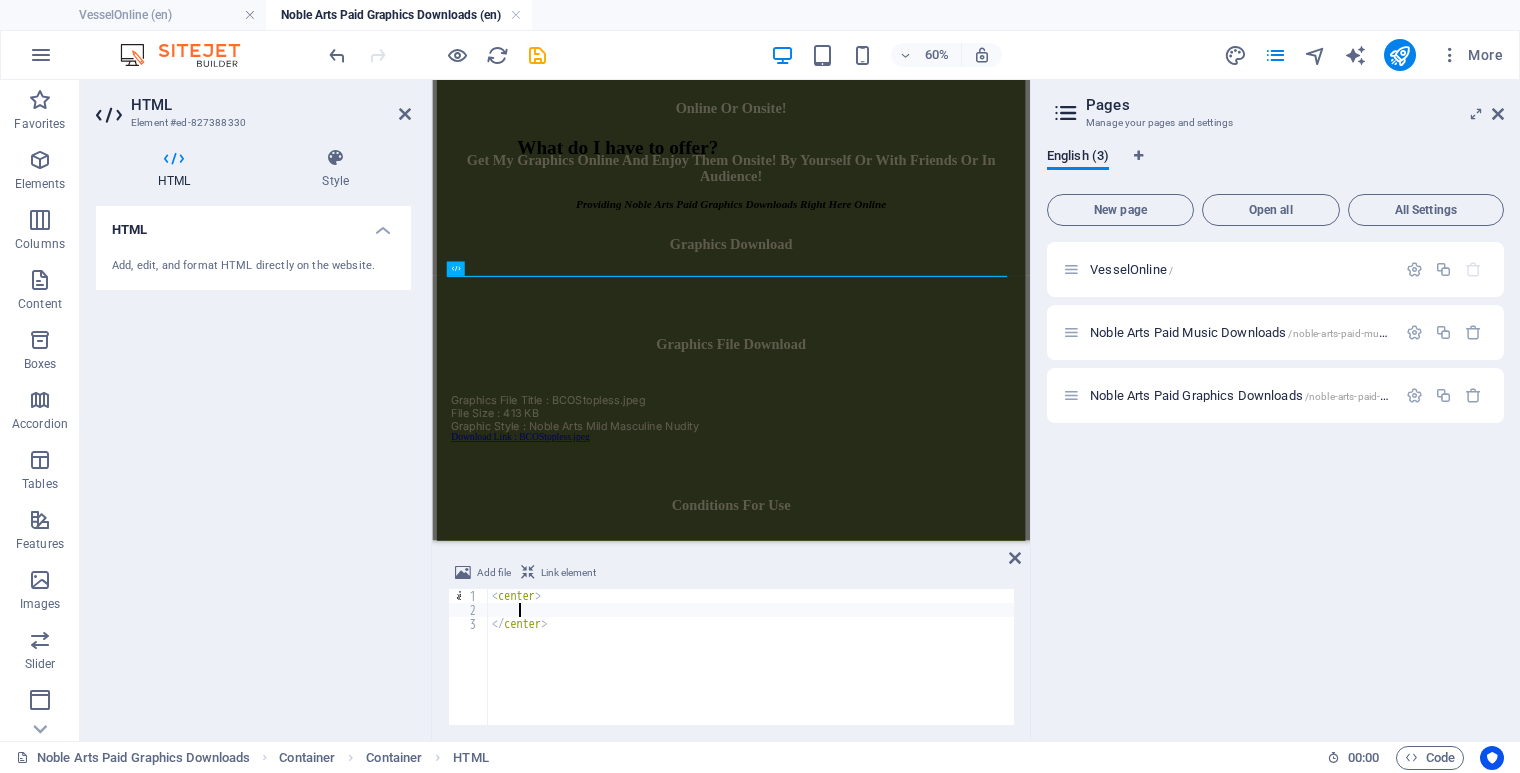 paste on "</stripe-buy-button>" 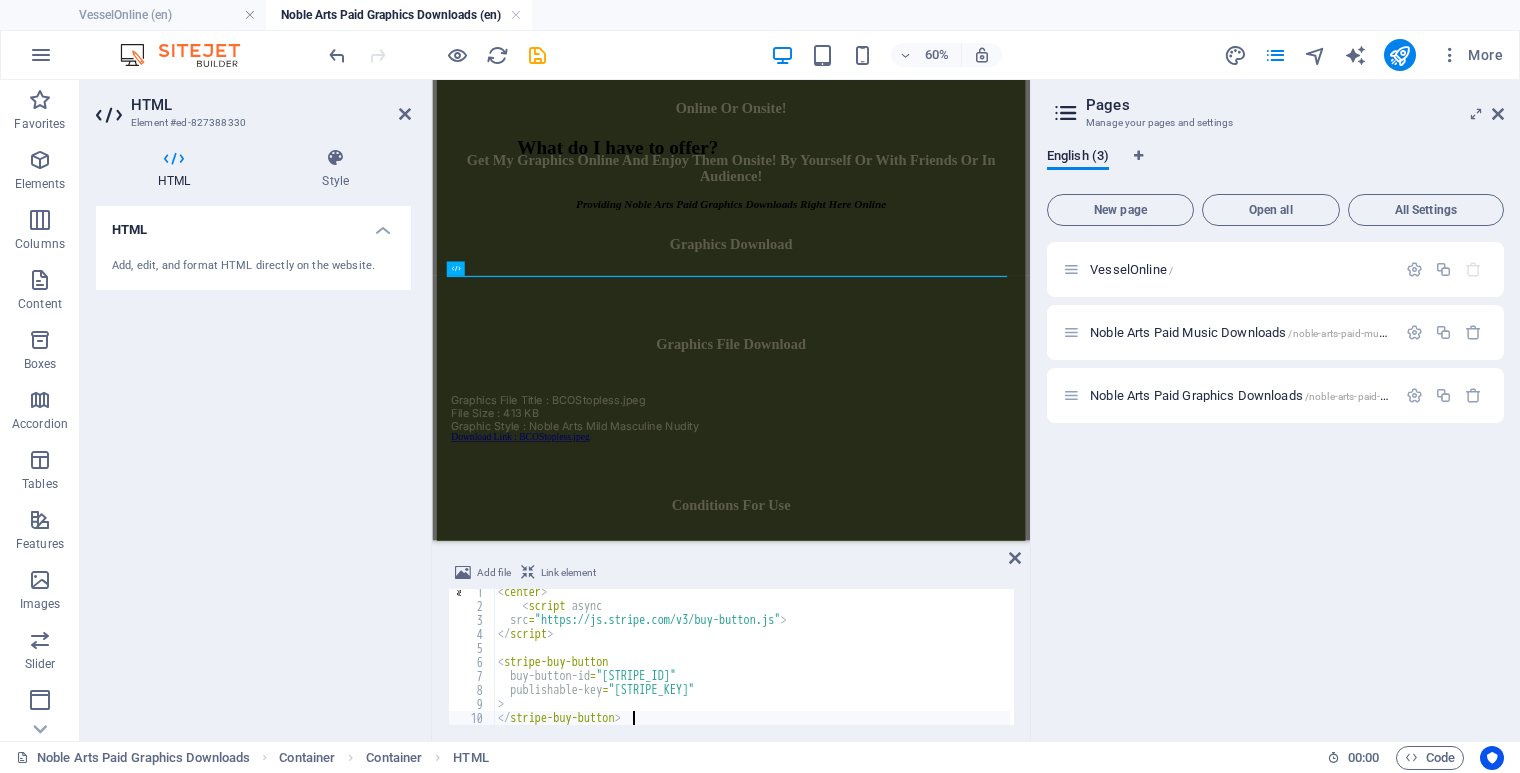 scroll, scrollTop: 4, scrollLeft: 0, axis: vertical 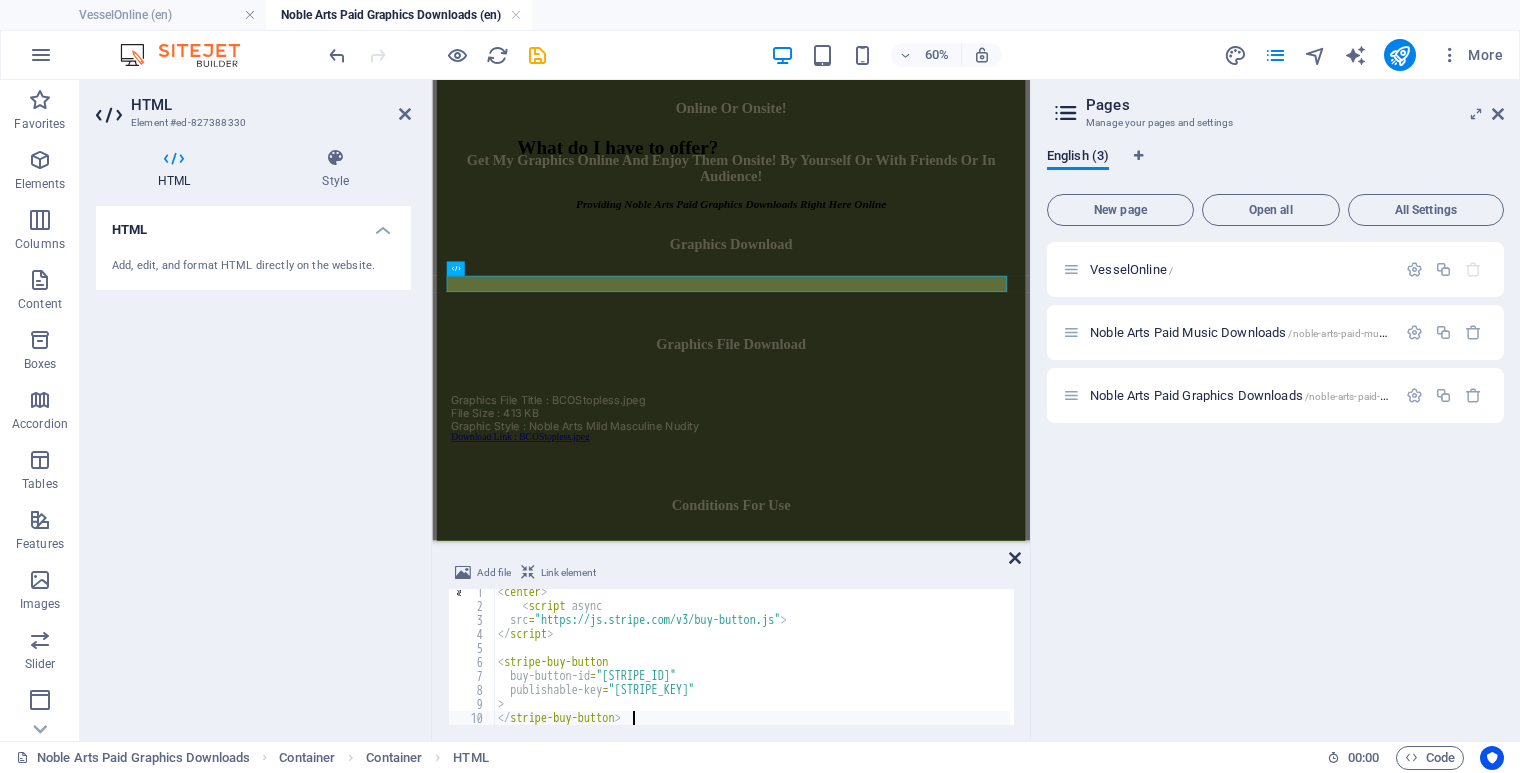 type on "</stripe-buy-button>" 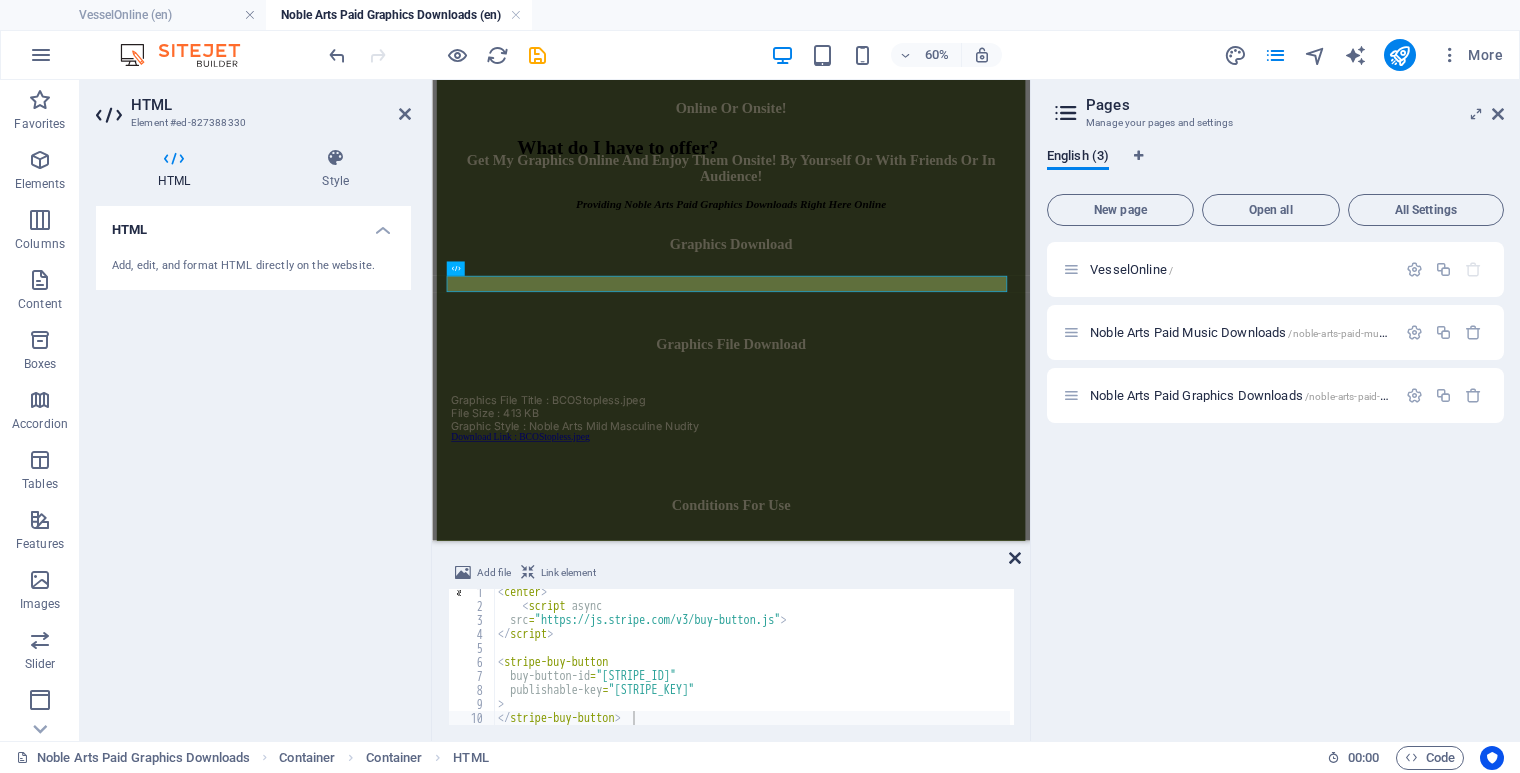 click at bounding box center [1015, 558] 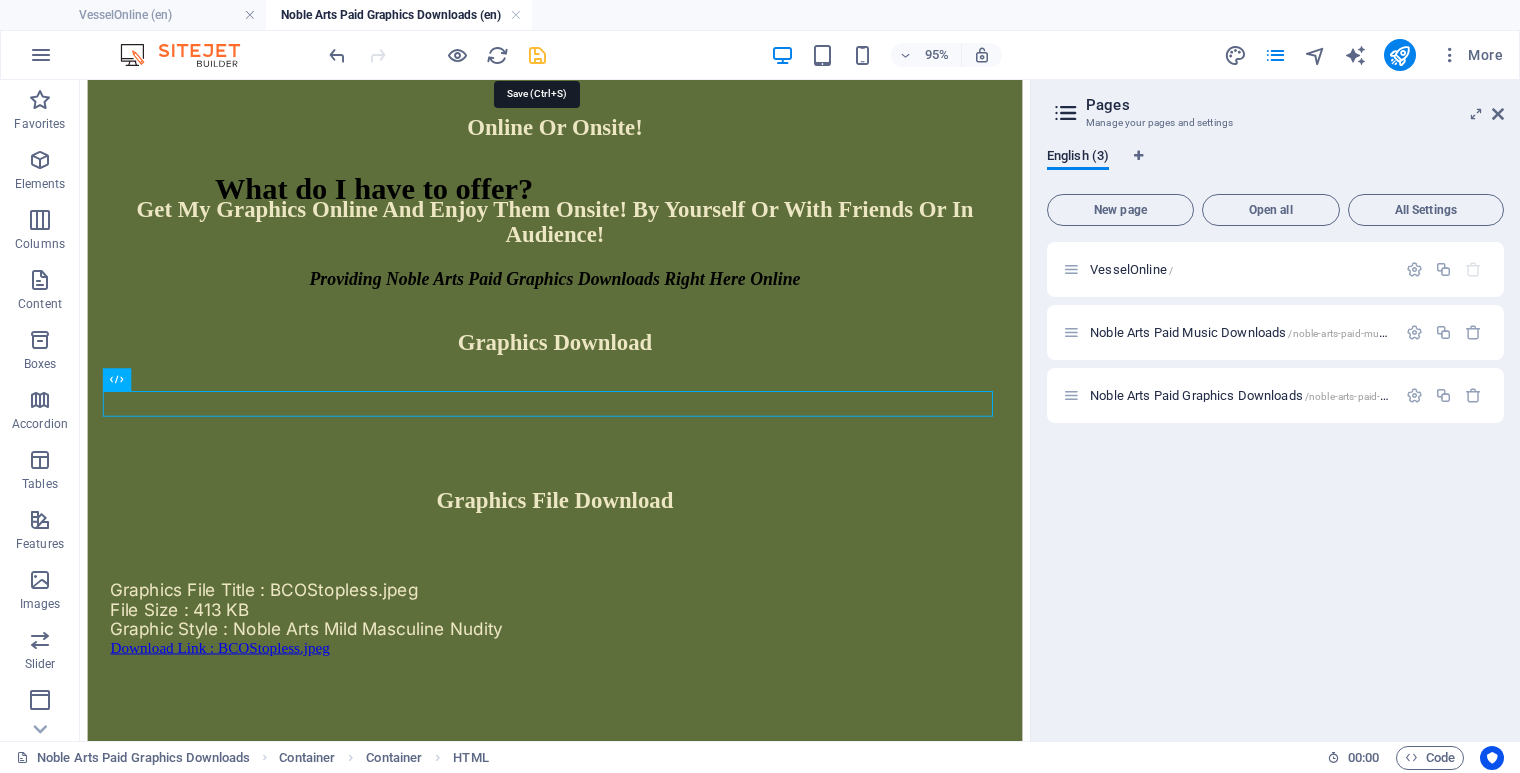 click at bounding box center (537, 55) 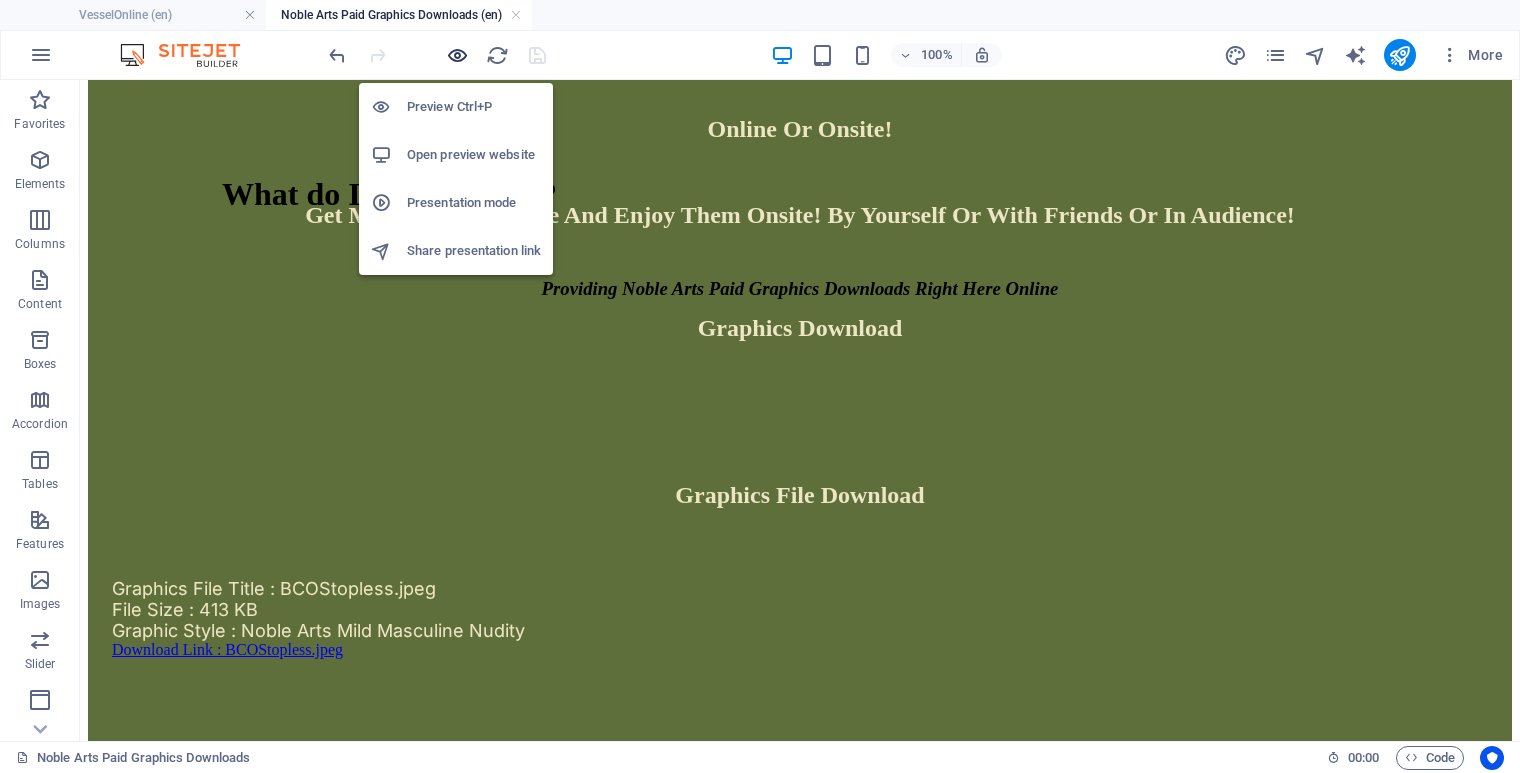 click at bounding box center (457, 55) 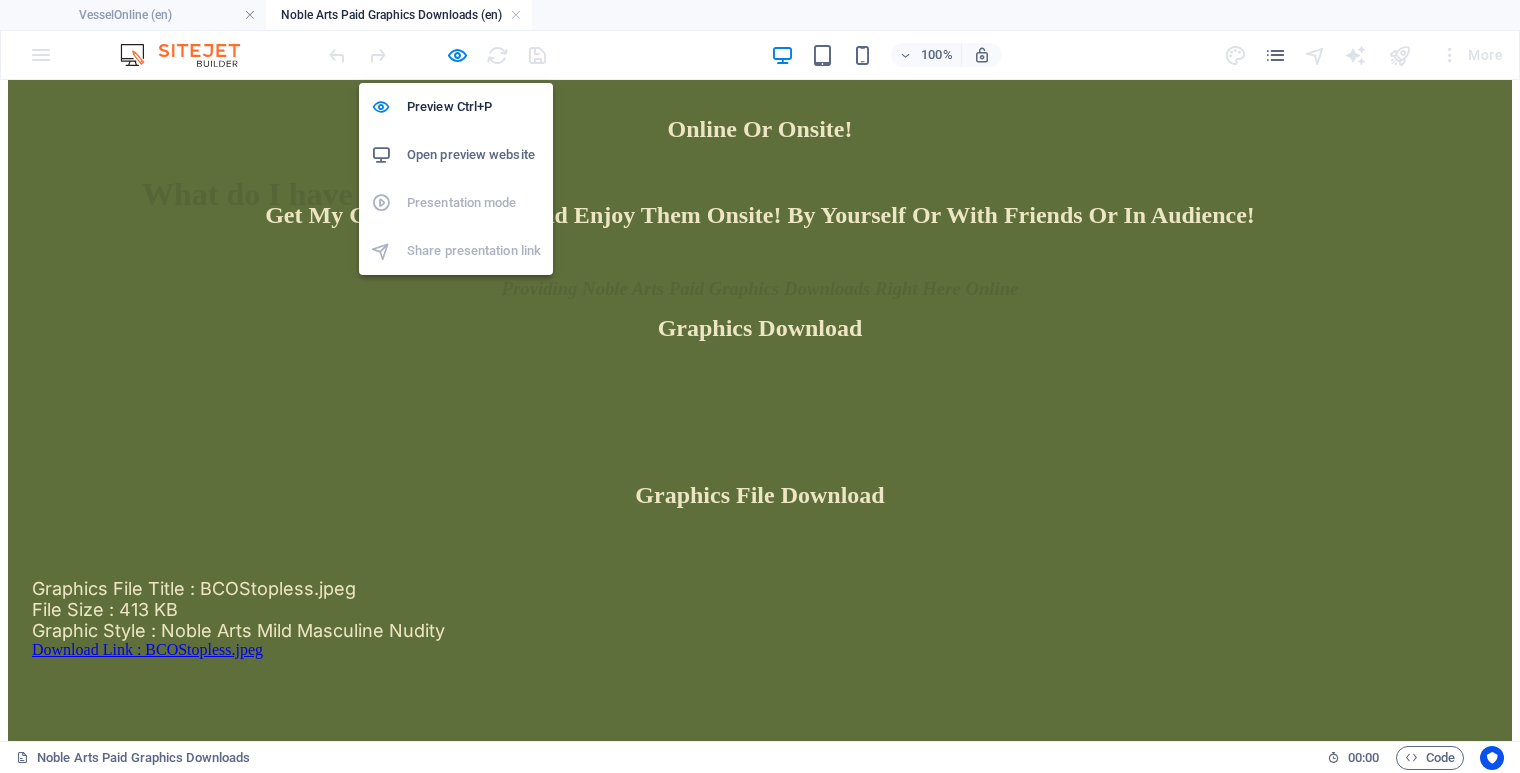 click on "Open preview website" at bounding box center [474, 155] 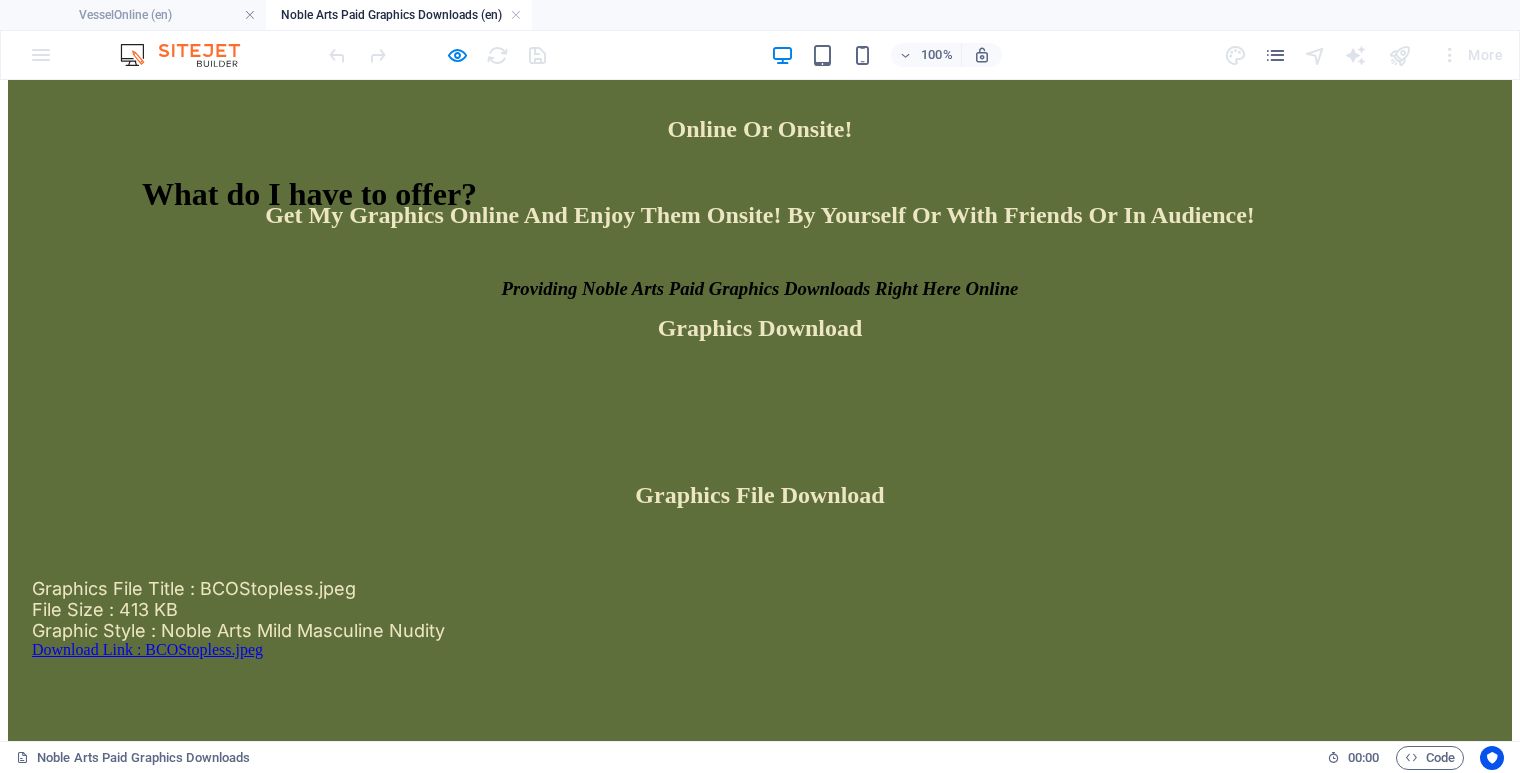 click on "100% More" at bounding box center (760, 55) 